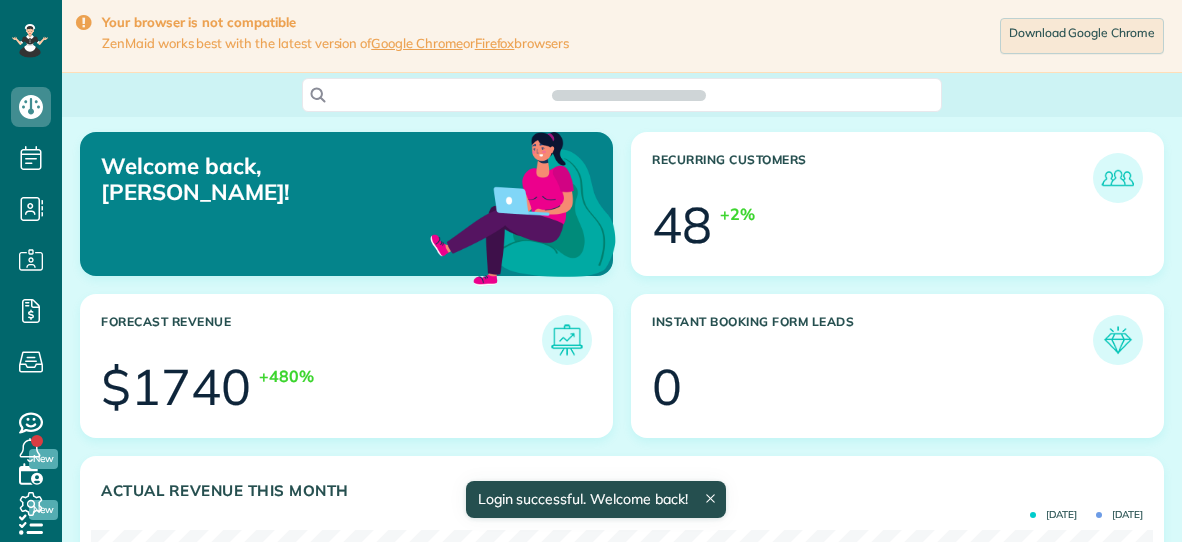scroll, scrollTop: 0, scrollLeft: 0, axis: both 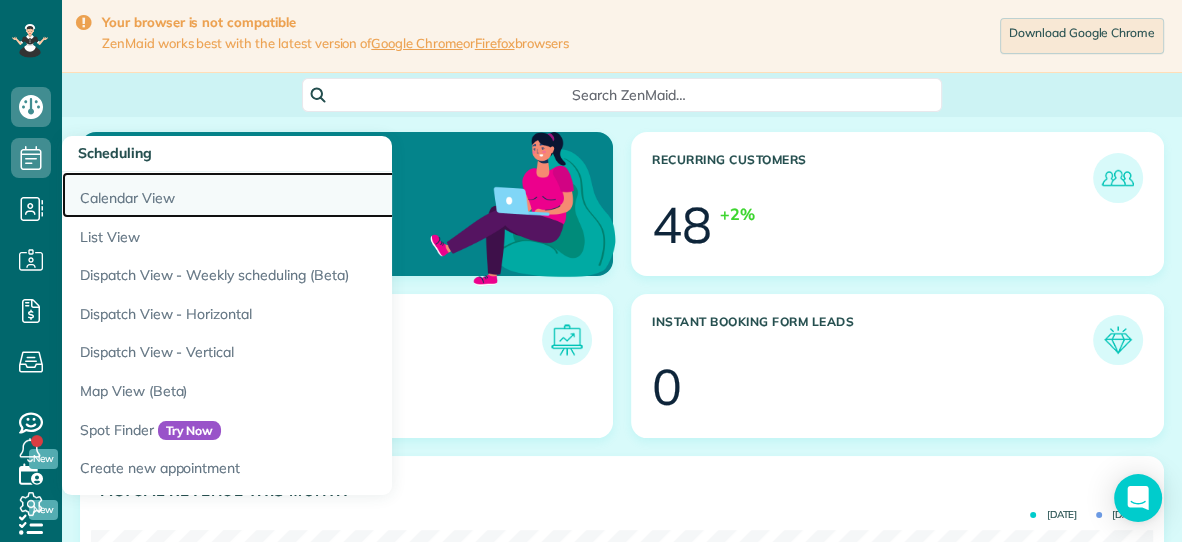 click on "Calendar View" at bounding box center [312, 195] 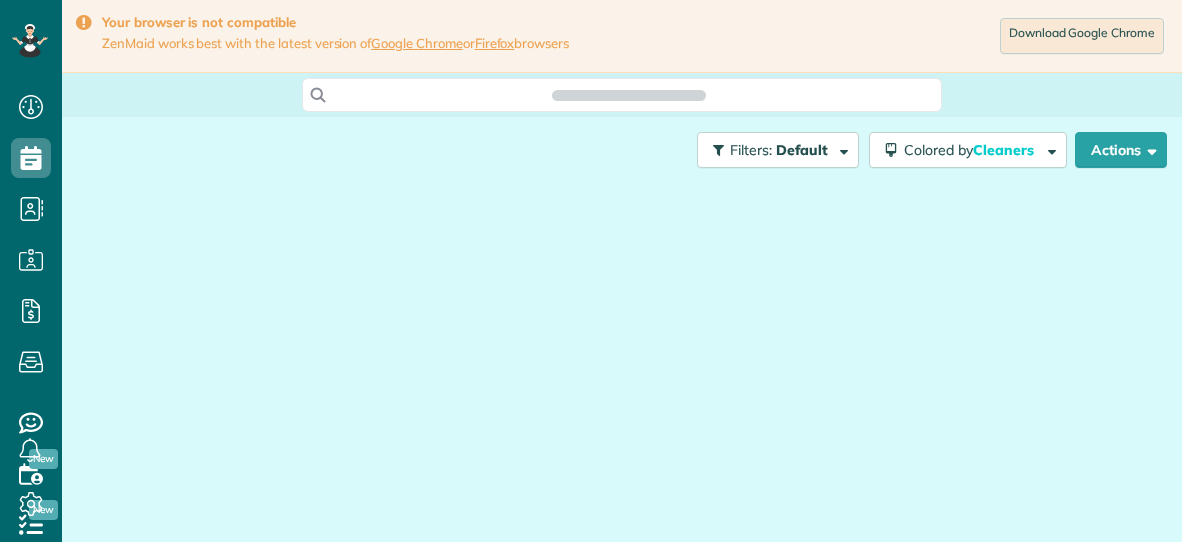 scroll, scrollTop: 0, scrollLeft: 0, axis: both 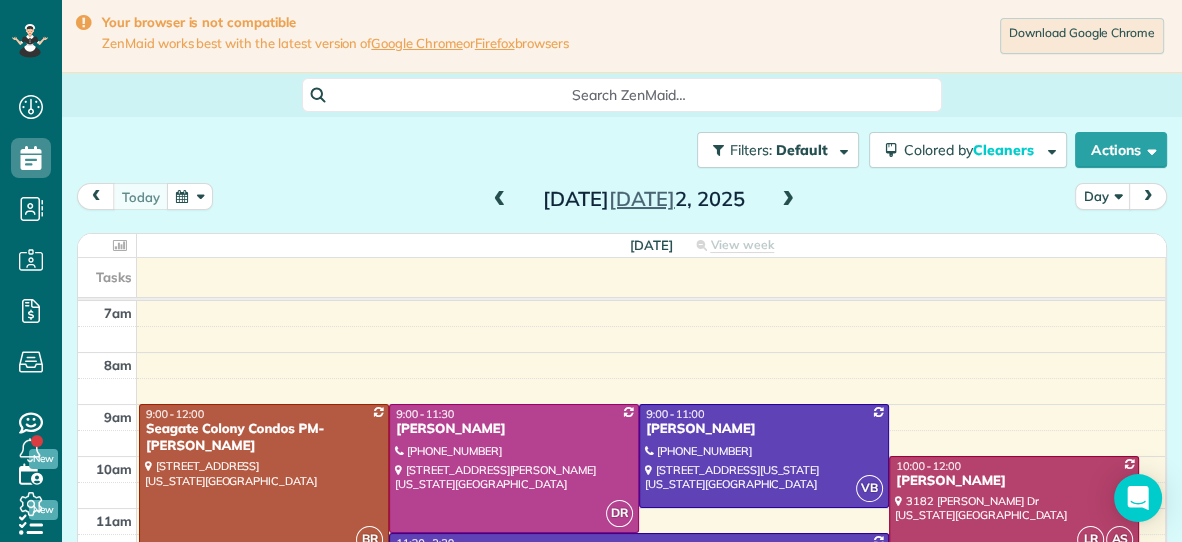 click at bounding box center [788, 200] 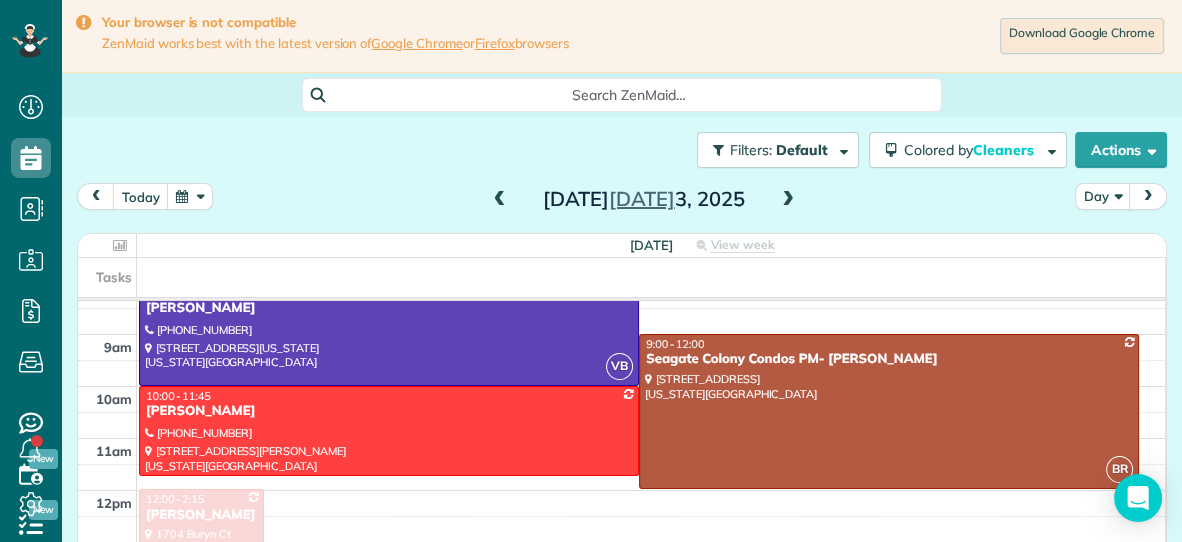 scroll, scrollTop: 0, scrollLeft: 0, axis: both 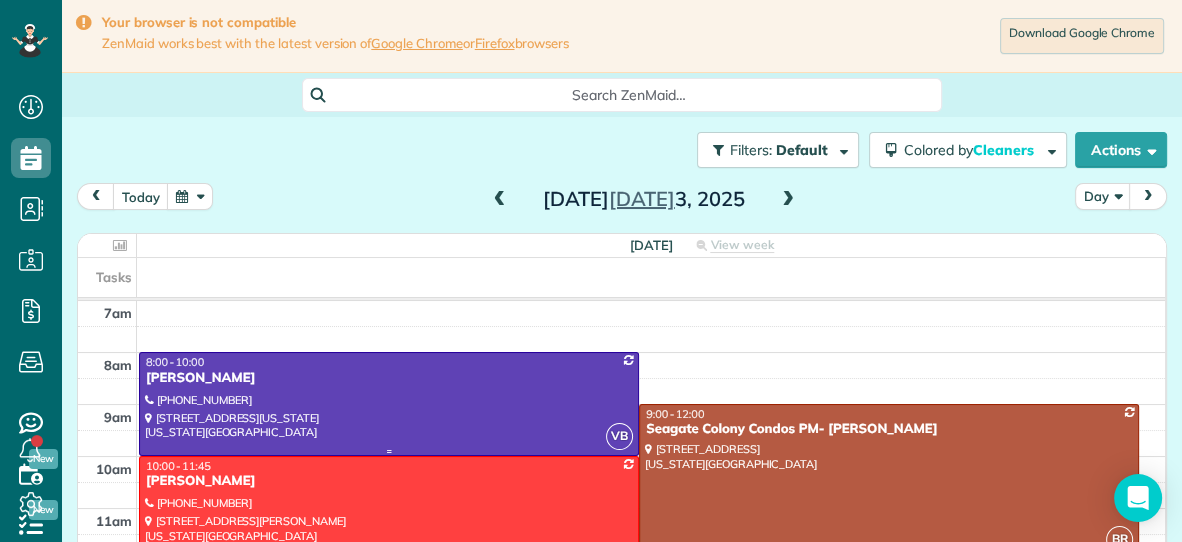 click at bounding box center (389, 403) 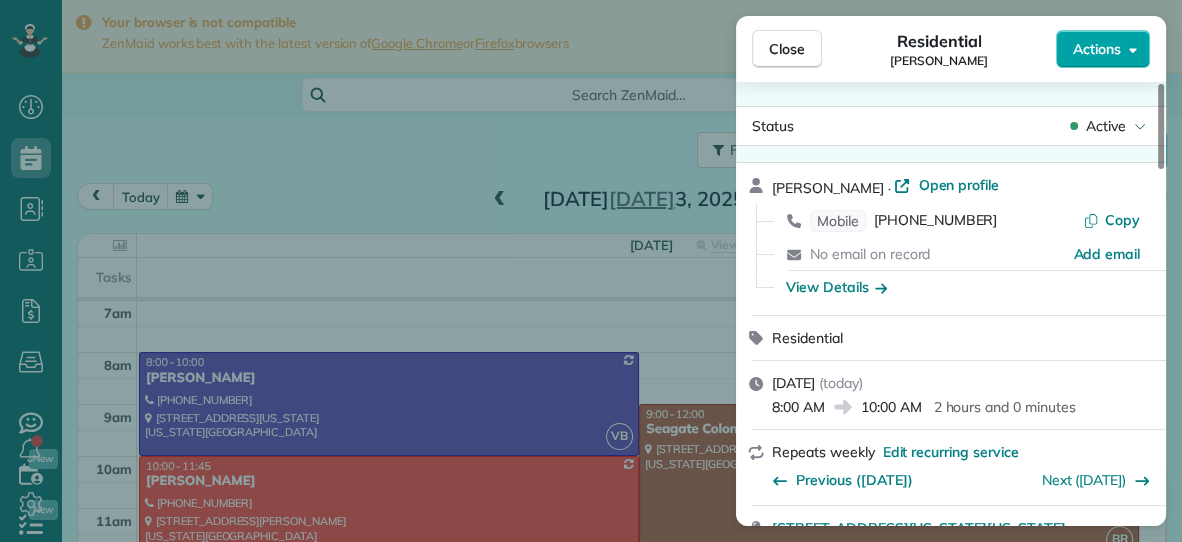 click on "Actions" at bounding box center [1097, 49] 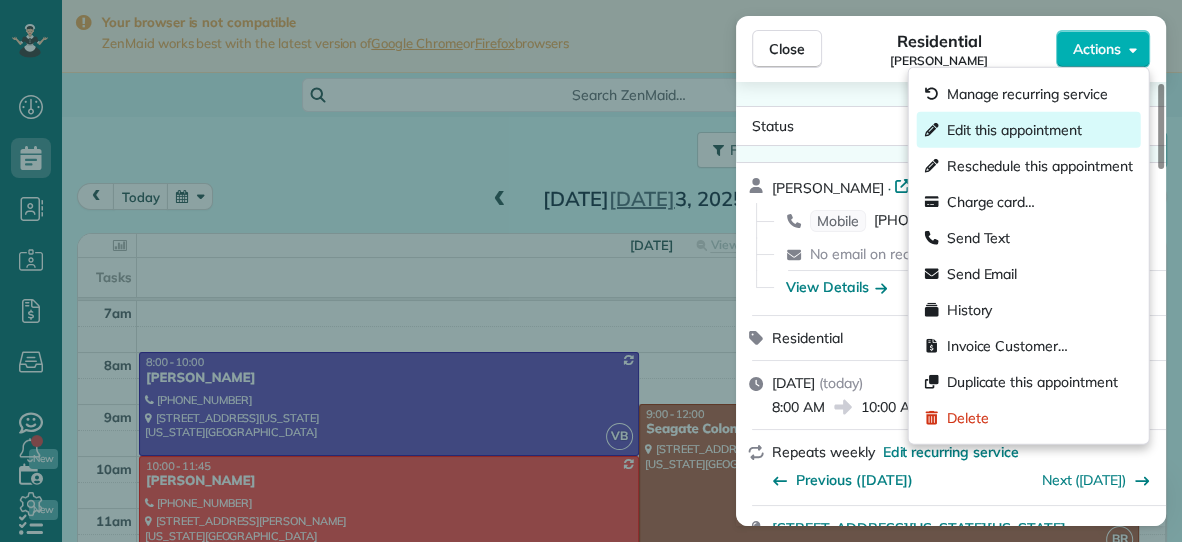 click on "Edit this appointment" at bounding box center (1014, 130) 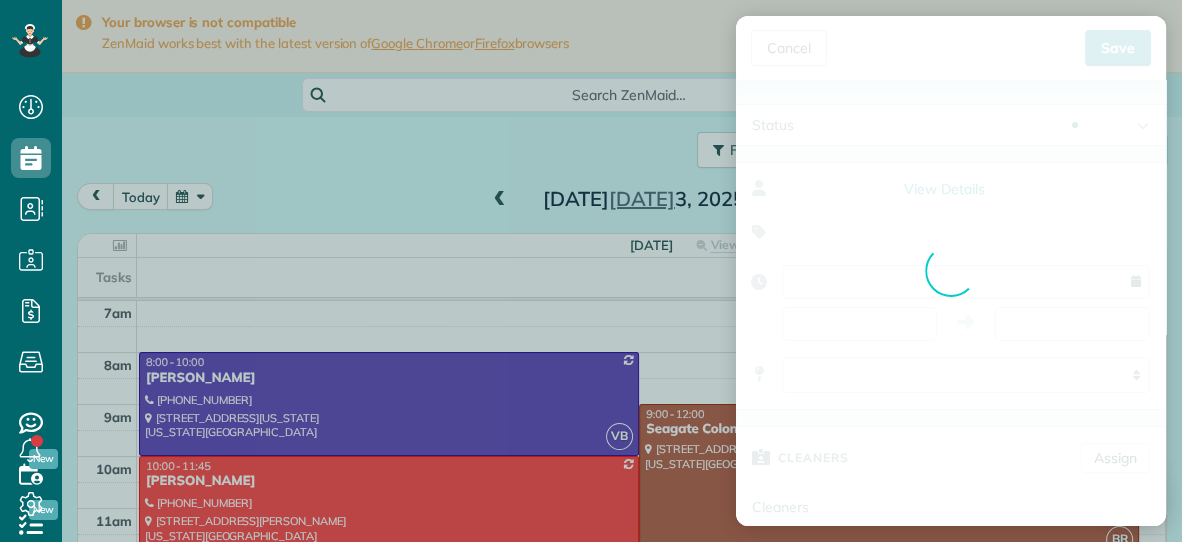 type on "**********" 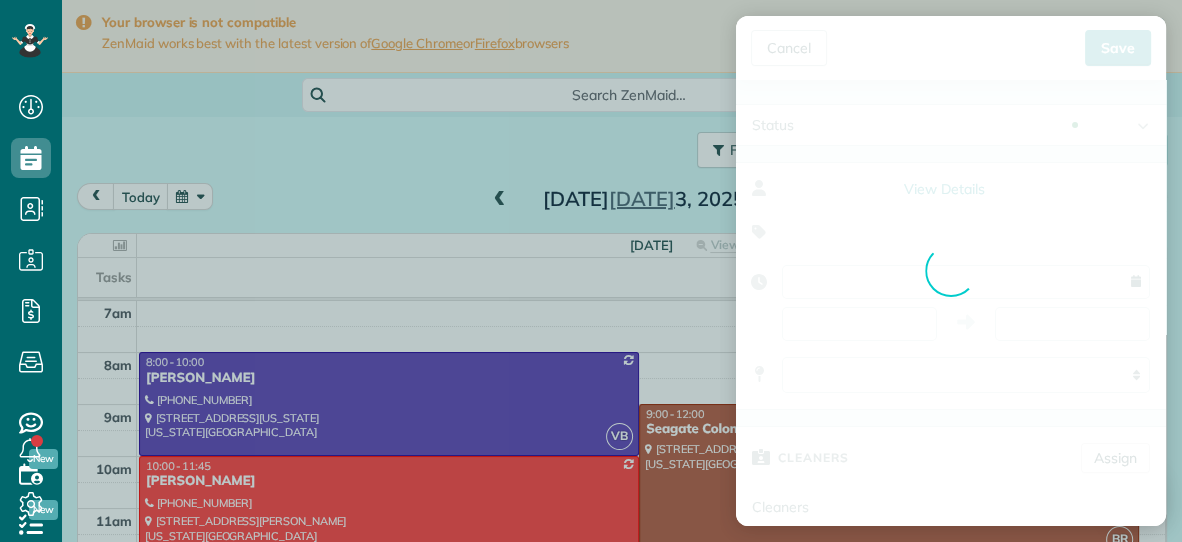type on "*****" 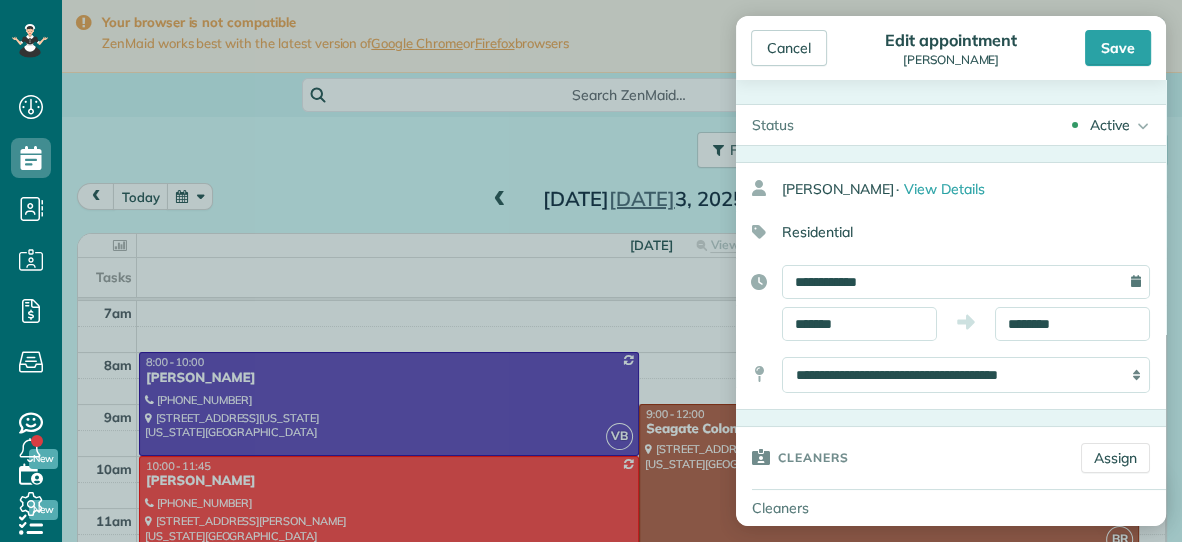 click on "**********" at bounding box center [951, 303] 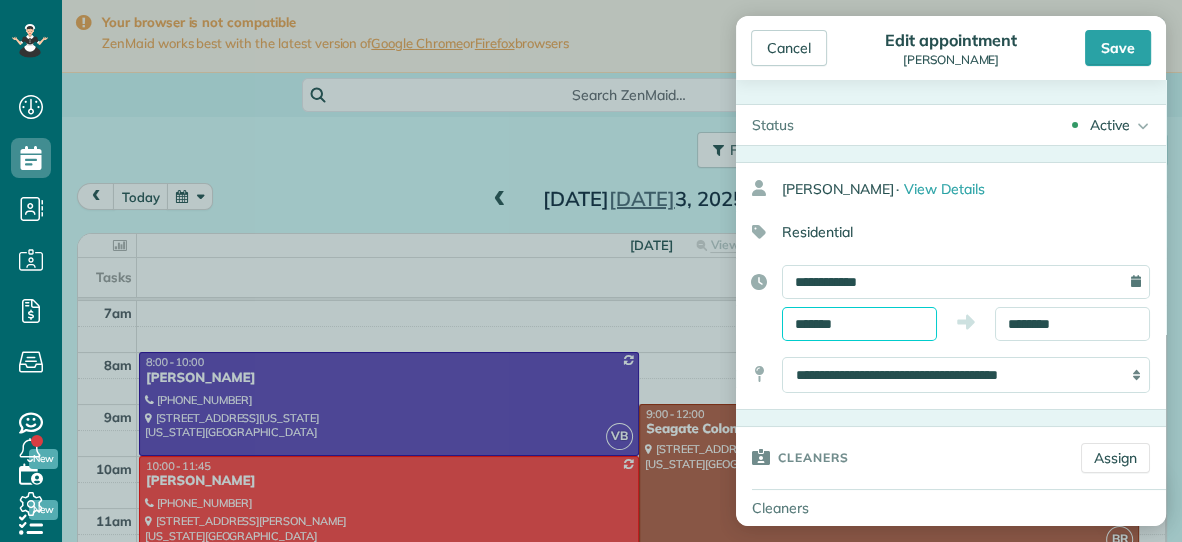 click on "*******" at bounding box center (859, 324) 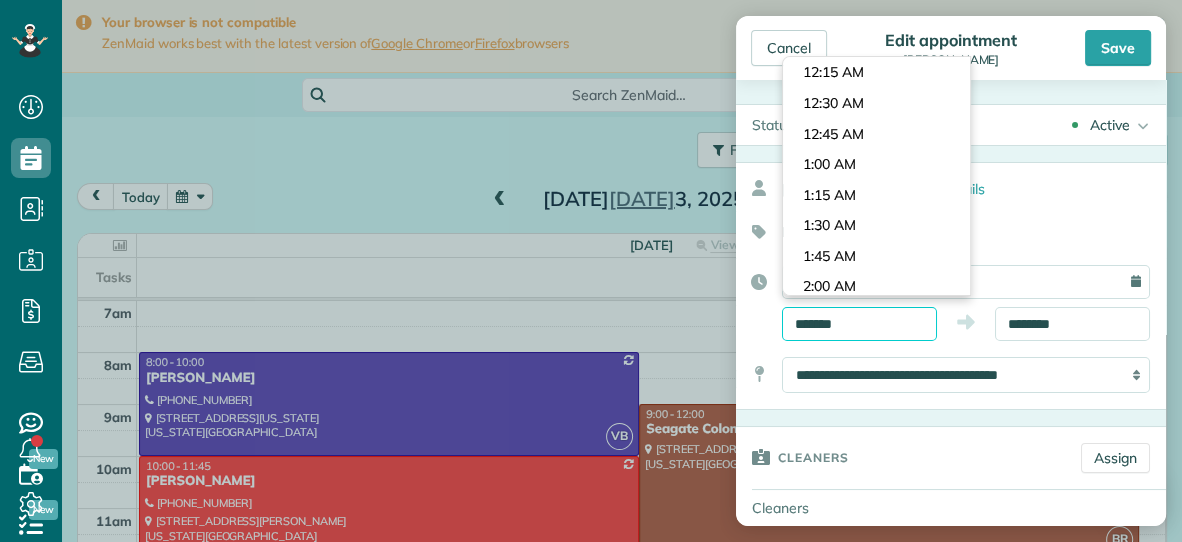 scroll, scrollTop: 914, scrollLeft: 0, axis: vertical 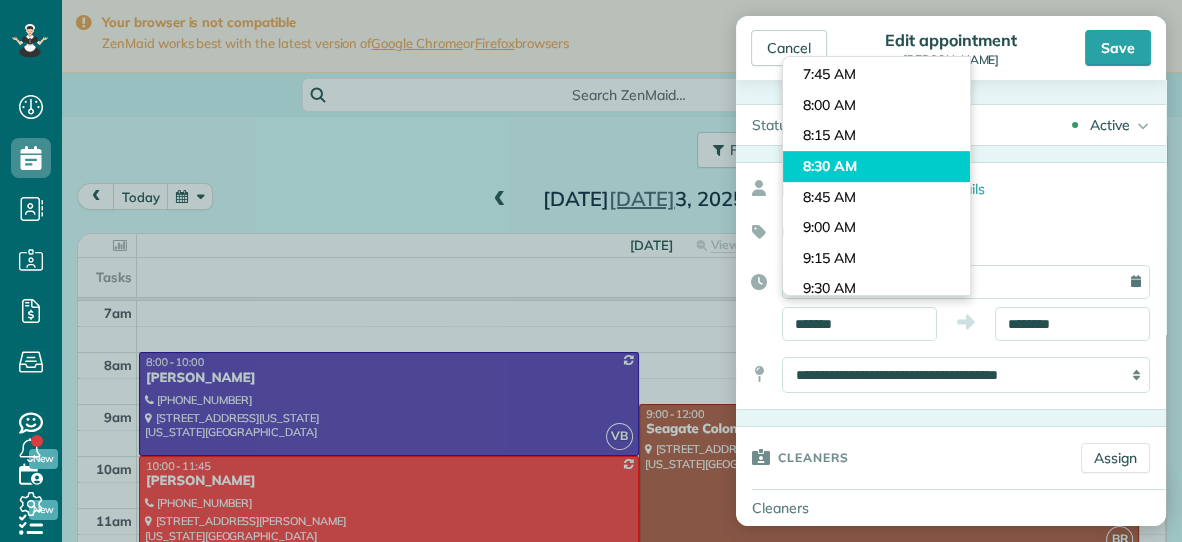 click on "Dashboard
Scheduling
Calendar View
List View
Dispatch View - Weekly scheduling (Beta)" at bounding box center [591, 271] 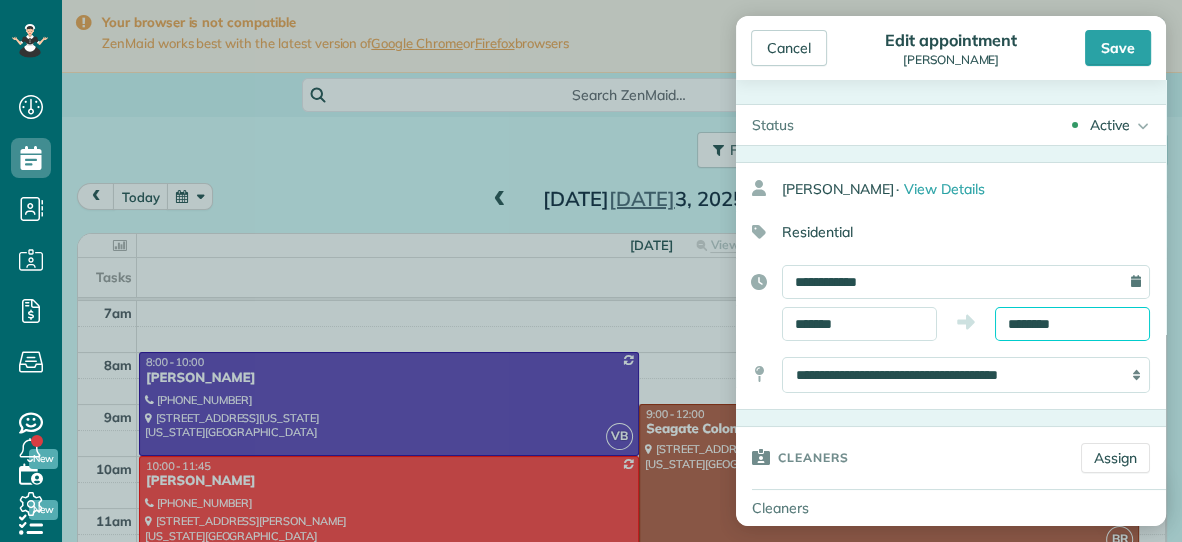 click on "********" at bounding box center [1072, 324] 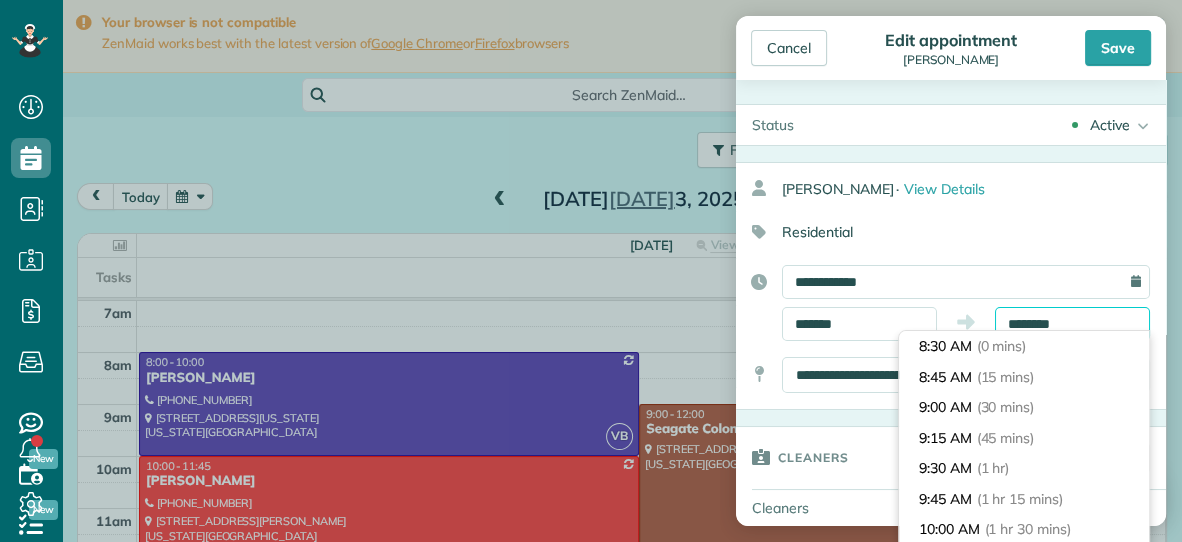 scroll, scrollTop: 152, scrollLeft: 0, axis: vertical 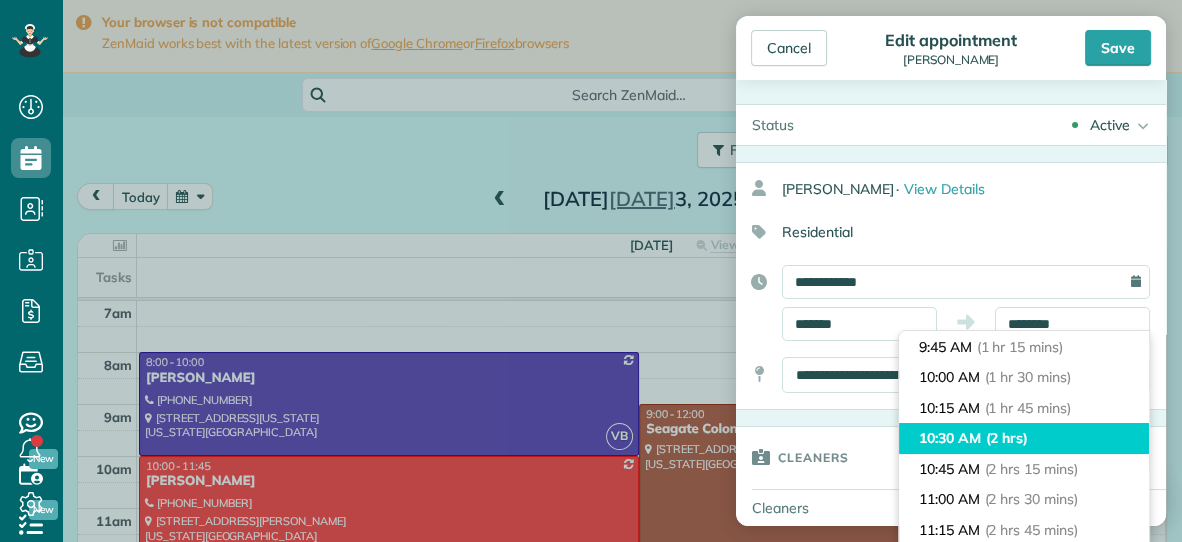 click on "10:30 AM  (2 hrs)" at bounding box center (1024, 438) 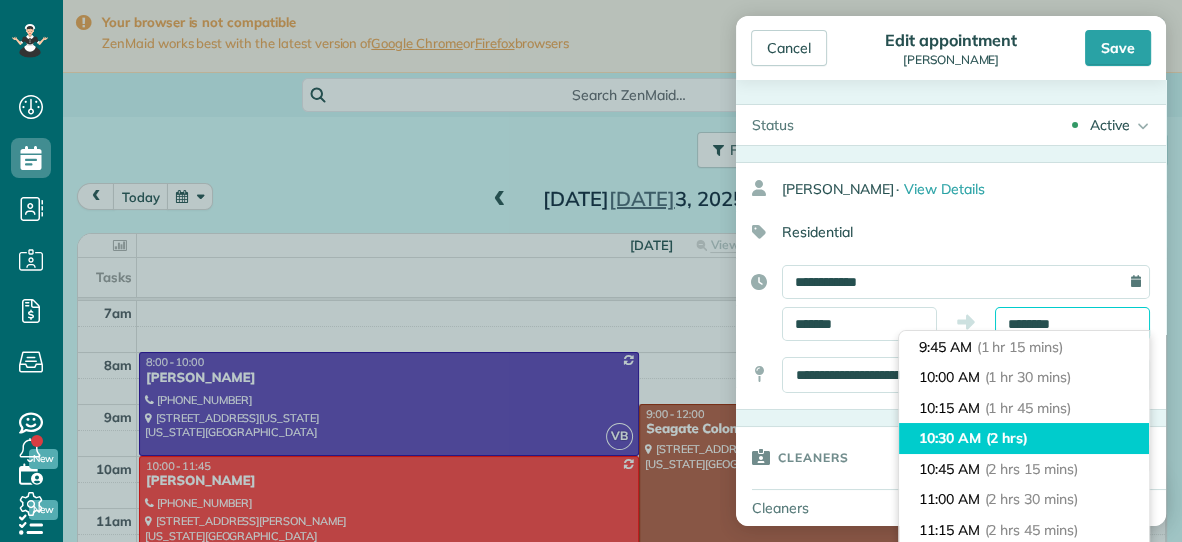 type on "********" 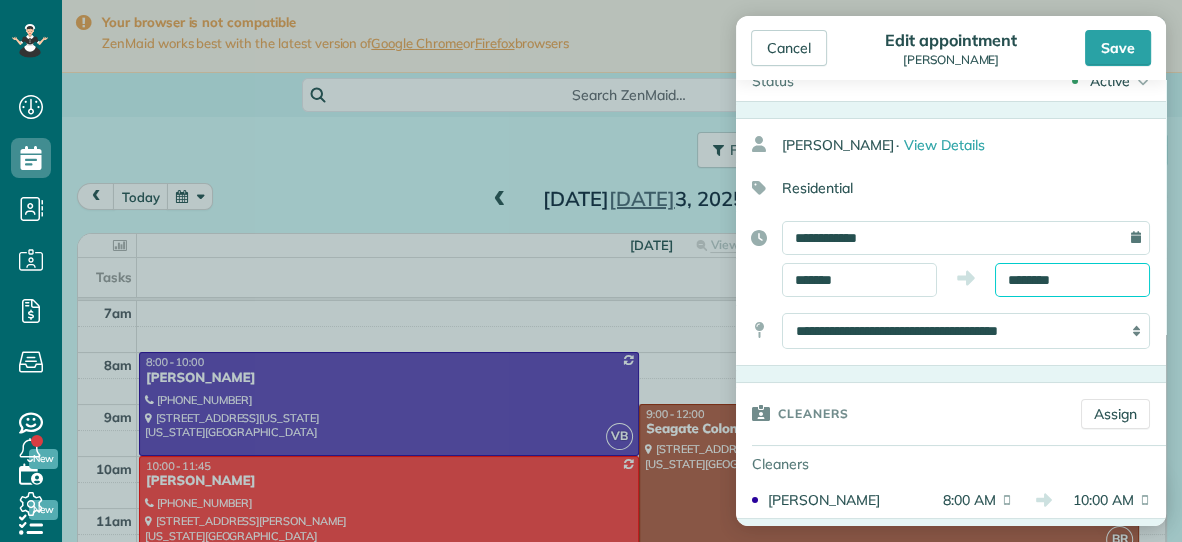 scroll, scrollTop: 38, scrollLeft: 0, axis: vertical 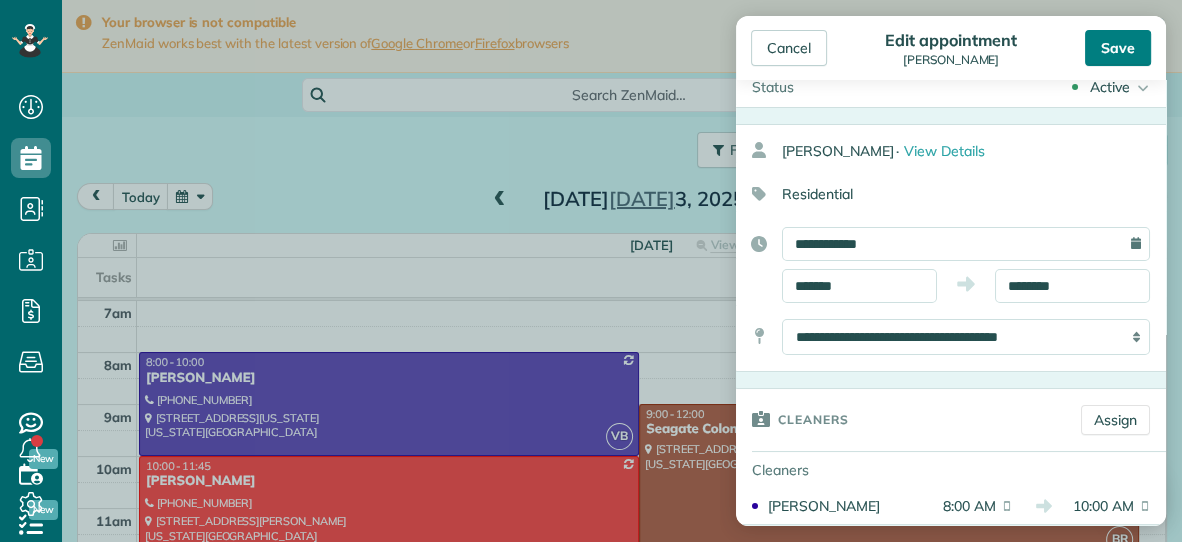 click on "Save" at bounding box center (1118, 48) 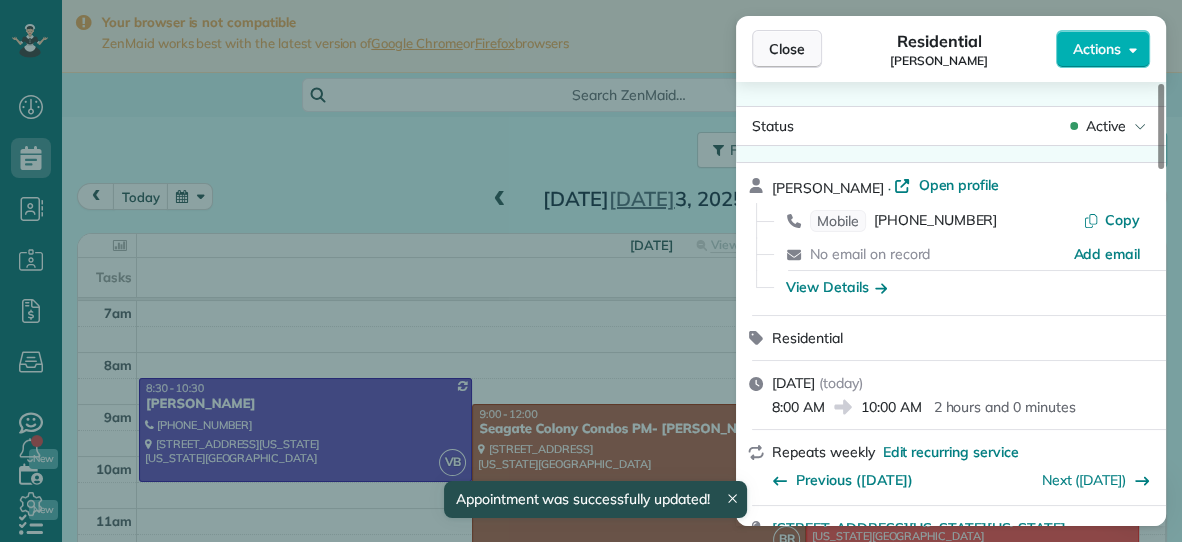 click on "Close" at bounding box center [787, 49] 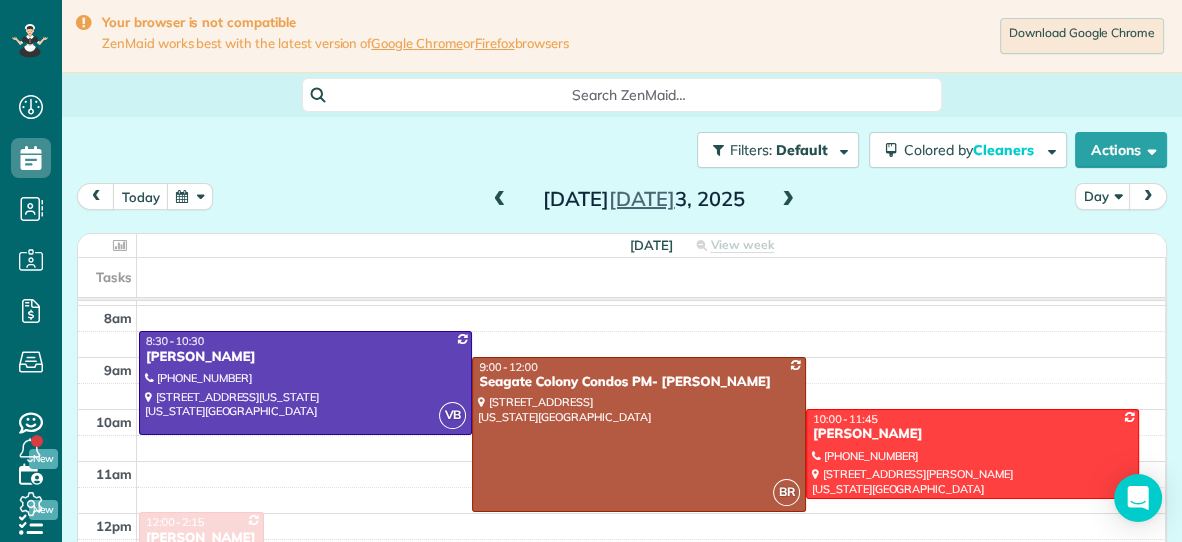 scroll, scrollTop: 46, scrollLeft: 0, axis: vertical 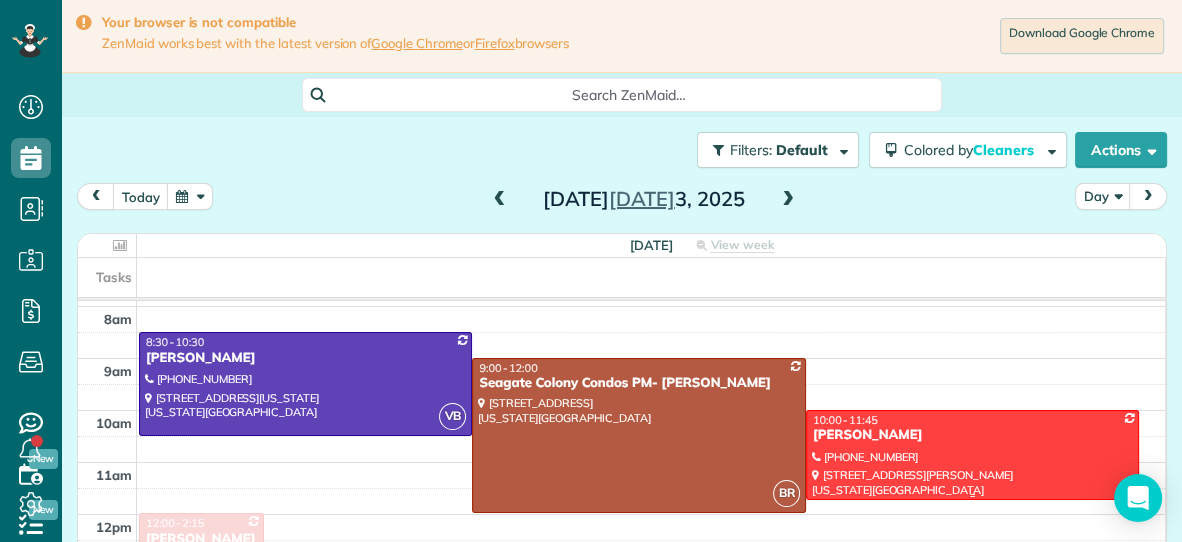 click at bounding box center [972, 455] 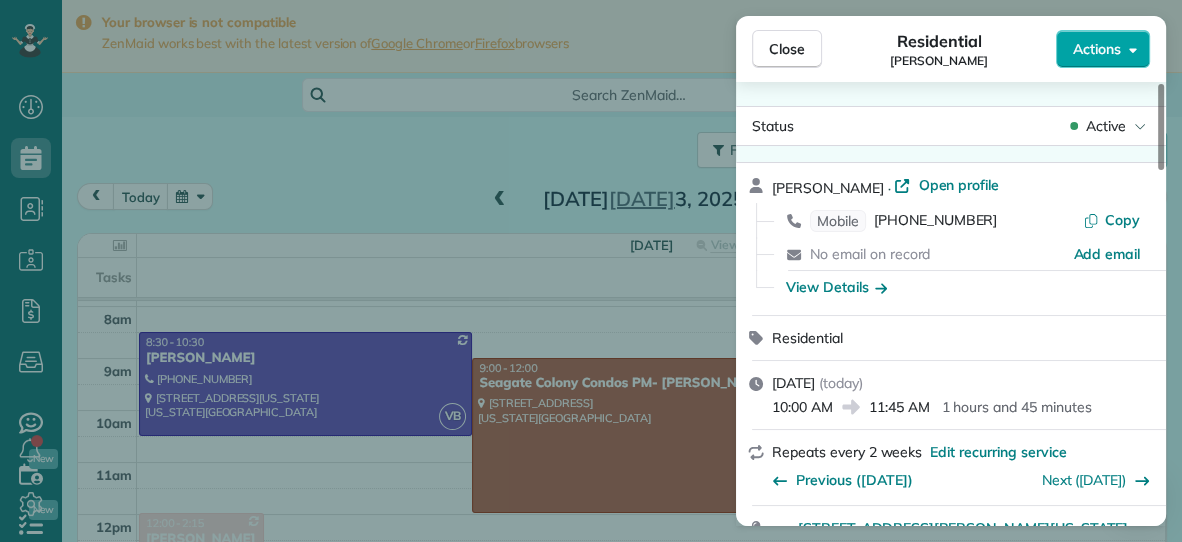 click on "Actions" at bounding box center [1097, 49] 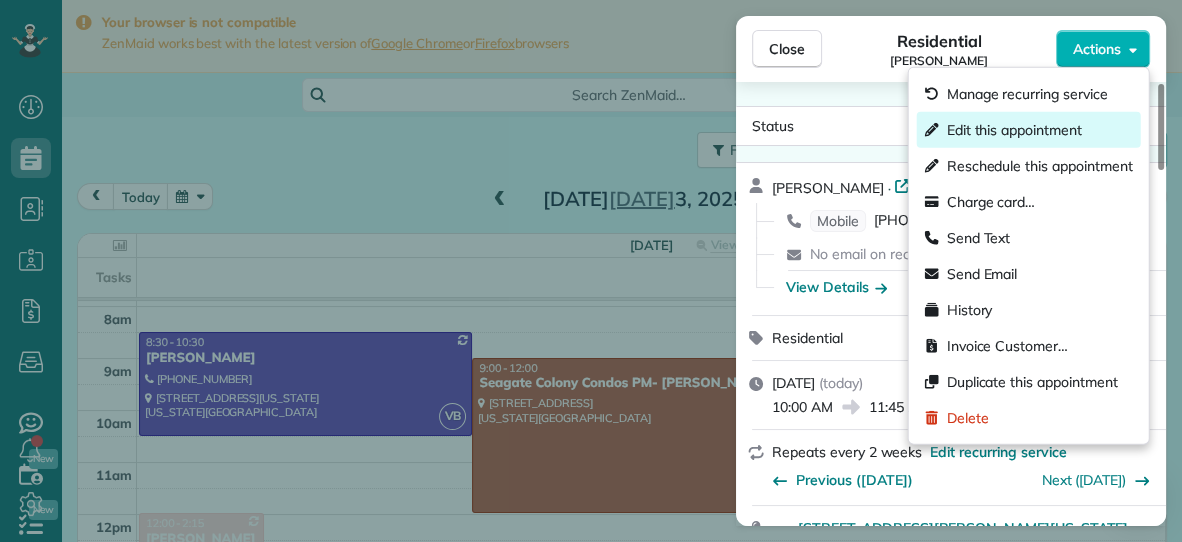 click on "Edit this appointment" at bounding box center (1014, 130) 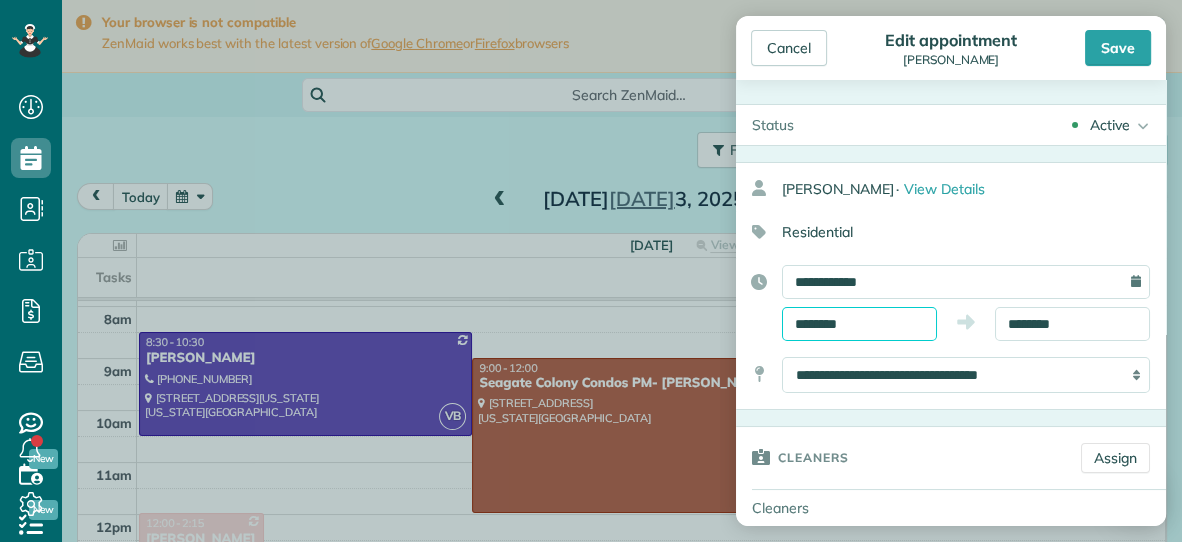 click on "********" at bounding box center (859, 324) 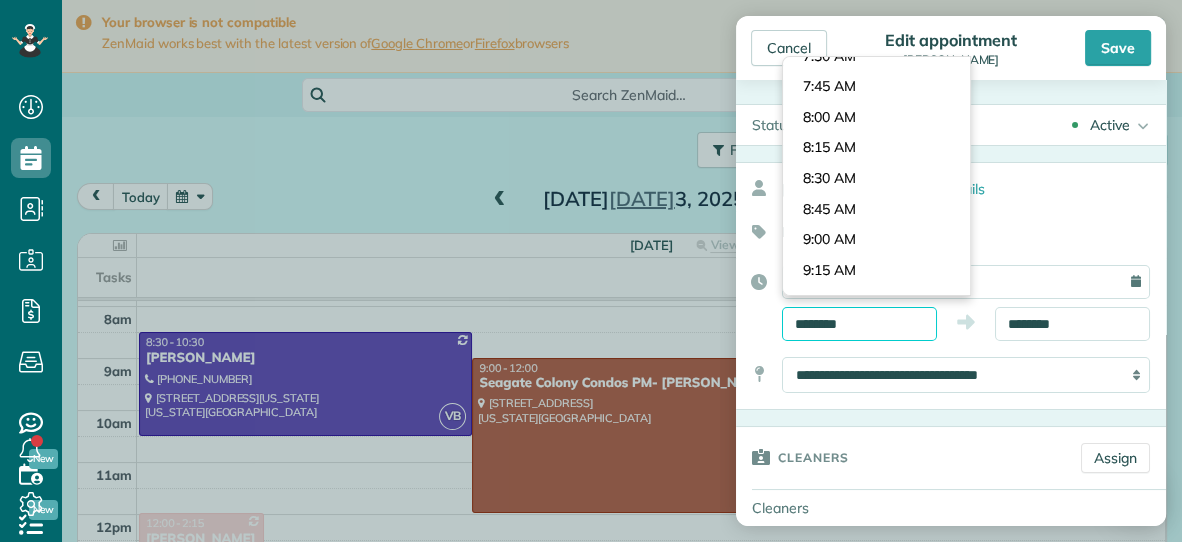 scroll, scrollTop: 904, scrollLeft: 0, axis: vertical 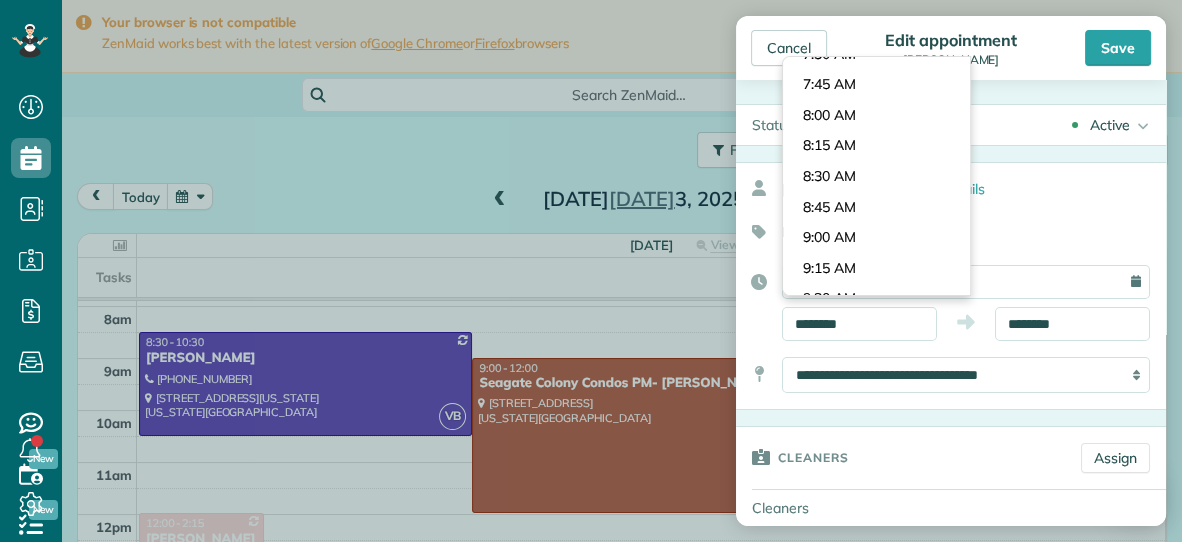 click on "Dashboard
Scheduling
Calendar View
List View
Dispatch View - Weekly scheduling (Beta)" at bounding box center [591, 271] 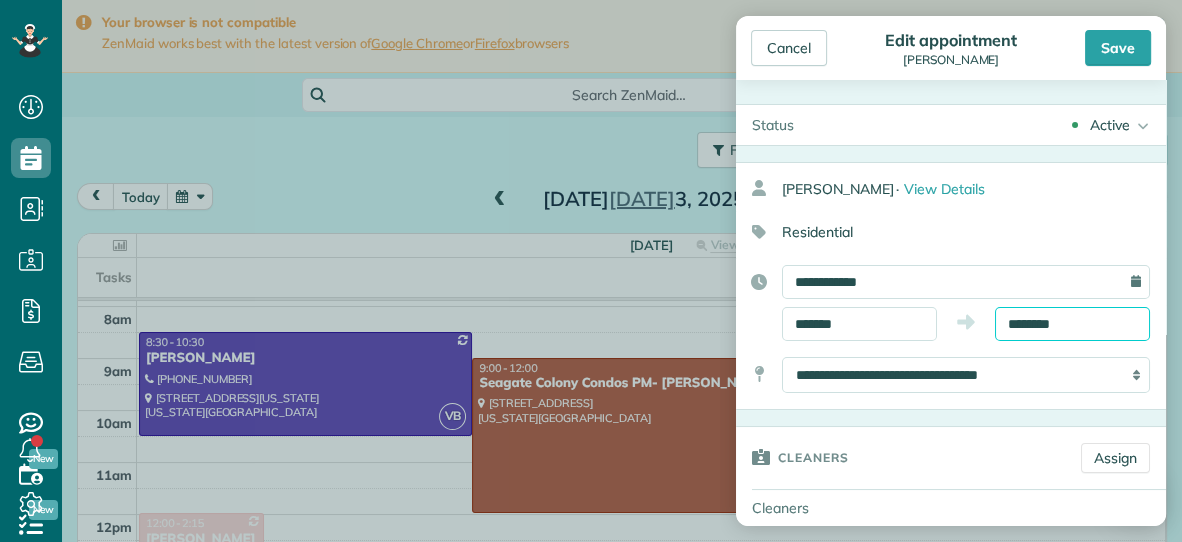 click on "********" at bounding box center [1072, 324] 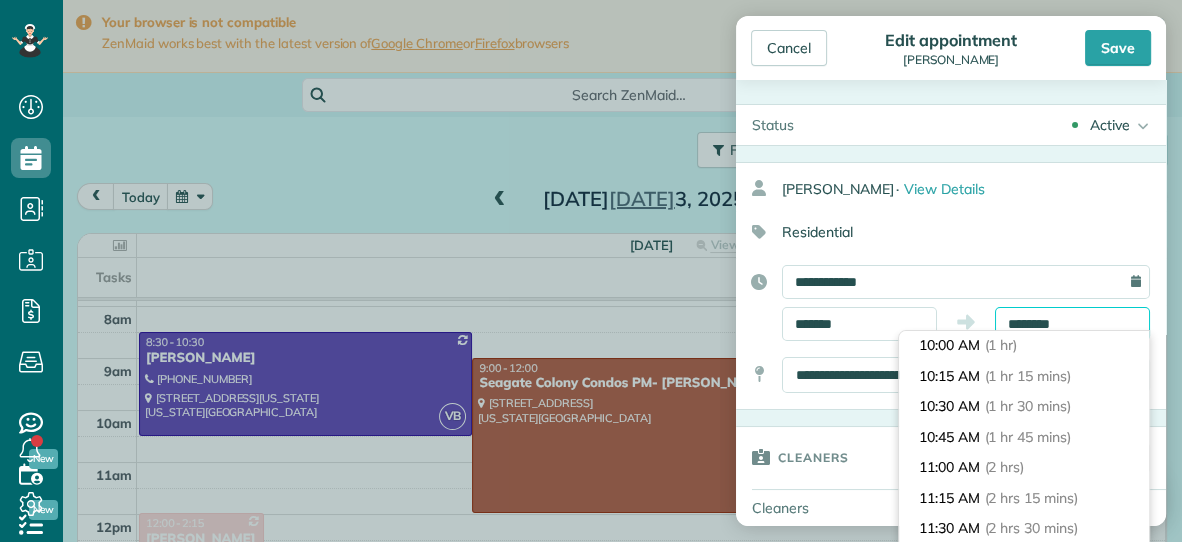 scroll, scrollTop: 119, scrollLeft: 0, axis: vertical 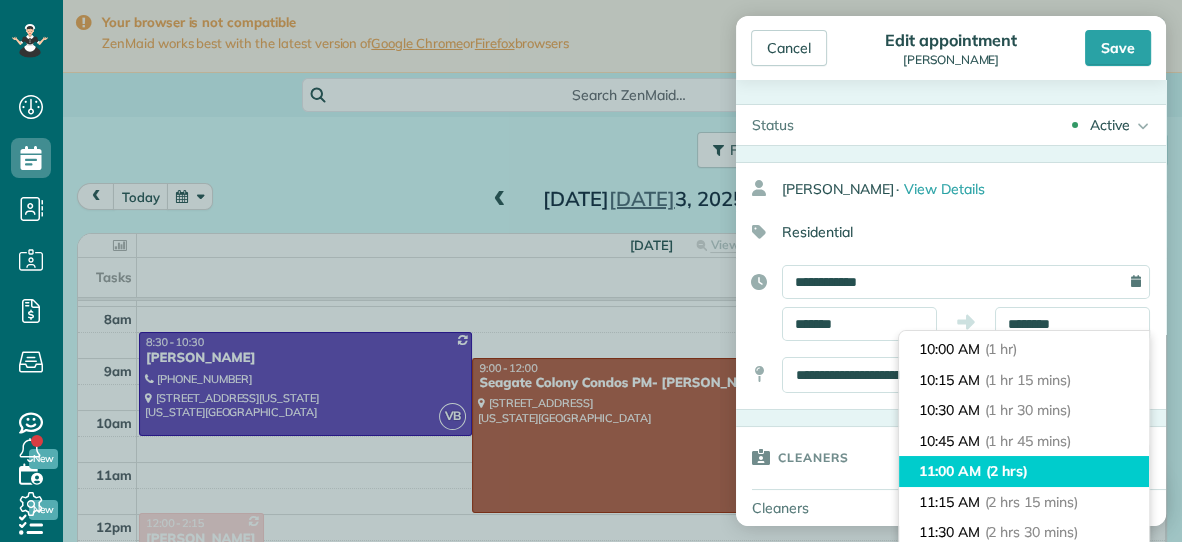 click on "(2 hrs)" at bounding box center (1007, 471) 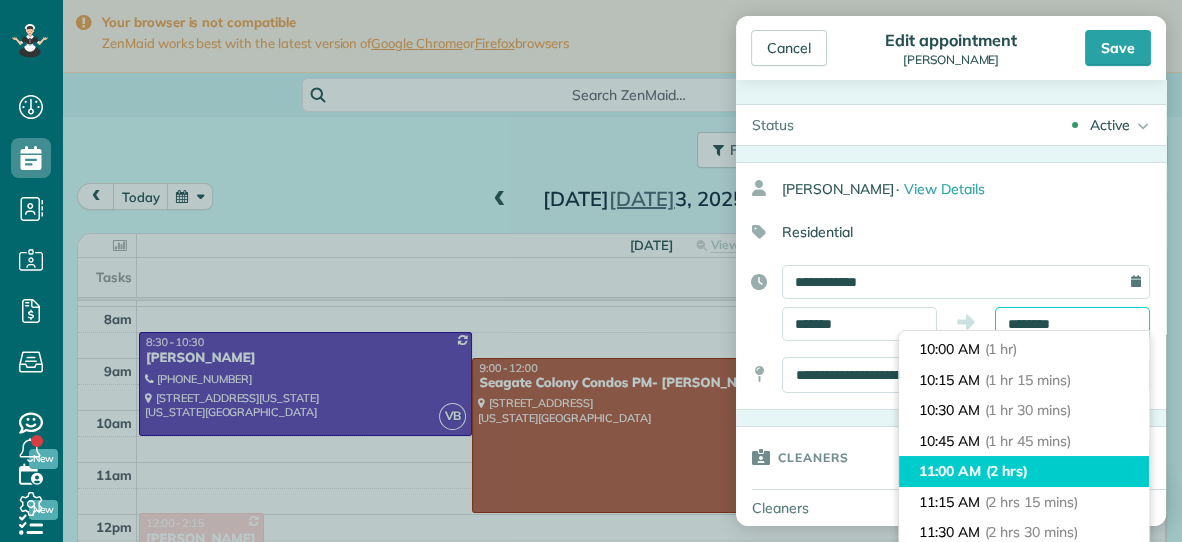 type on "********" 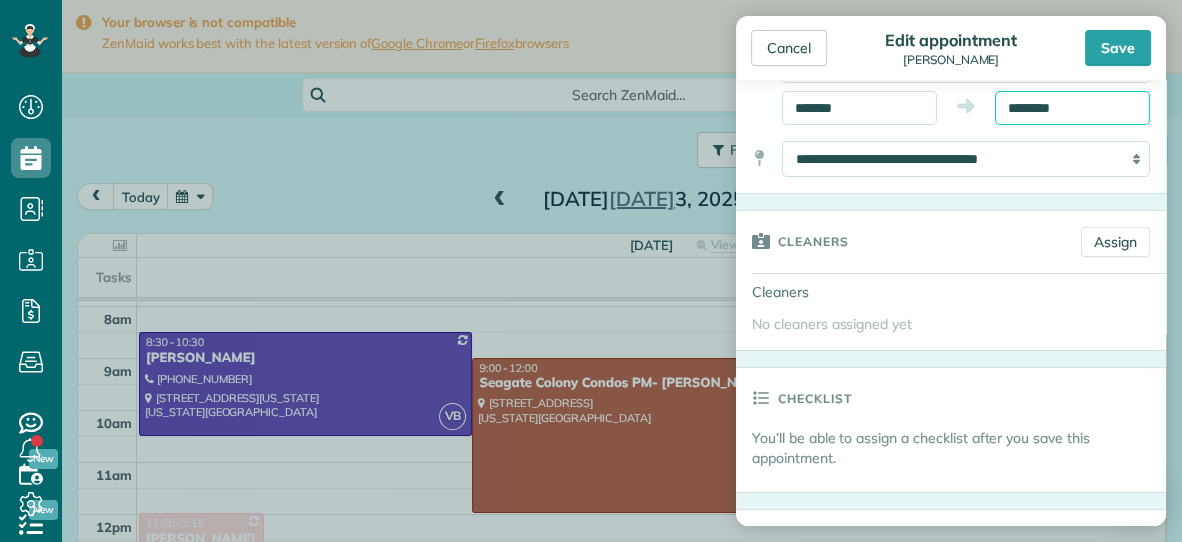 scroll, scrollTop: 225, scrollLeft: 0, axis: vertical 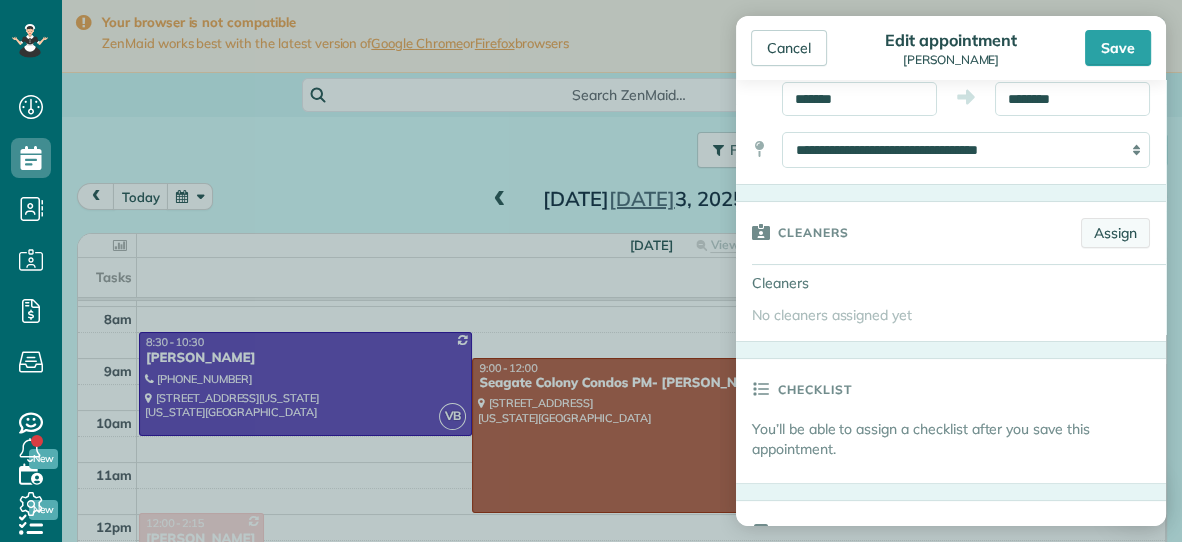 click on "Assign" at bounding box center (1115, 233) 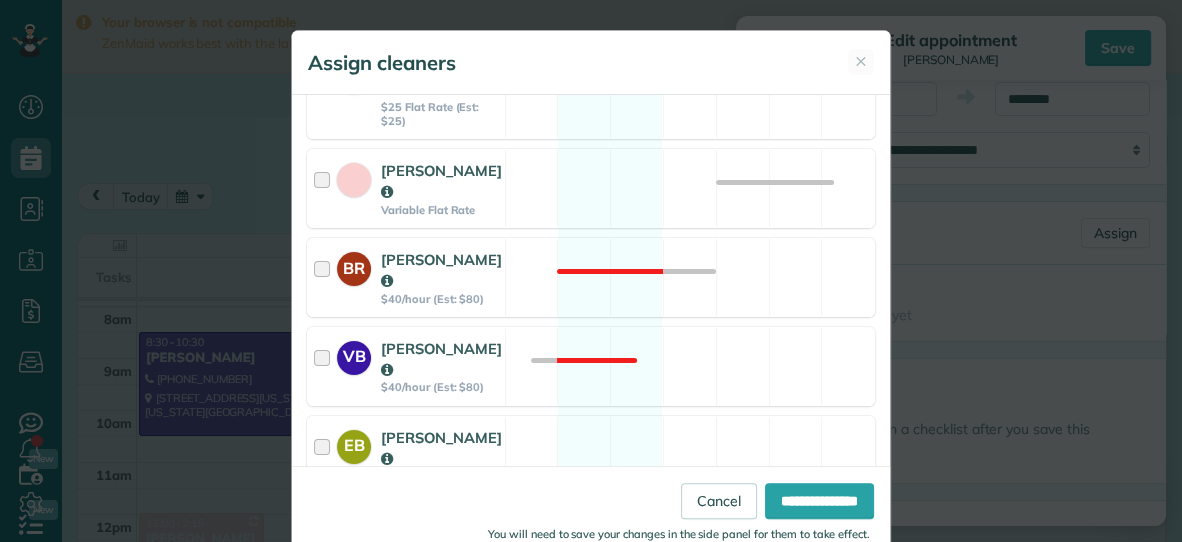 scroll, scrollTop: 310, scrollLeft: 0, axis: vertical 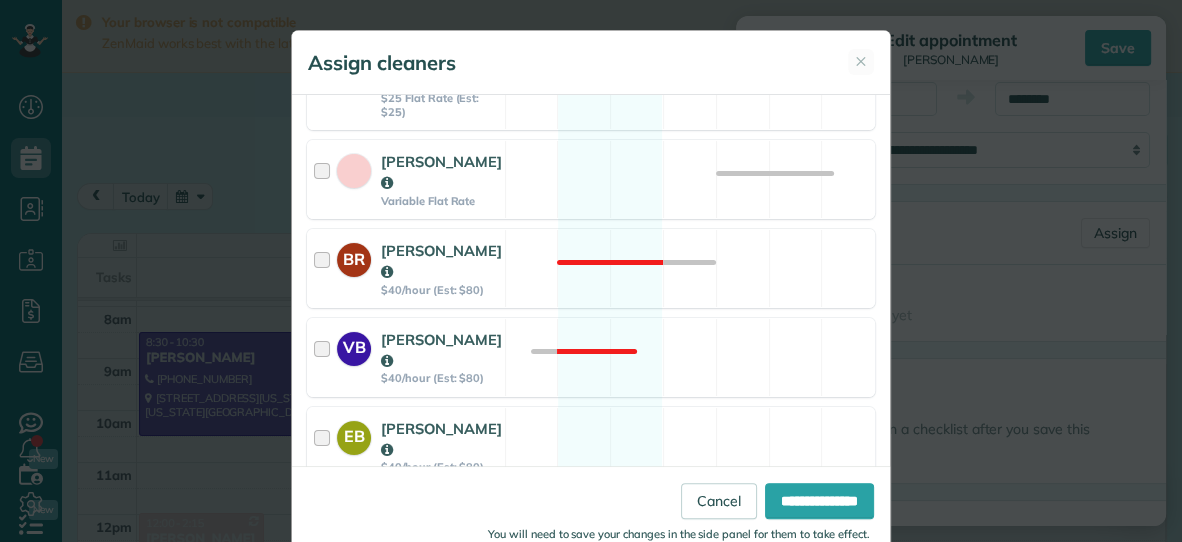 click on "VB
Vanessa Beason
$40/hour (Est: $80)
Not available" at bounding box center (591, 357) 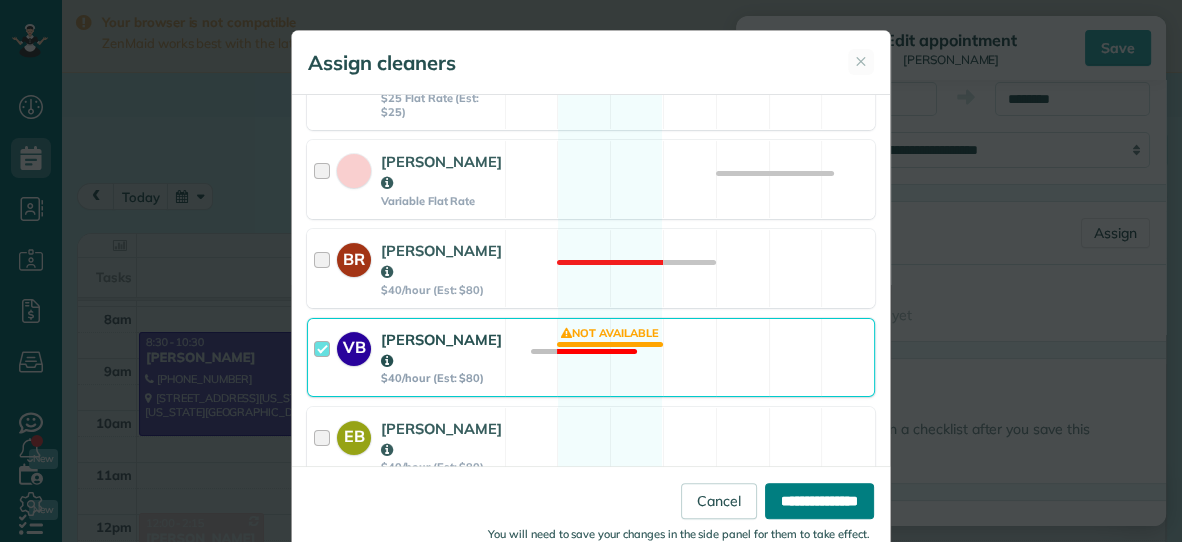 click on "**********" at bounding box center [819, 501] 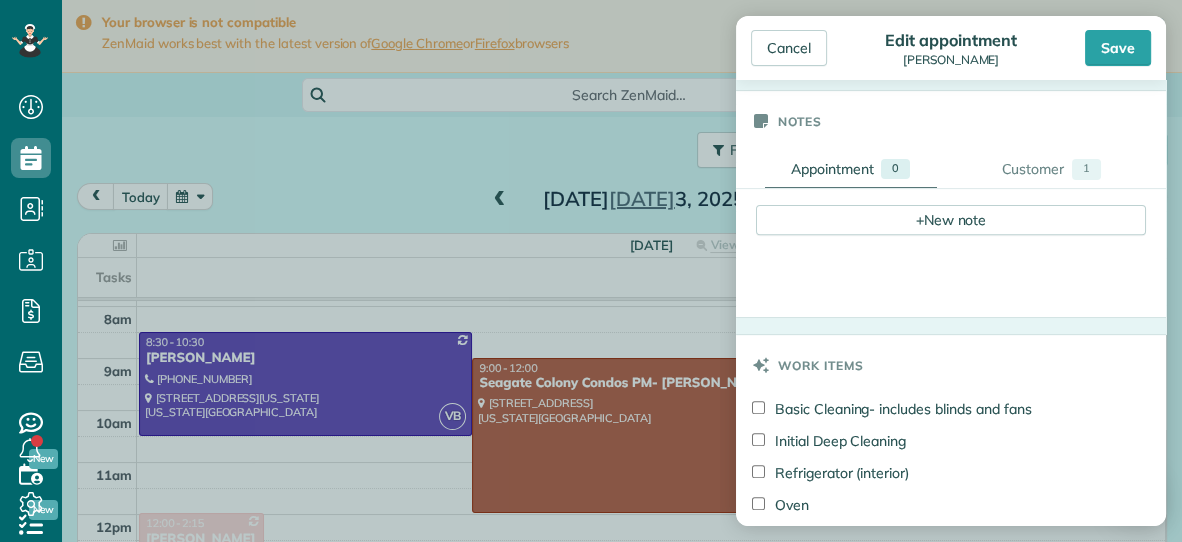 scroll, scrollTop: 671, scrollLeft: 0, axis: vertical 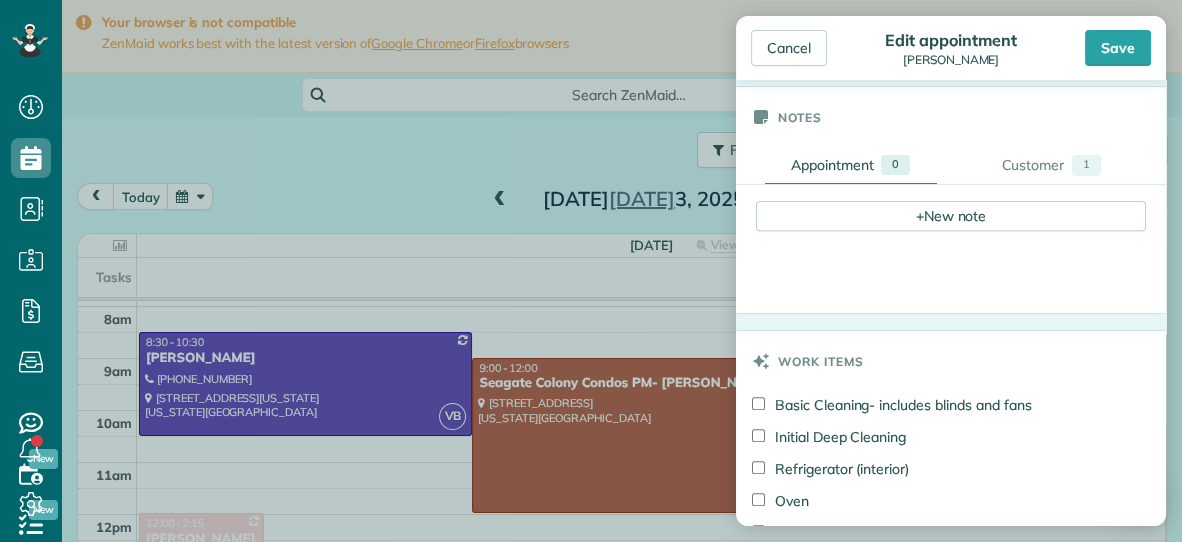 click on "Basic Cleaning- includes blinds and fans" at bounding box center [891, 405] 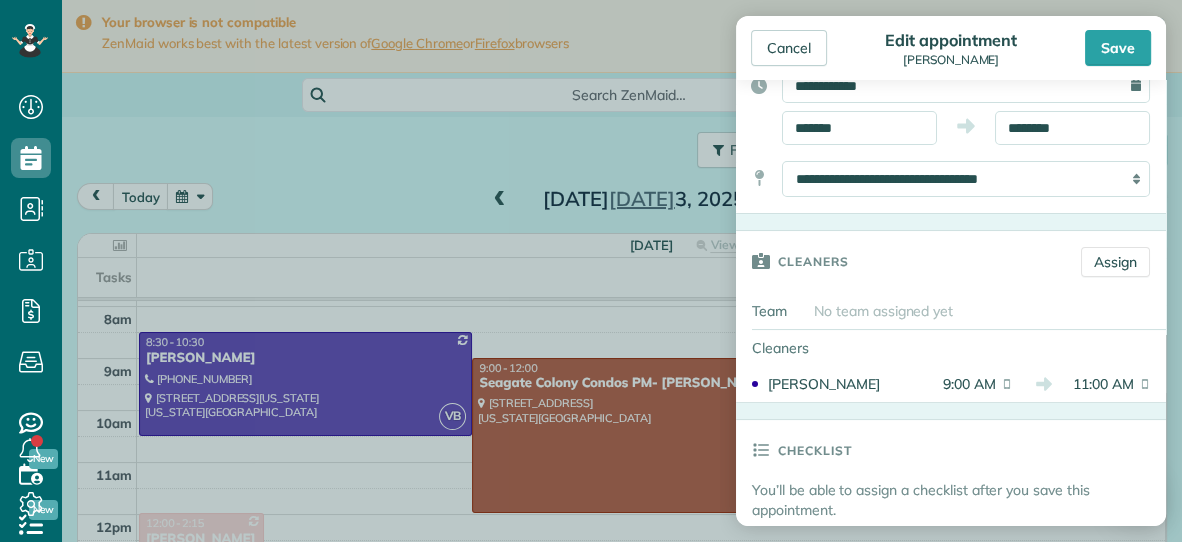 scroll, scrollTop: 195, scrollLeft: 0, axis: vertical 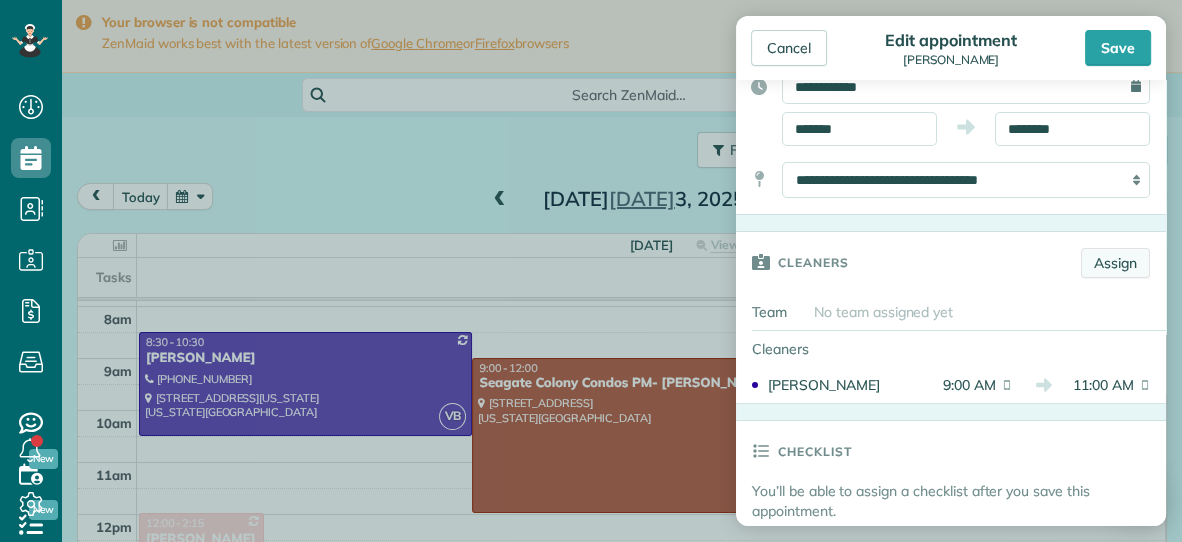 click on "Assign" at bounding box center (1115, 263) 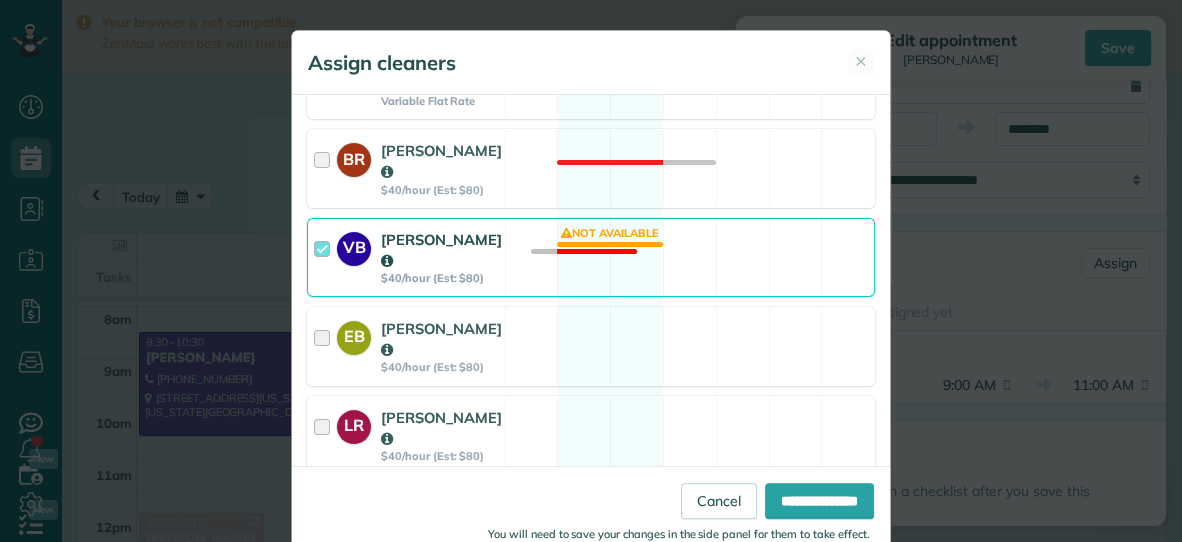 scroll, scrollTop: 483, scrollLeft: 0, axis: vertical 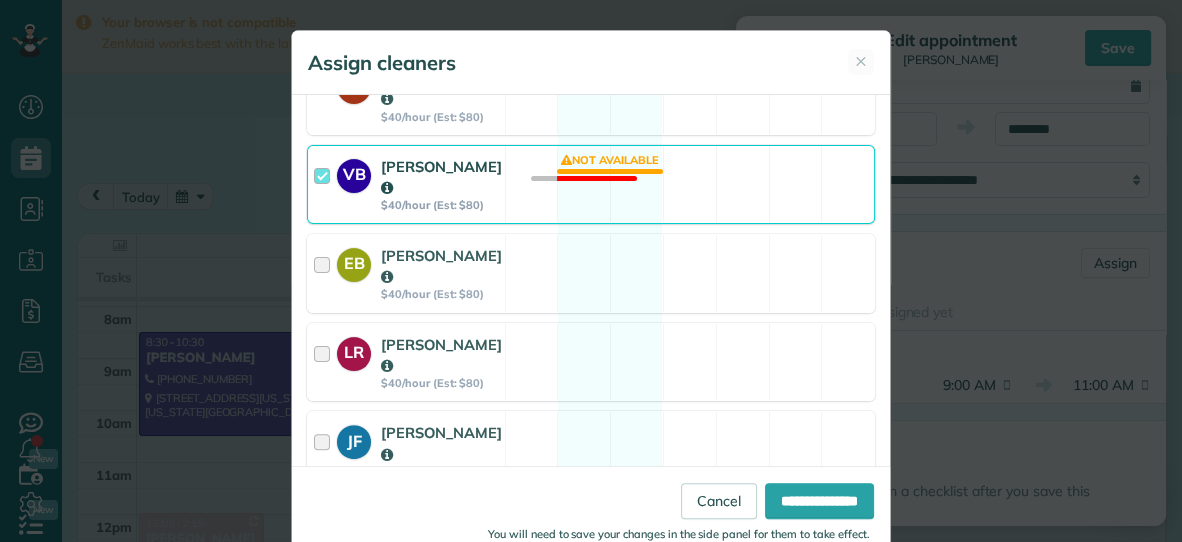 click on "VB
Vanessa Beason
$40/hour (Est: $80)
Not available" at bounding box center (591, 184) 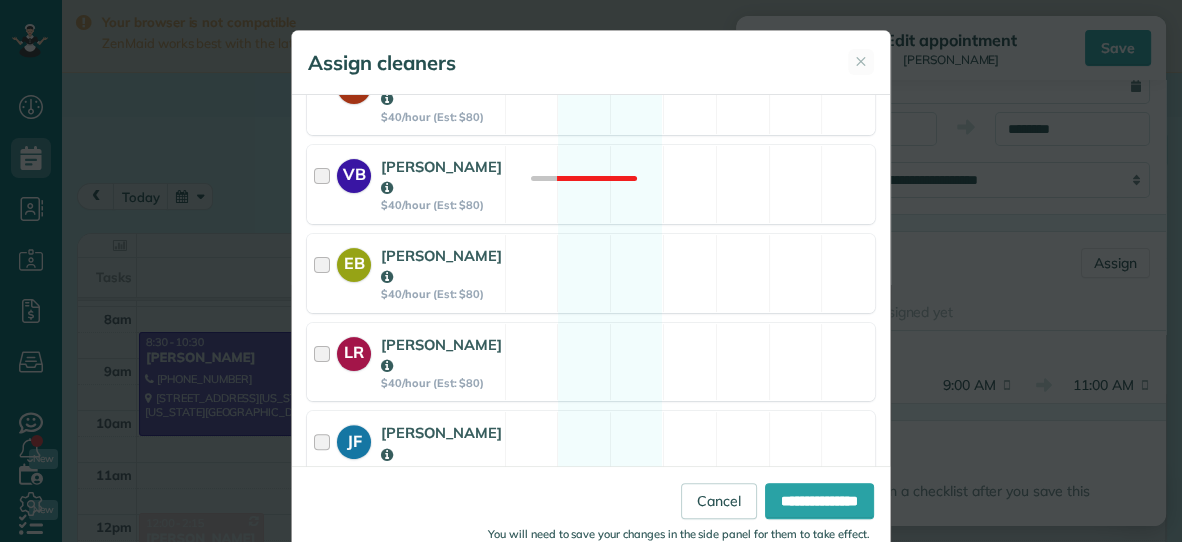 click on "DR
Dana Rhodes
$40/hour (Est: $80)
Available" at bounding box center [591, 539] 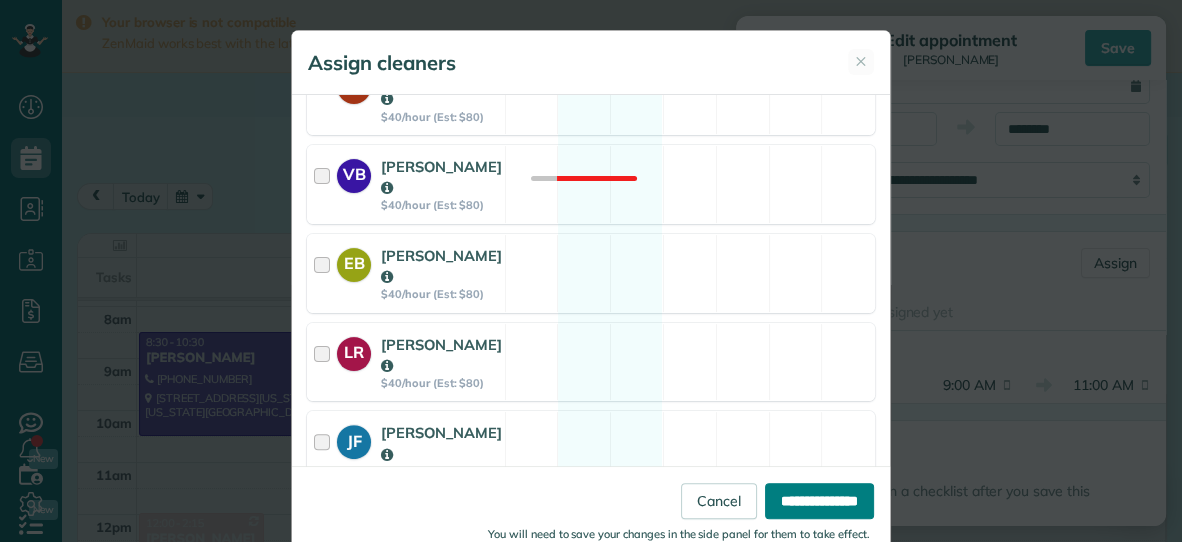 click on "**********" at bounding box center [819, 501] 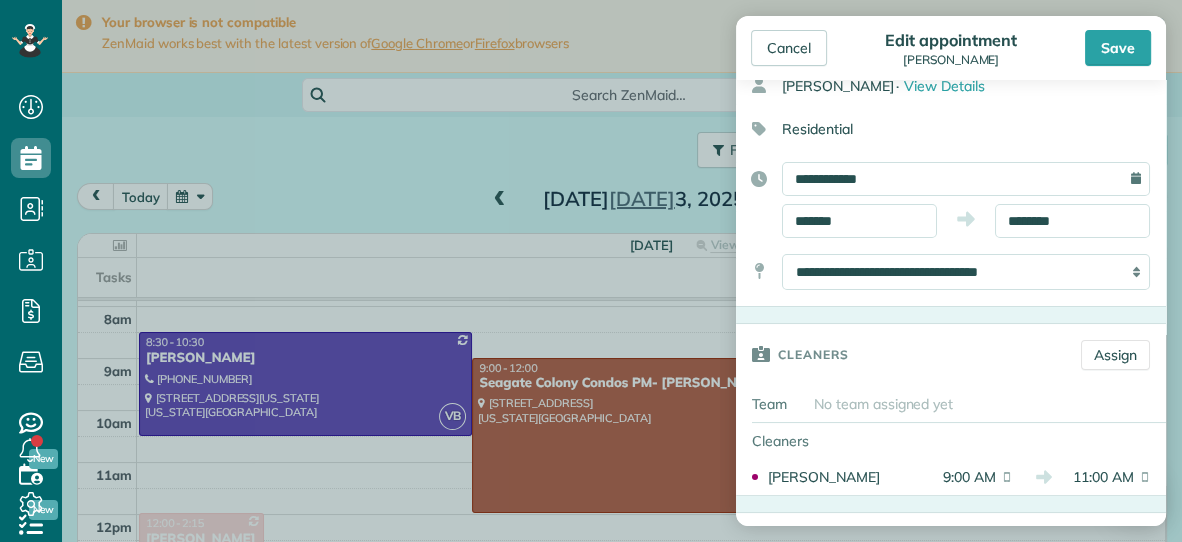 scroll, scrollTop: 0, scrollLeft: 0, axis: both 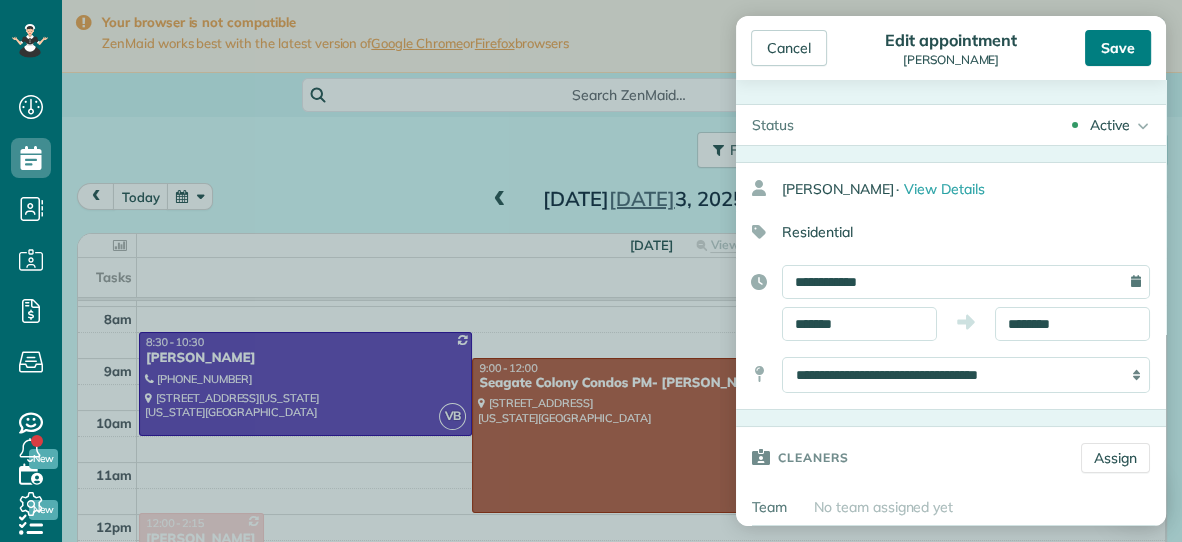 click on "Save" at bounding box center (1118, 48) 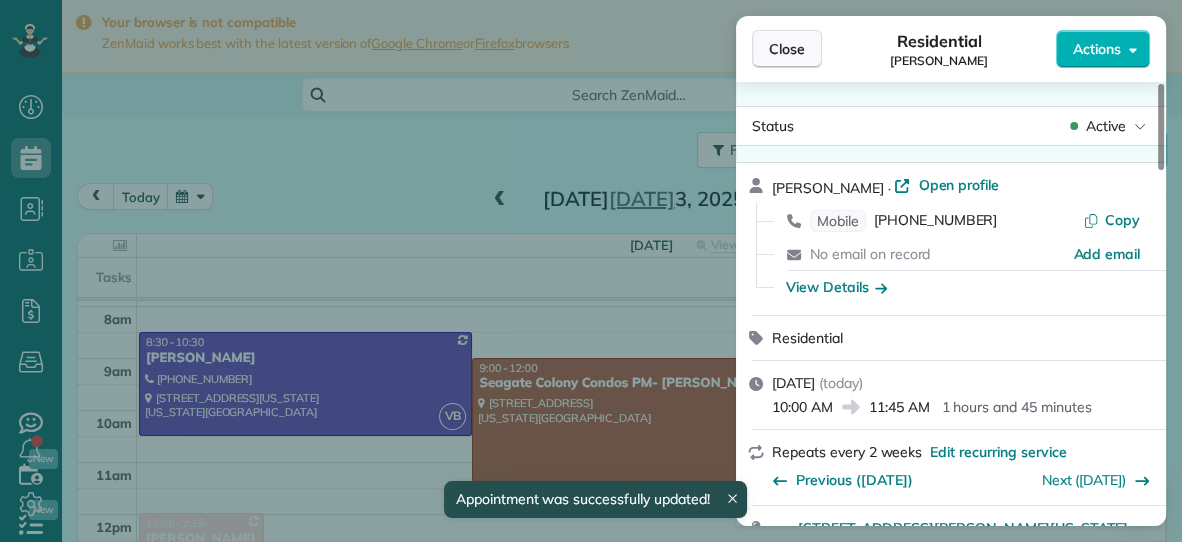 click on "Close" at bounding box center [787, 49] 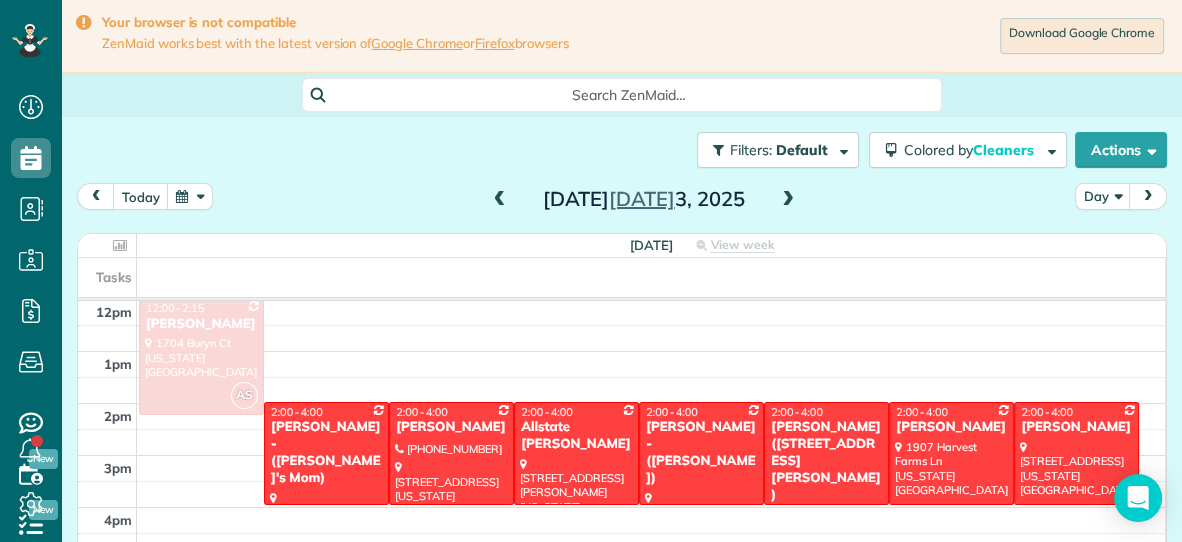 scroll, scrollTop: 275, scrollLeft: 0, axis: vertical 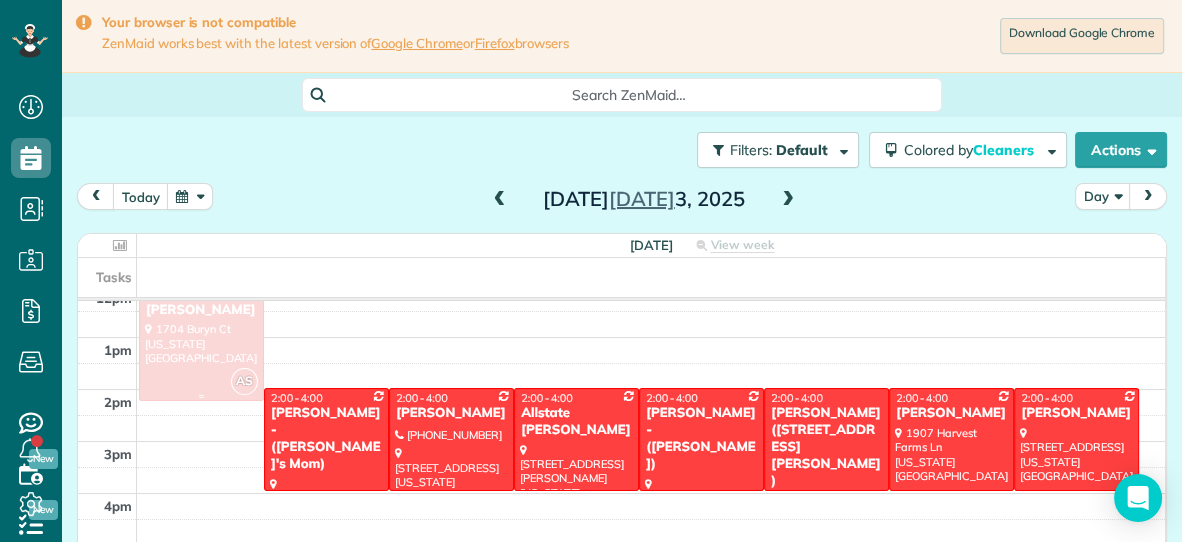 click at bounding box center [201, 342] 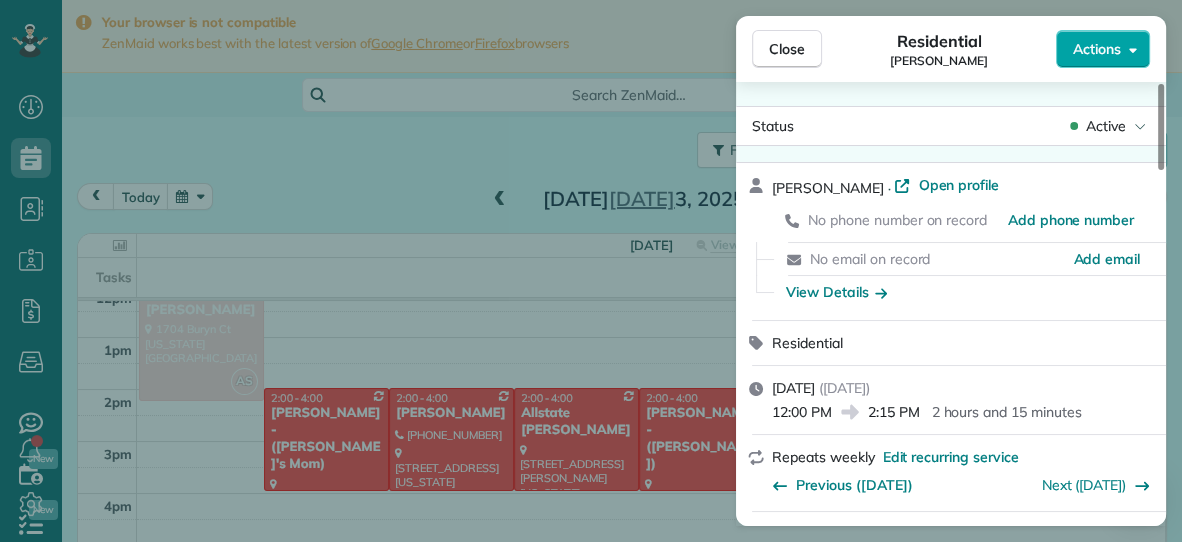 click on "Actions" at bounding box center [1097, 49] 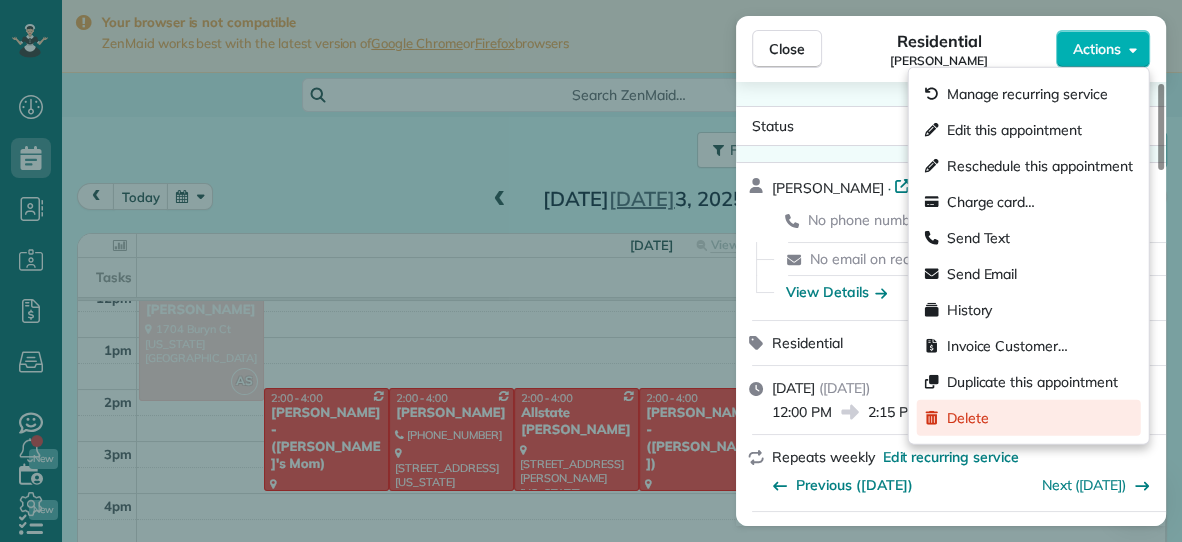 click on "Delete" at bounding box center (968, 418) 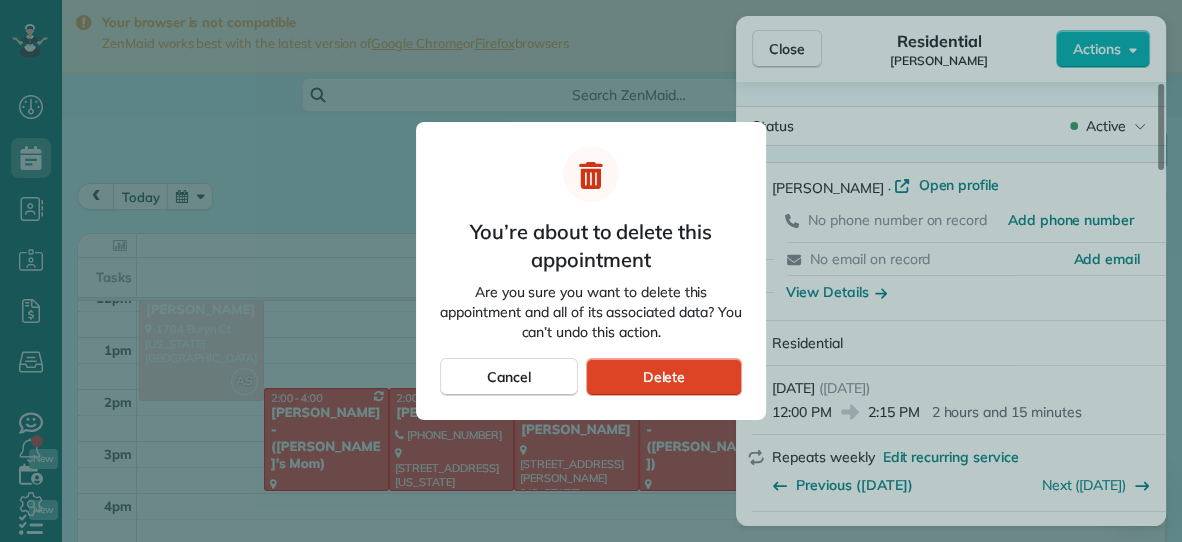 click on "Delete" at bounding box center [664, 377] 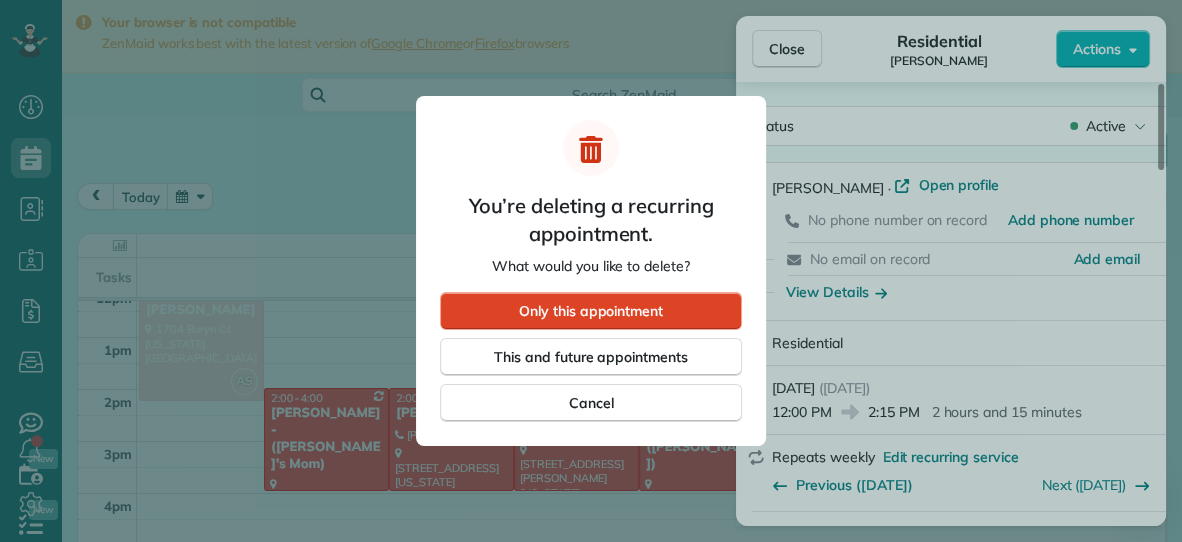 click on "Only this appointment" at bounding box center [591, 311] 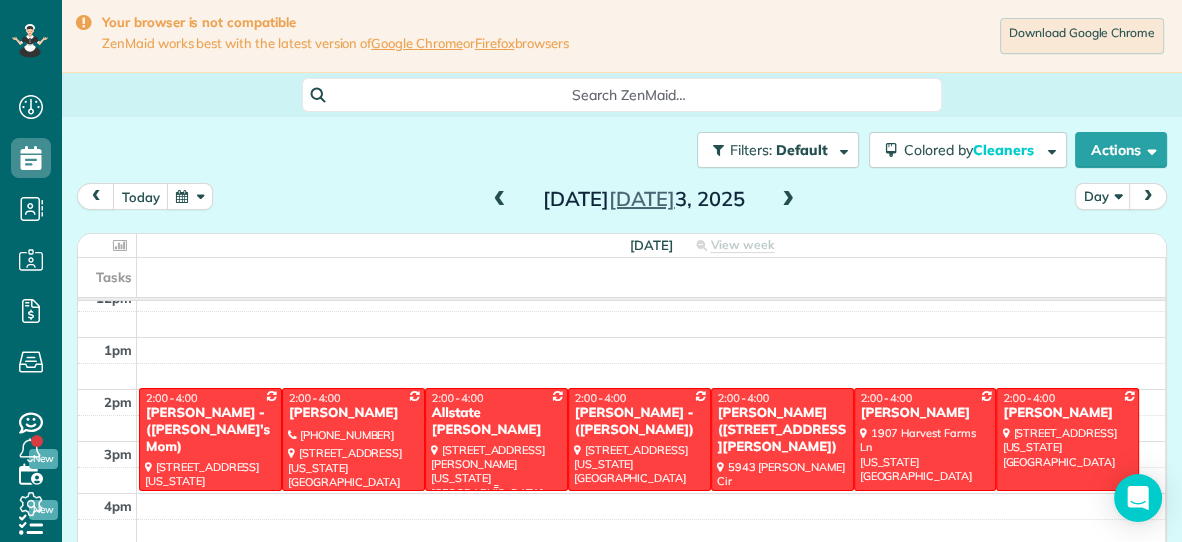 click on "Allstate [PERSON_NAME]" at bounding box center (496, 422) 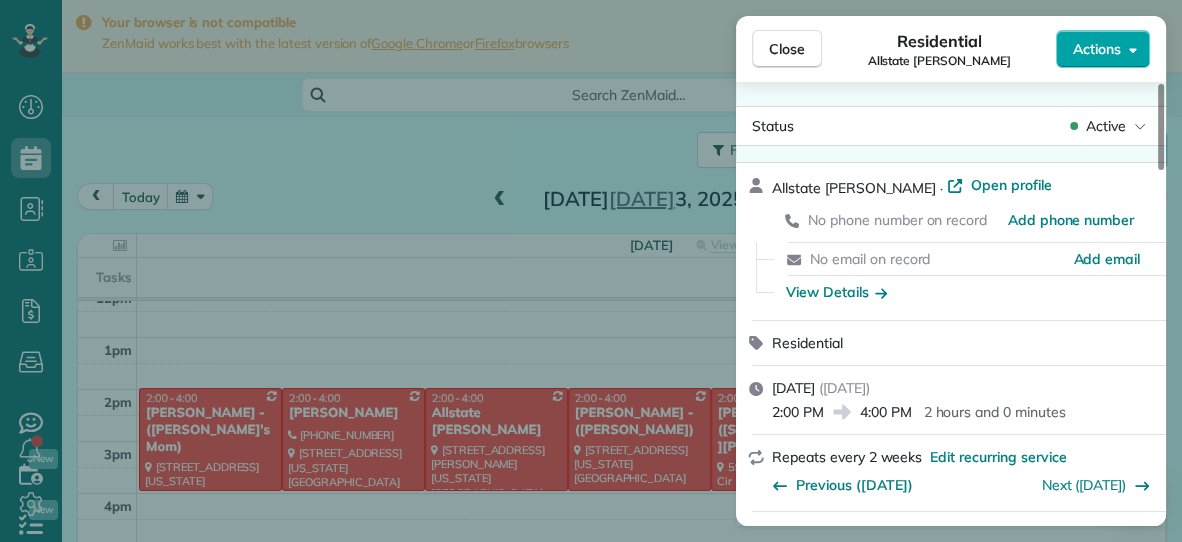 click on "Actions" at bounding box center [1097, 49] 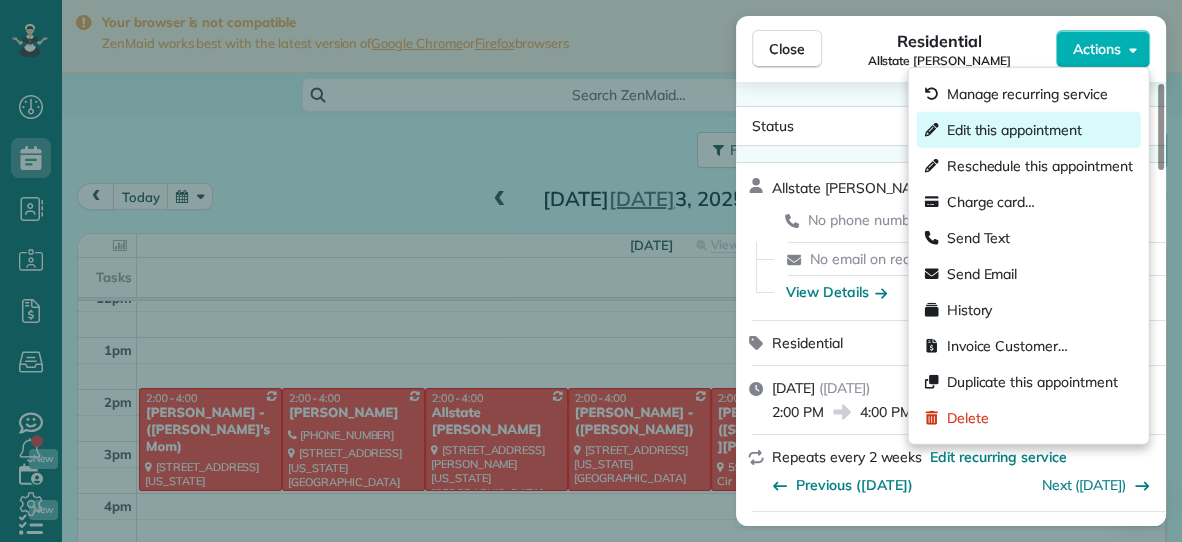 click on "Edit this appointment" at bounding box center (1014, 130) 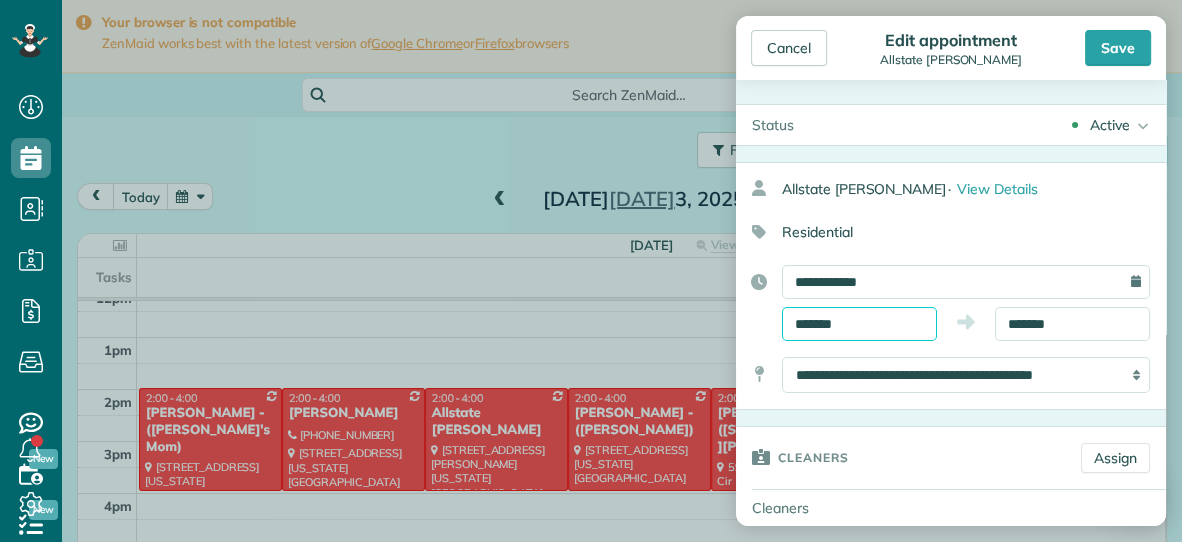 click on "*******" at bounding box center (859, 324) 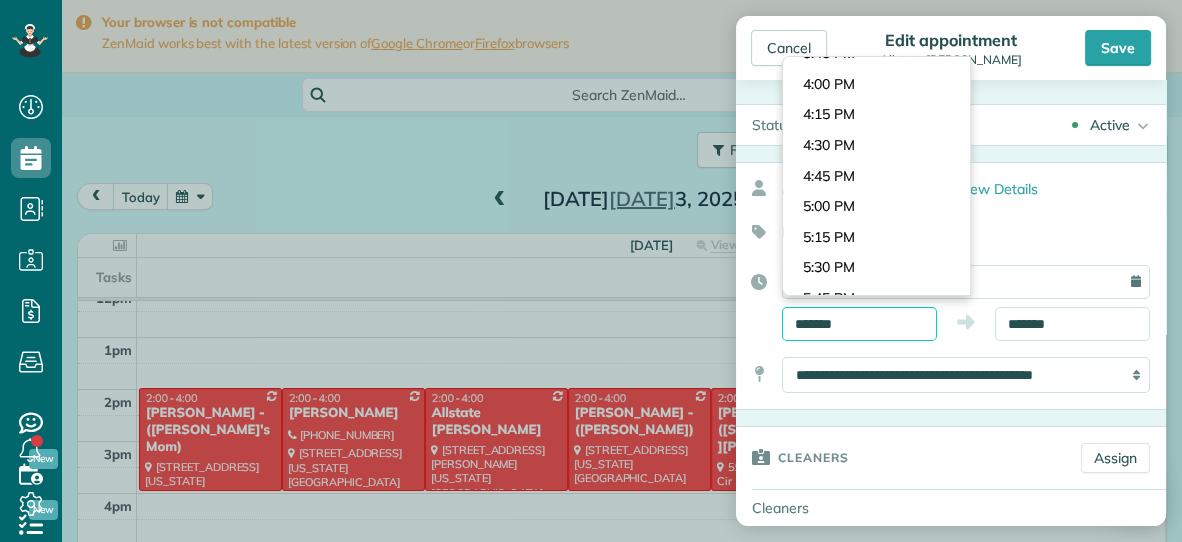 scroll, scrollTop: 1920, scrollLeft: 0, axis: vertical 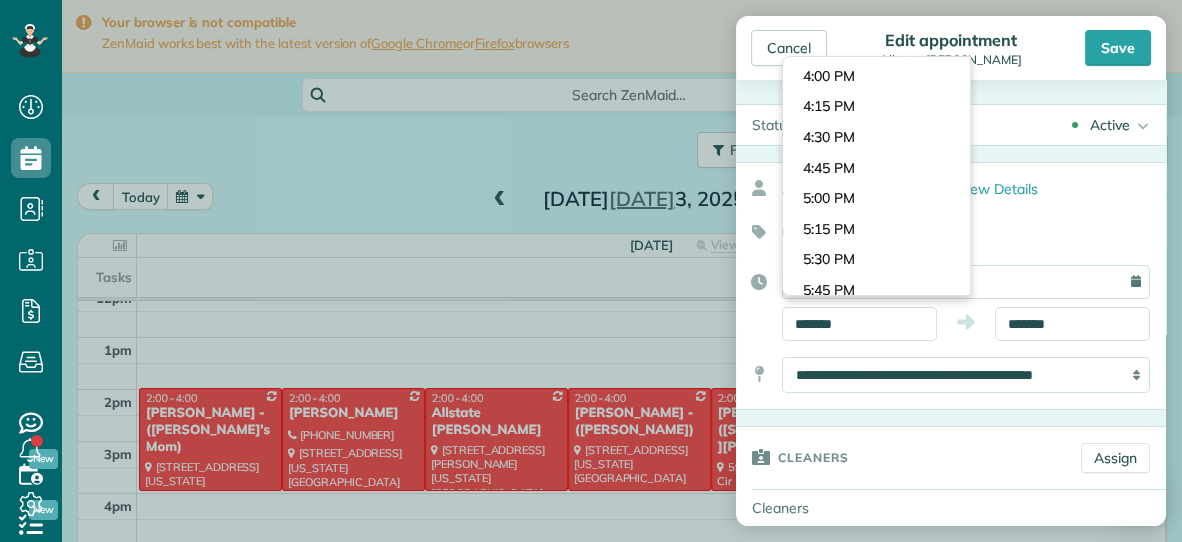 click on "Dashboard
Scheduling
Calendar View
List View
Dispatch View - Weekly scheduling (Beta)" at bounding box center (591, 271) 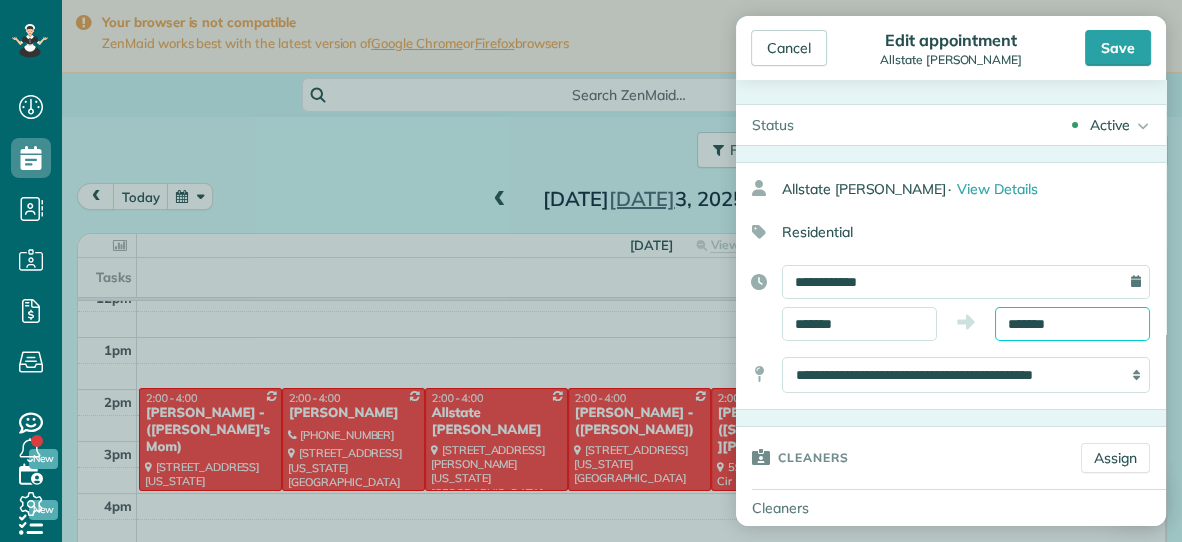 click on "*******" at bounding box center (1072, 324) 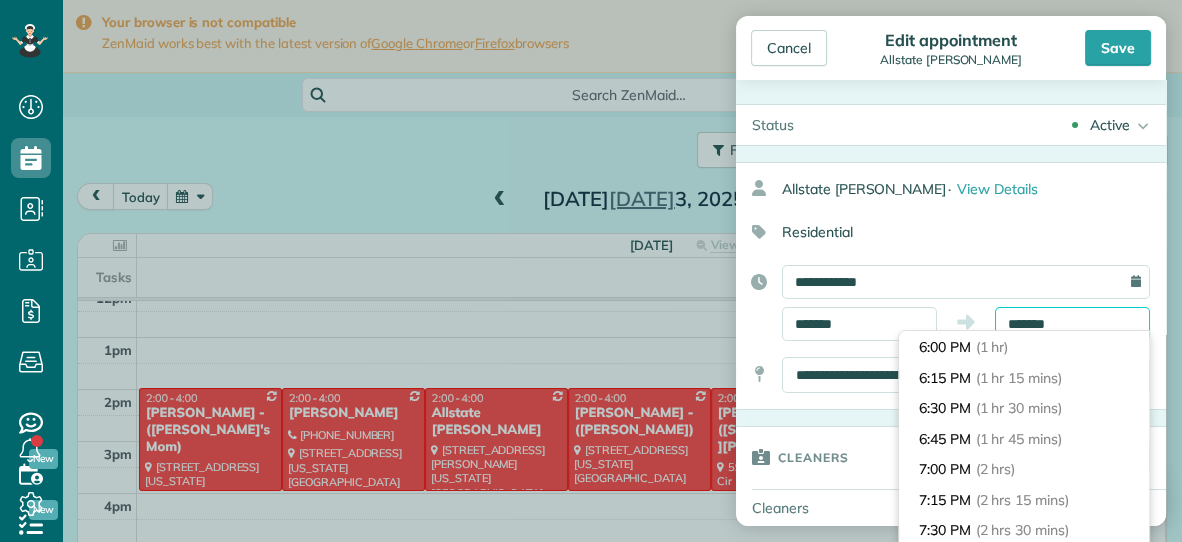 scroll, scrollTop: 126, scrollLeft: 0, axis: vertical 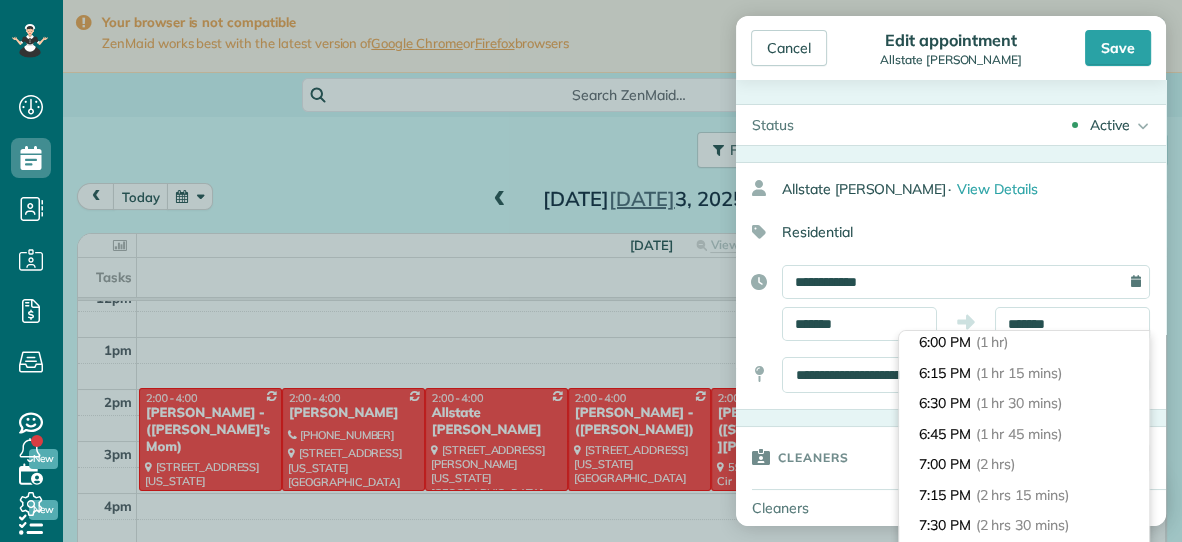 click on "6:30 PM  (1 hr 30 mins)" at bounding box center [1024, 403] 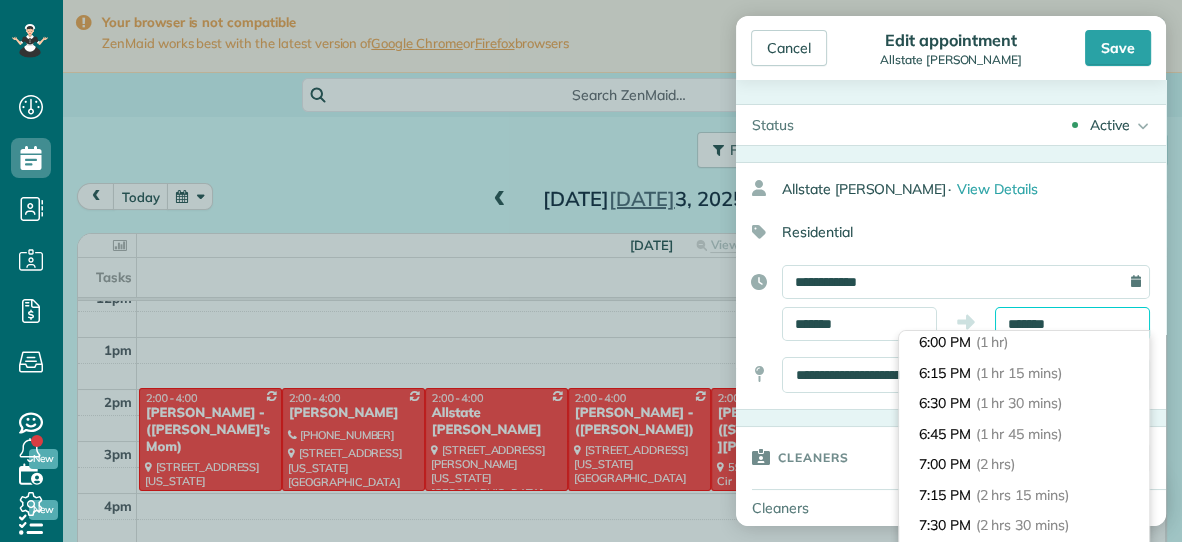 type on "*******" 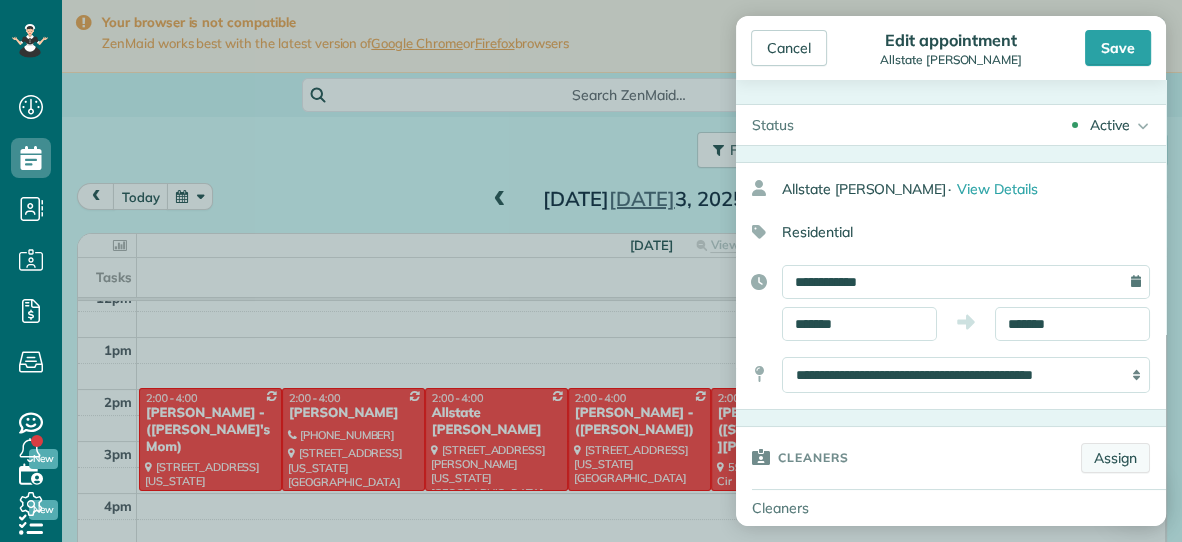 click on "Assign" at bounding box center (1115, 458) 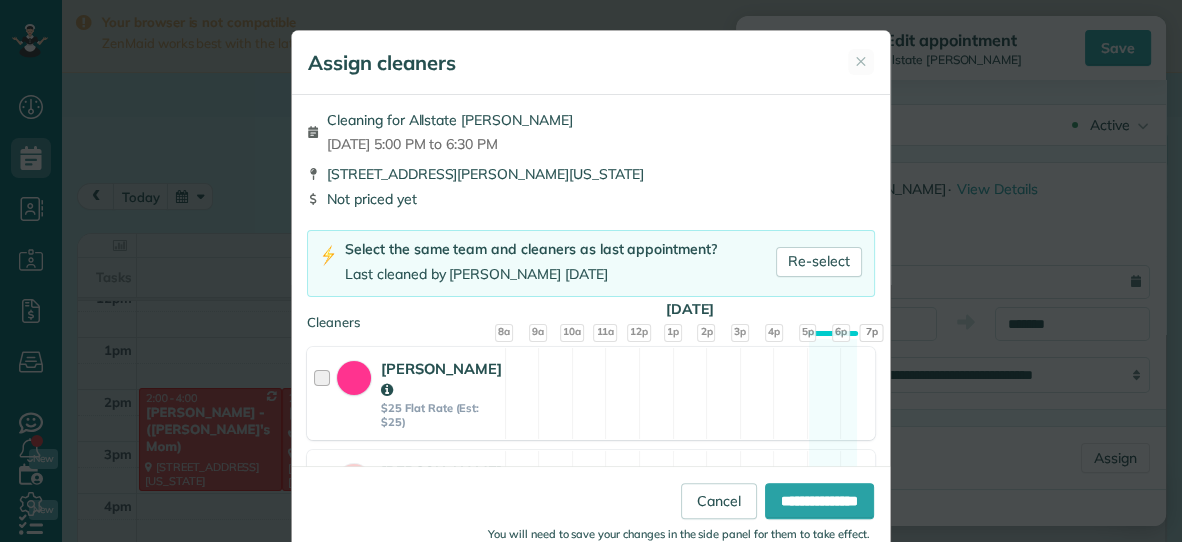 scroll, scrollTop: 483, scrollLeft: 0, axis: vertical 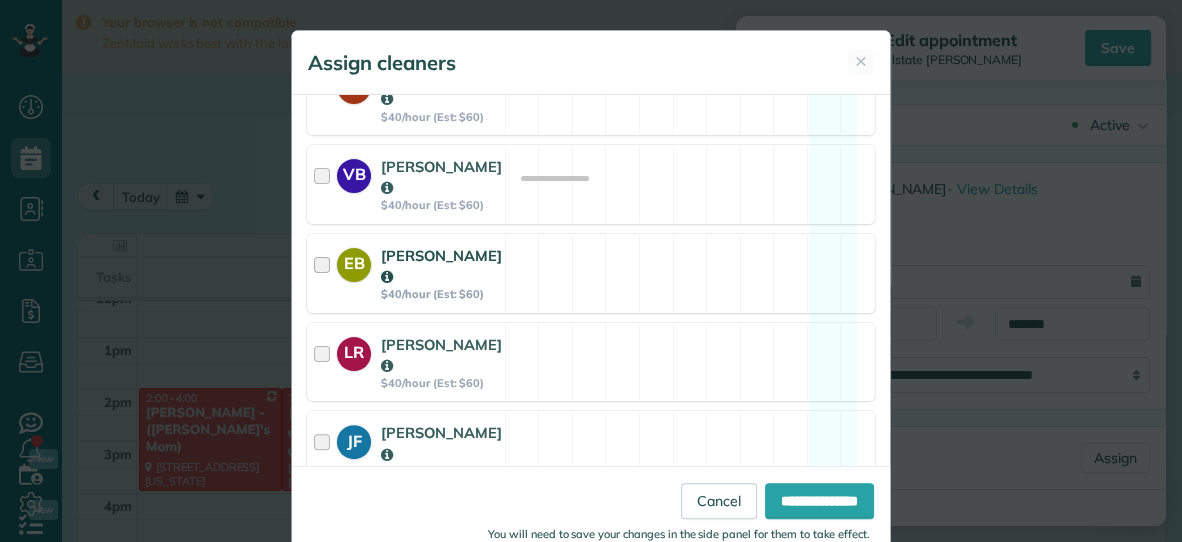 click on "EB
Ella Birkholz
$40/hour (Est: $60)
Available" at bounding box center (591, 273) 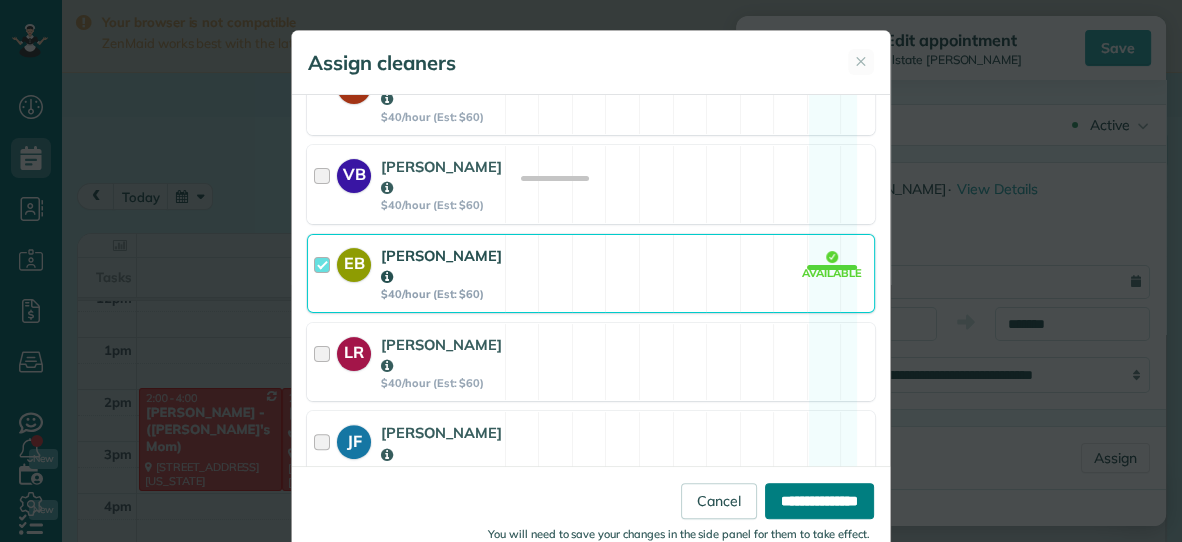 click on "**********" at bounding box center (819, 501) 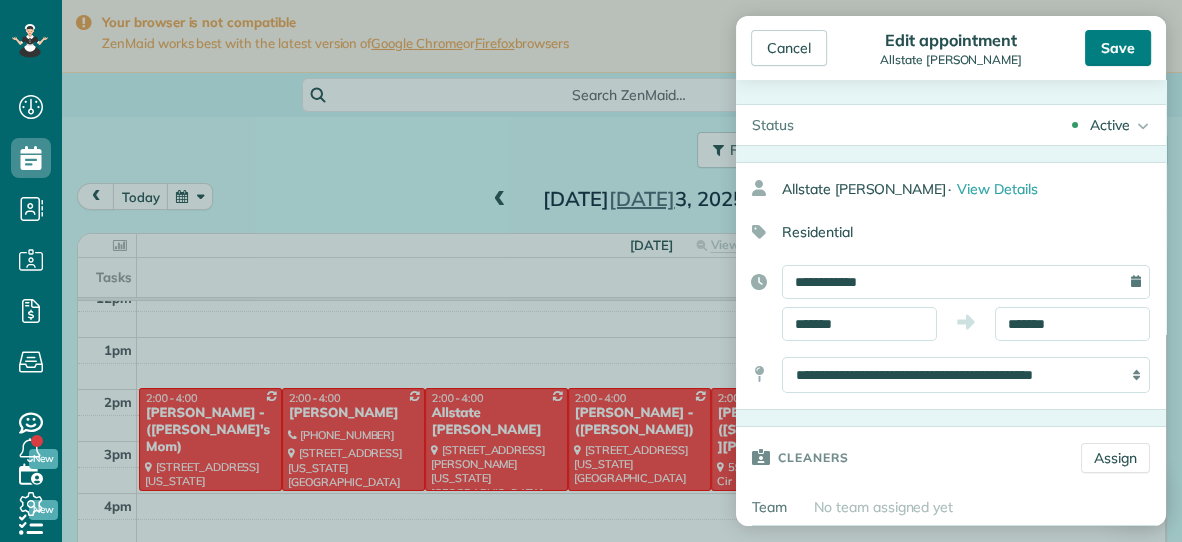 click on "Save" at bounding box center (1118, 48) 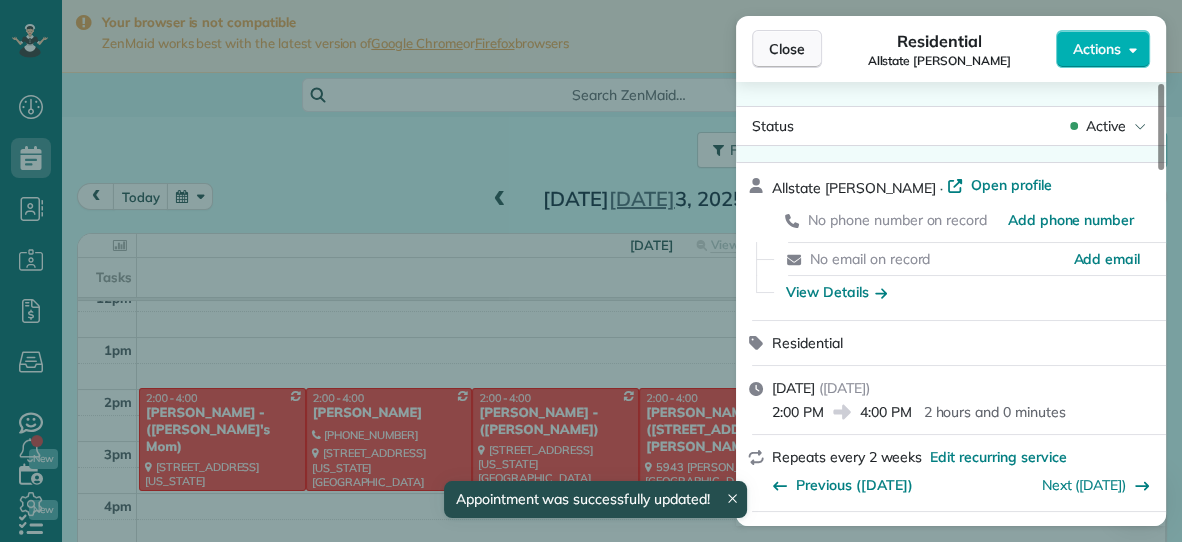 click on "Close" at bounding box center (787, 49) 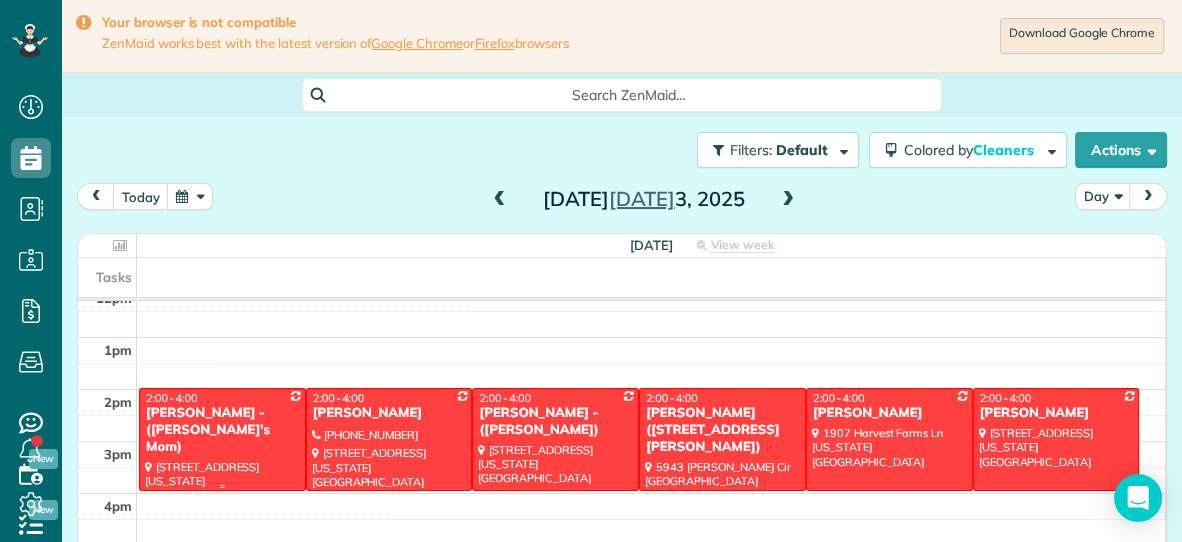 click on "Janice Buie - (Jamie's Mom)" at bounding box center (222, 430) 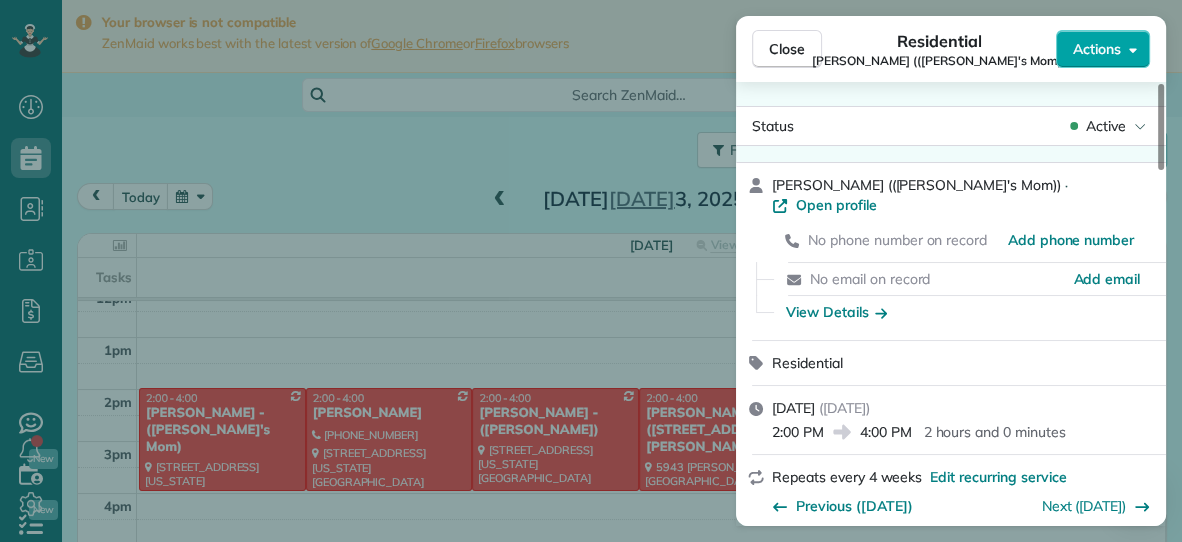 click on "Actions" at bounding box center (1097, 49) 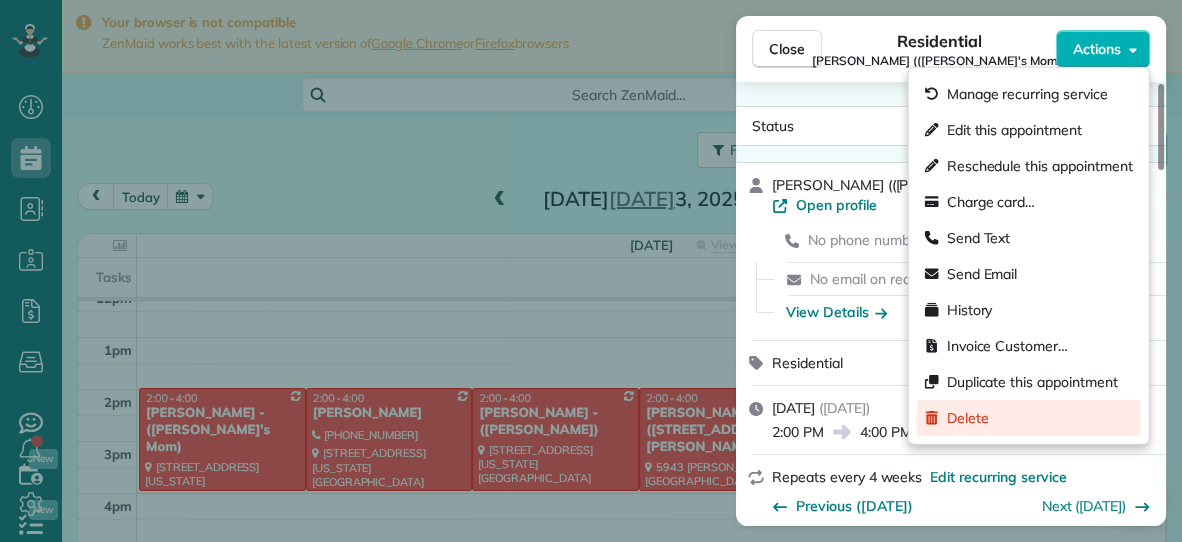 click on "Delete" at bounding box center [957, 418] 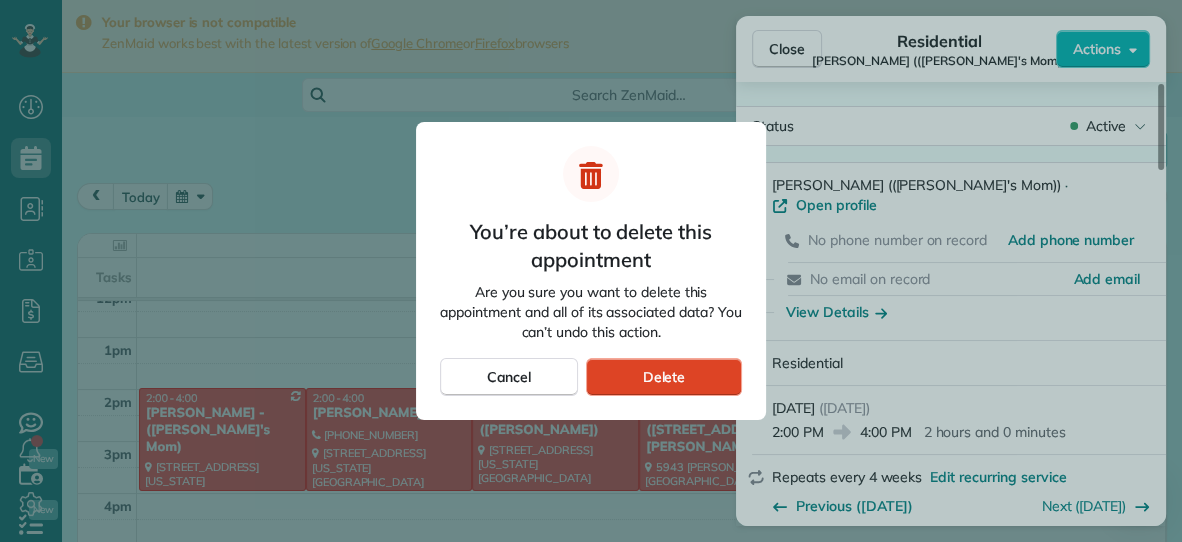click on "Delete" at bounding box center [664, 377] 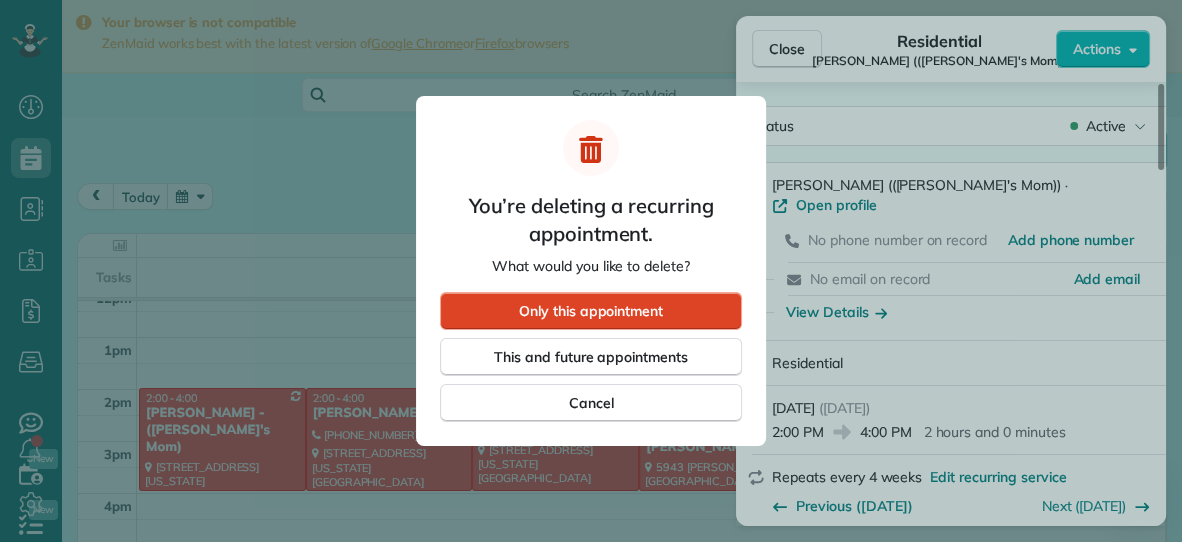 click on "Only this appointment" at bounding box center [591, 311] 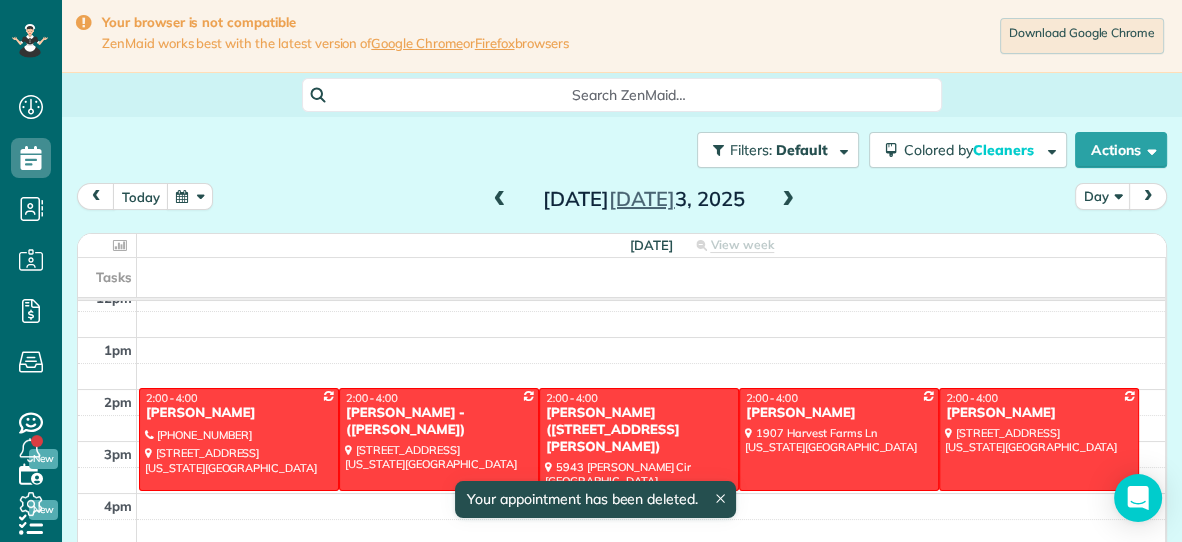 scroll, scrollTop: 279, scrollLeft: 0, axis: vertical 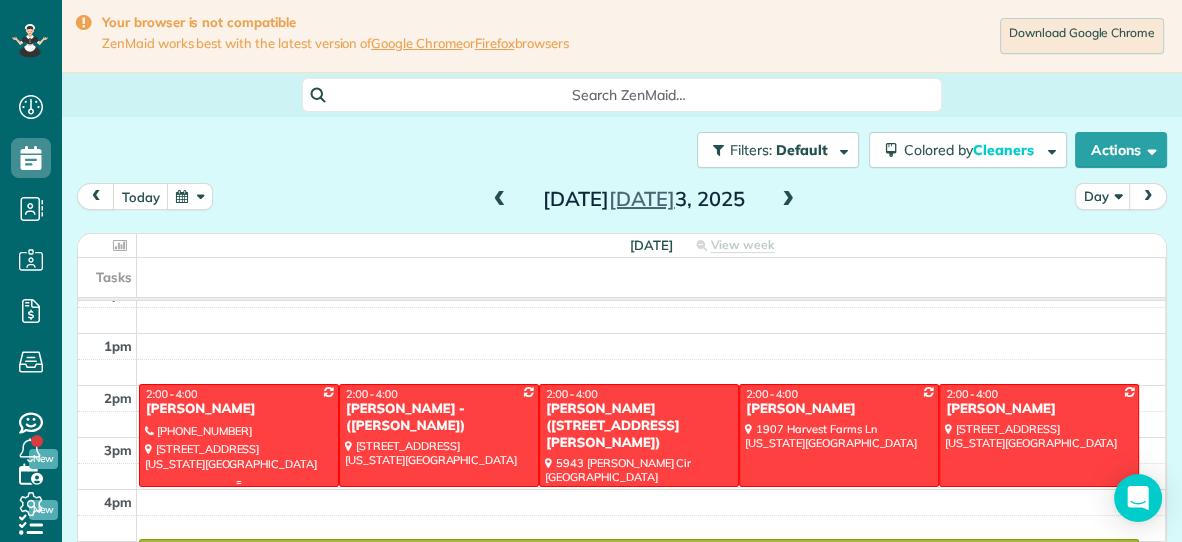 click at bounding box center (239, 435) 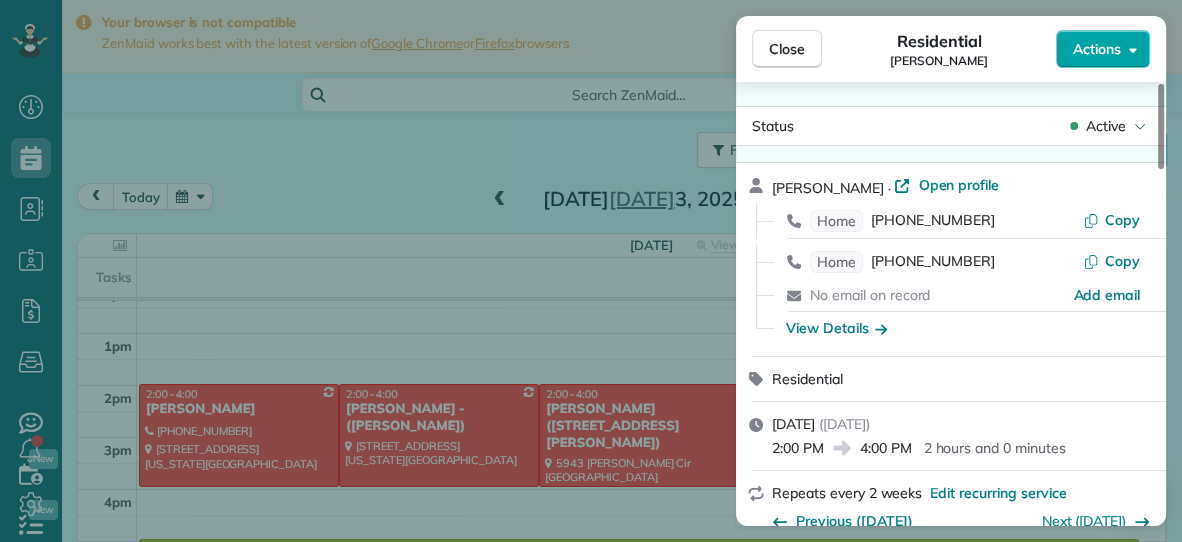 click on "Actions" at bounding box center [1097, 49] 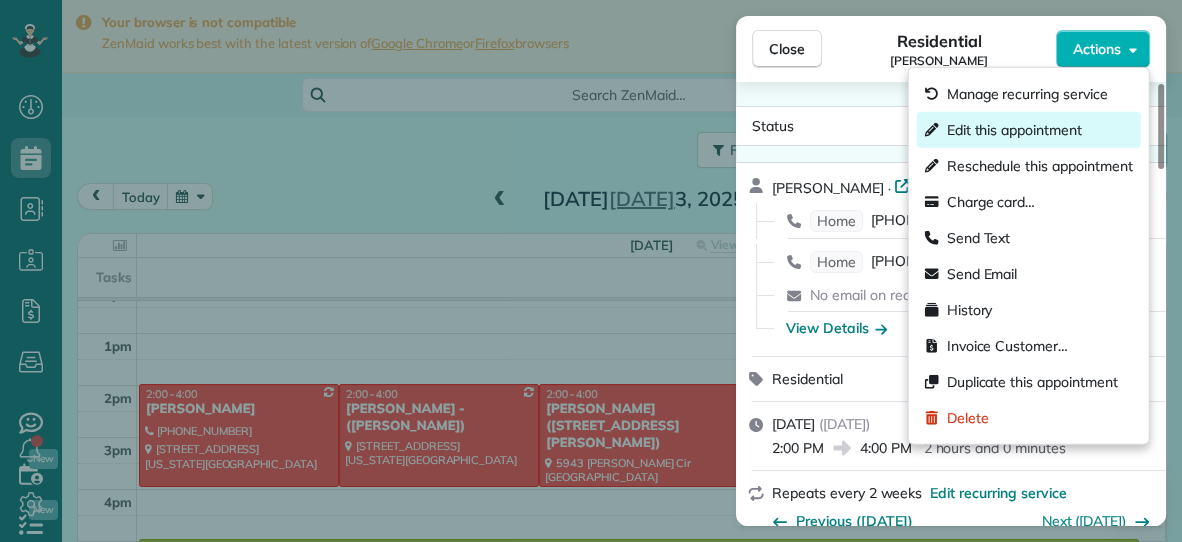 click on "Edit this appointment" at bounding box center [1014, 130] 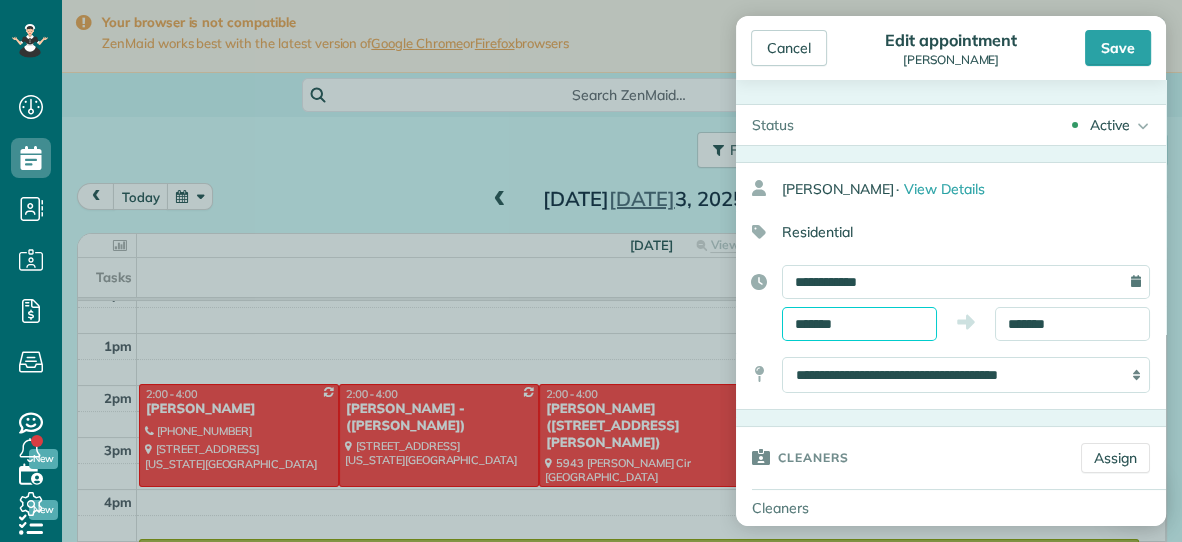 click on "*******" at bounding box center (859, 324) 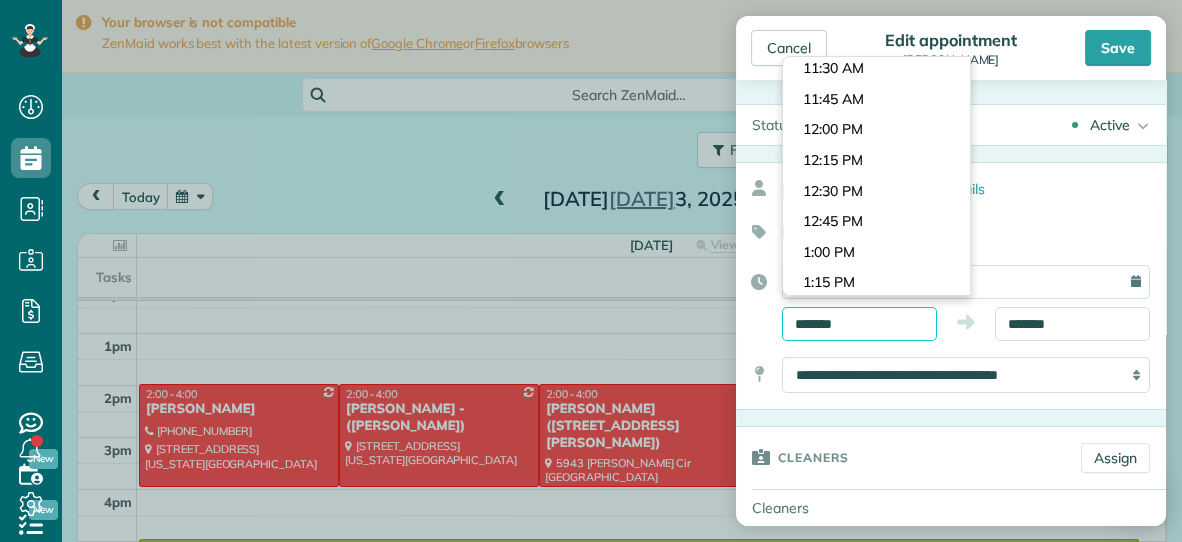 scroll, scrollTop: 1390, scrollLeft: 0, axis: vertical 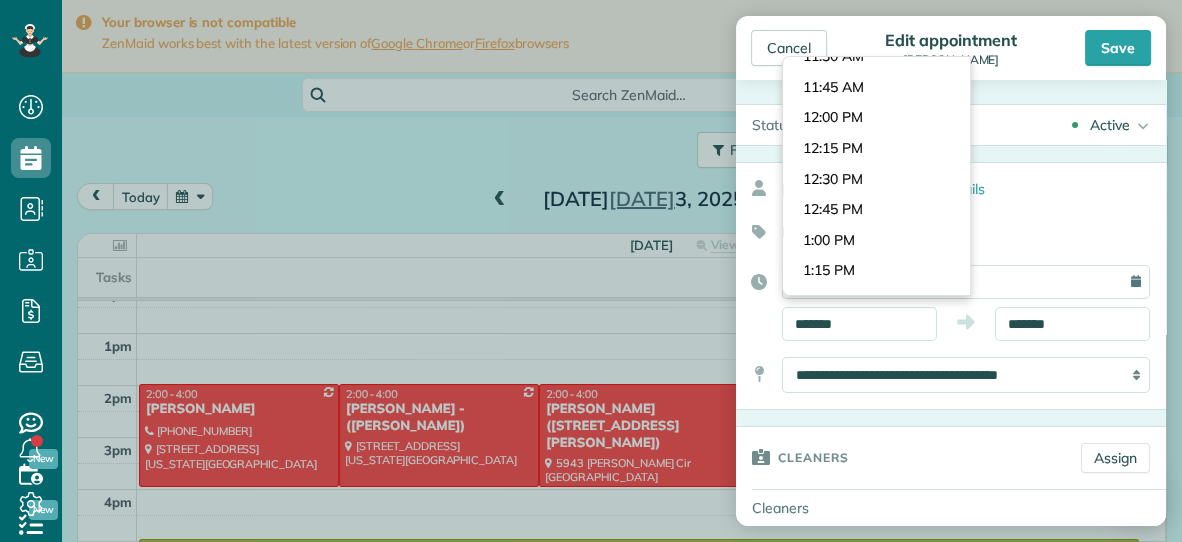 click on "Dashboard
Scheduling
Calendar View
List View
Dispatch View - Weekly scheduling (Beta)" at bounding box center [591, 271] 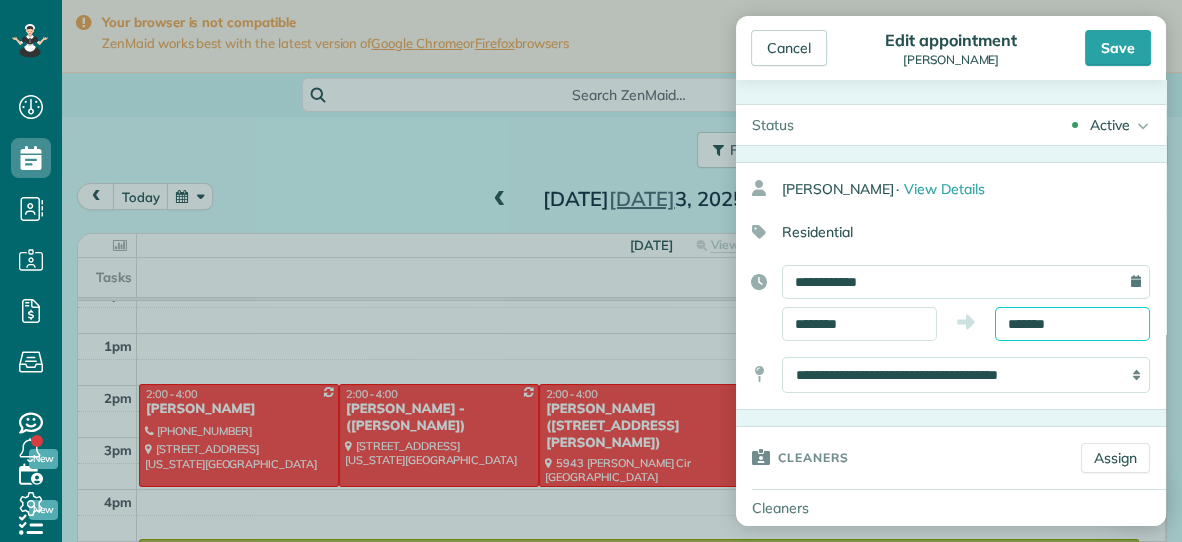 click on "*******" at bounding box center (1072, 324) 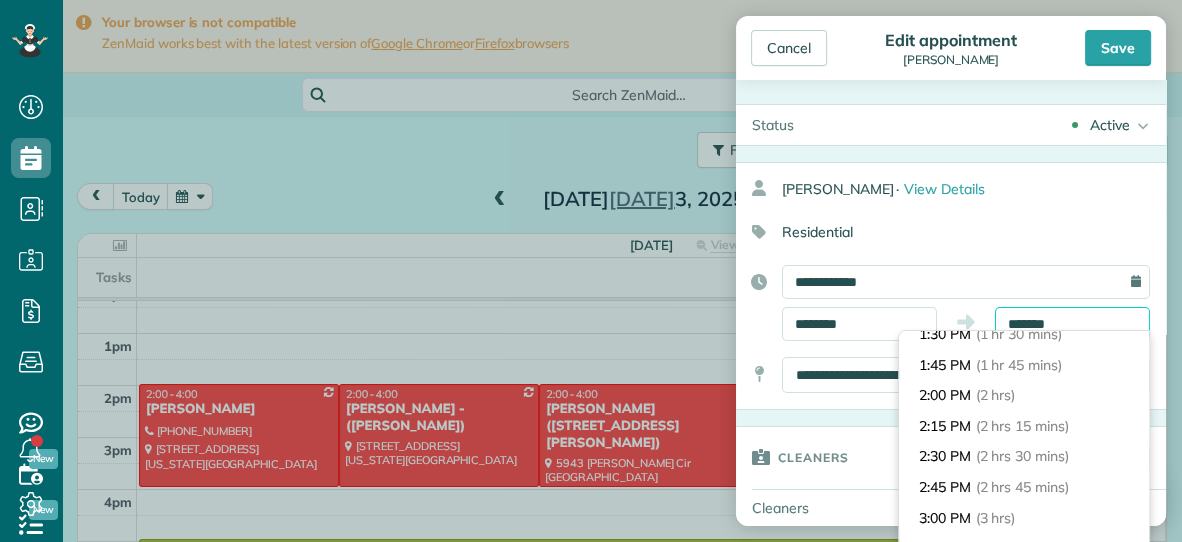 scroll, scrollTop: 194, scrollLeft: 0, axis: vertical 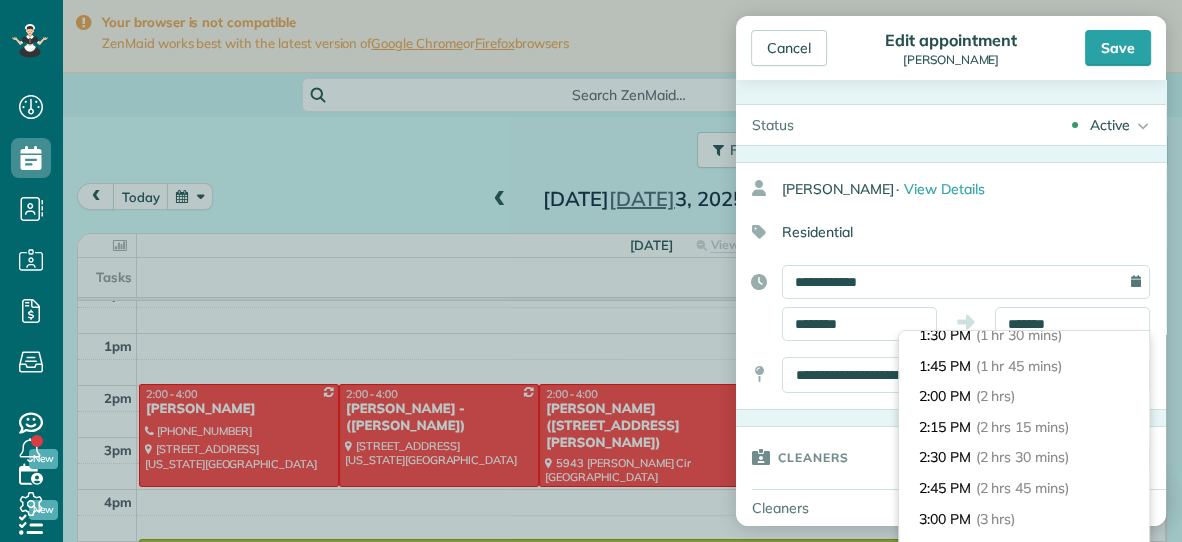 click on "2:00 PM  (2 hrs)" at bounding box center (1024, 396) 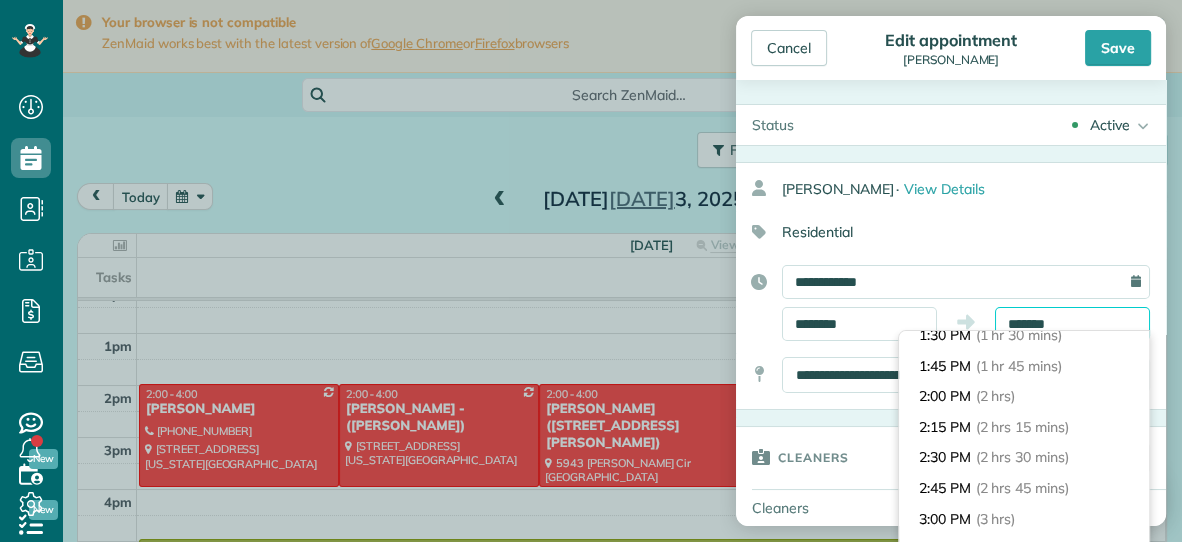 type on "*******" 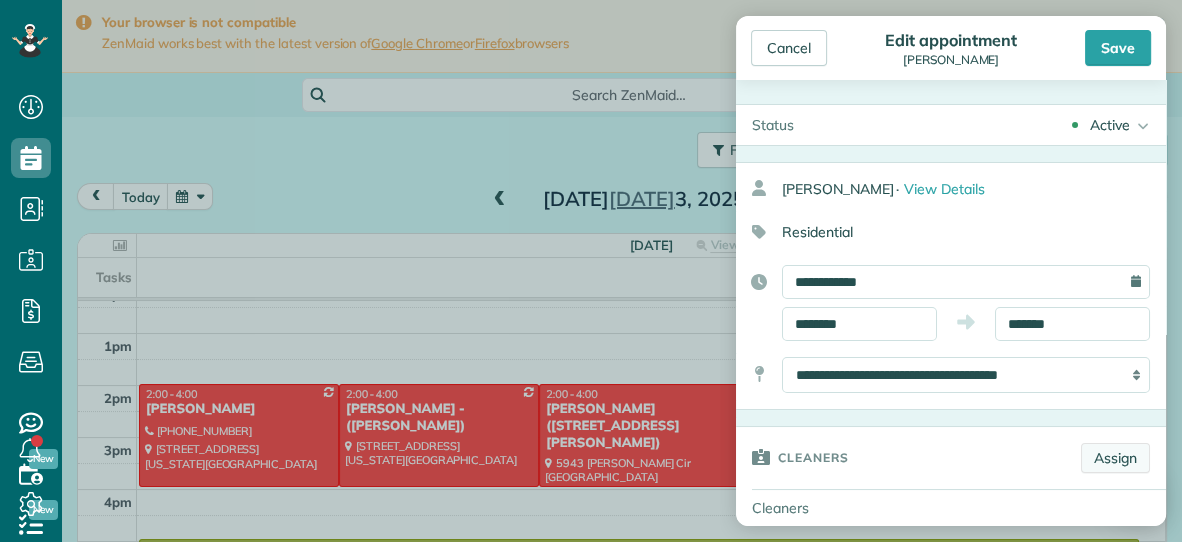 click on "Assign" at bounding box center [1115, 458] 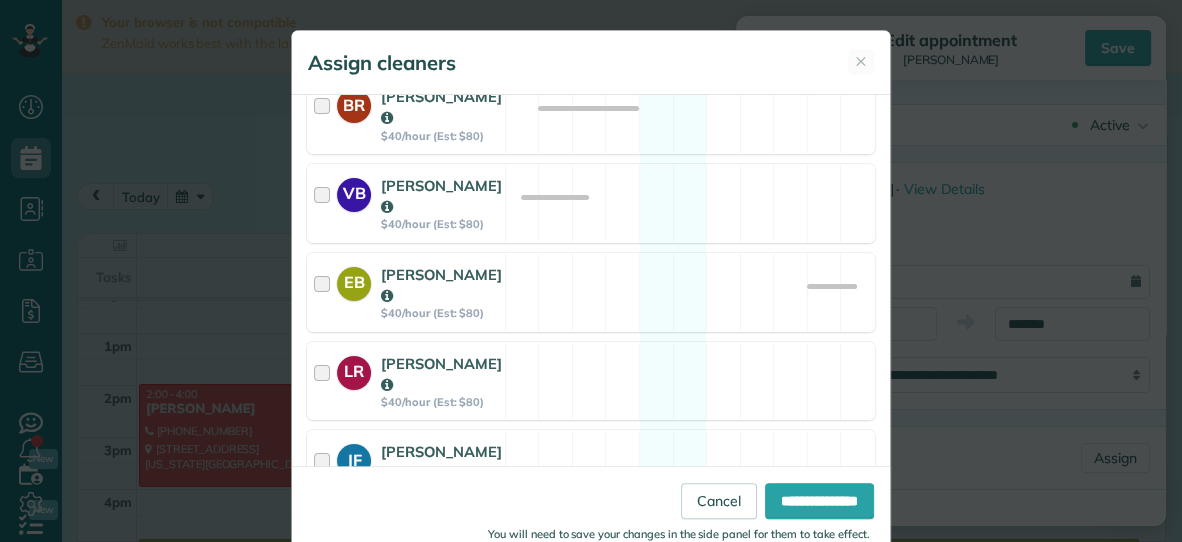 scroll, scrollTop: 483, scrollLeft: 0, axis: vertical 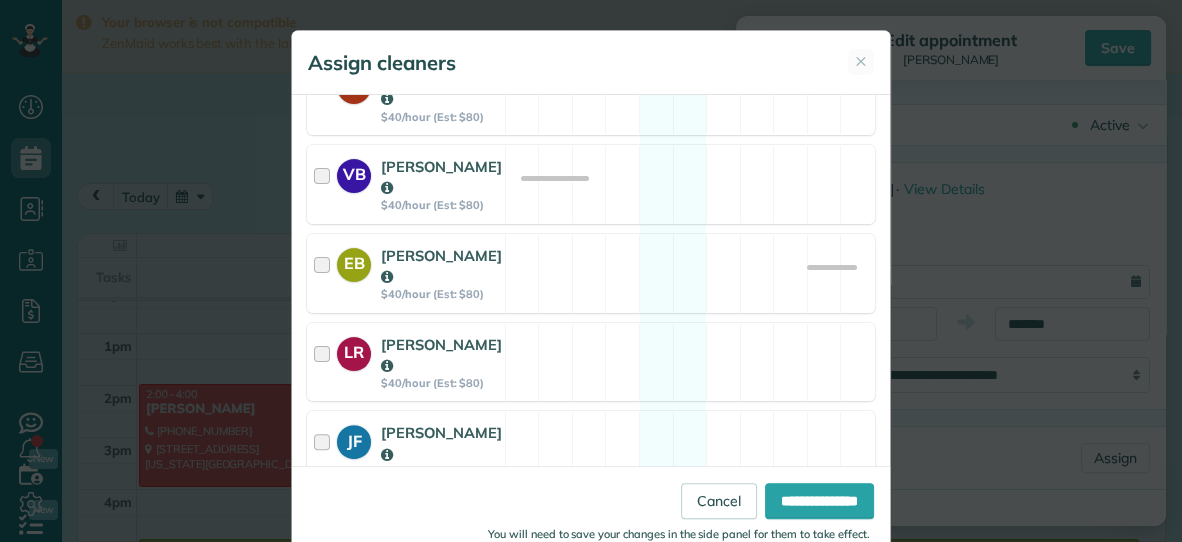 click on "DR
Dana Rhodes
$40/hour (Est: $80)
Available" at bounding box center [591, 539] 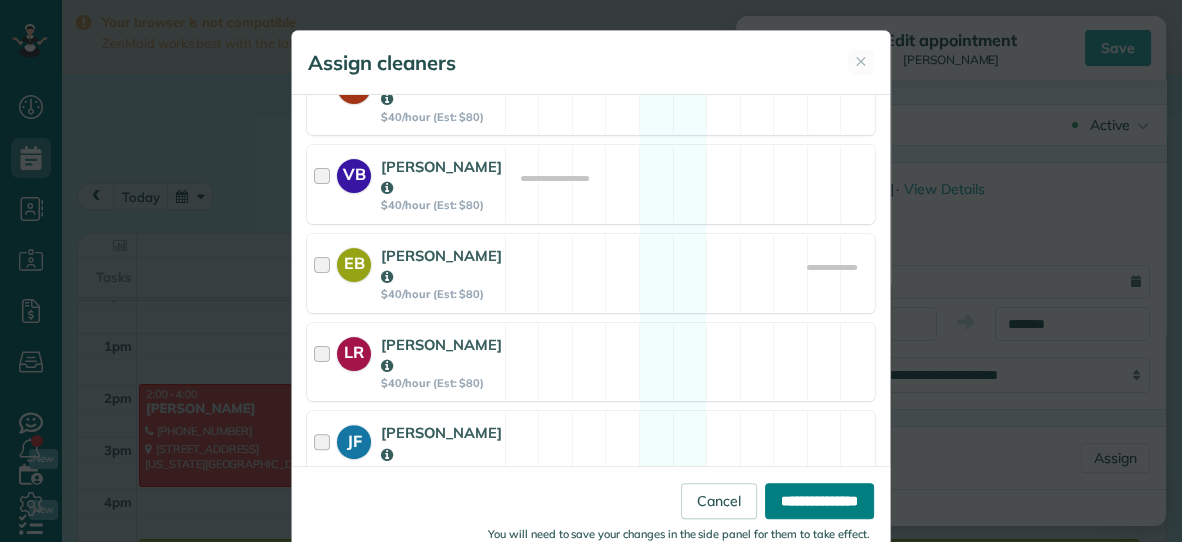 click on "**********" at bounding box center [819, 501] 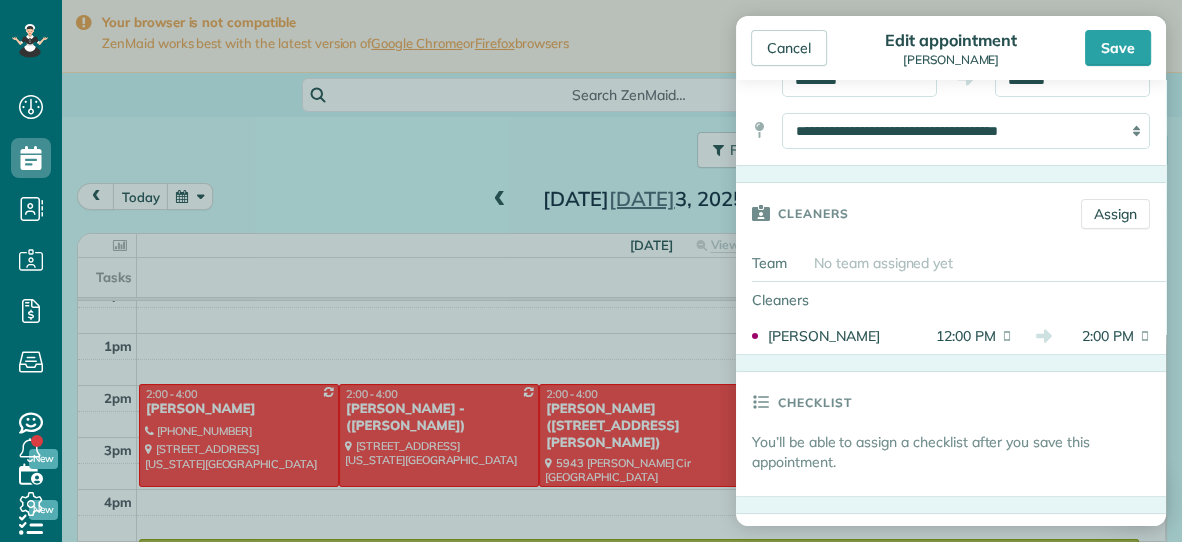 scroll, scrollTop: 248, scrollLeft: 0, axis: vertical 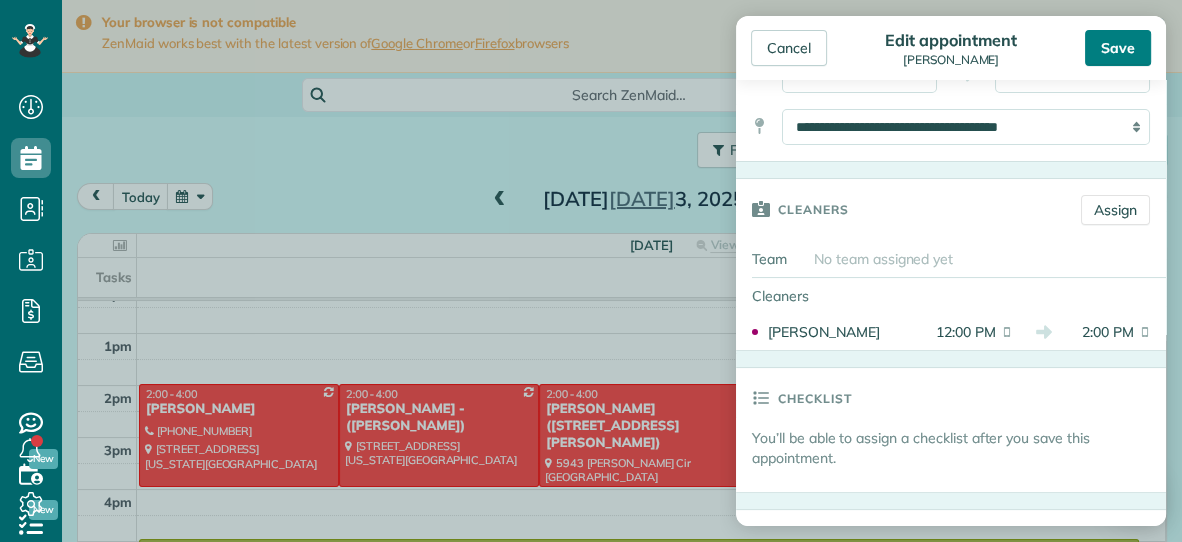 click on "Save" at bounding box center [1118, 48] 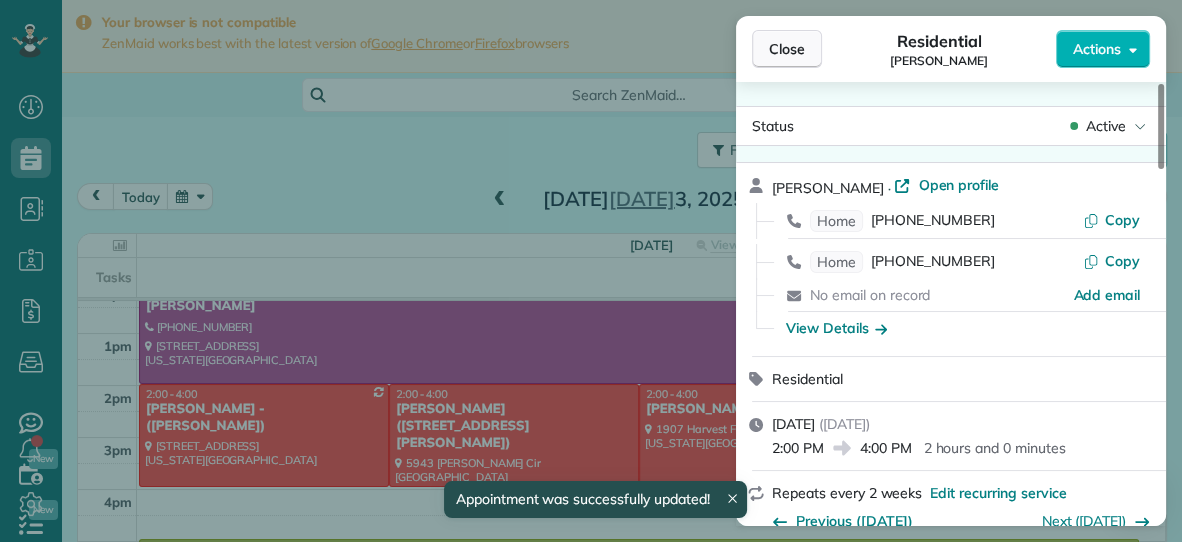 click on "Close" at bounding box center (787, 49) 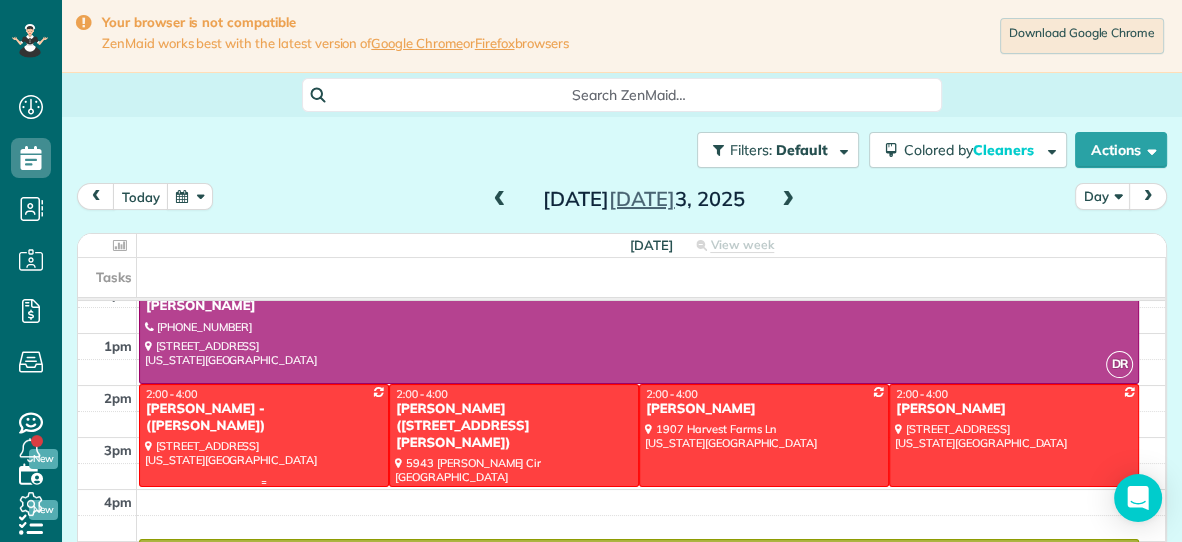 click at bounding box center [264, 435] 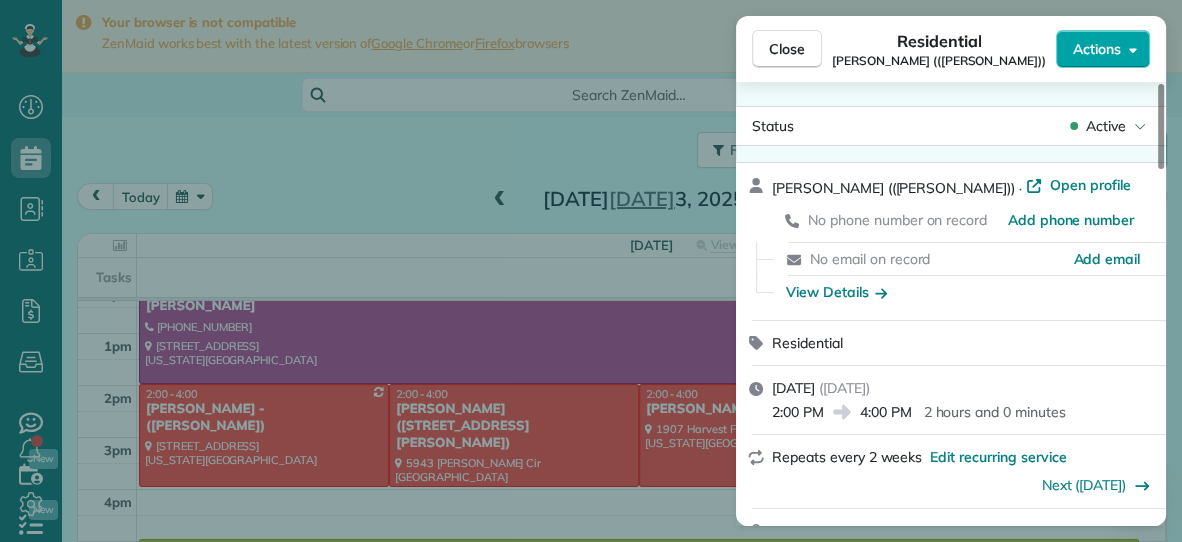 click on "Actions" at bounding box center (1097, 49) 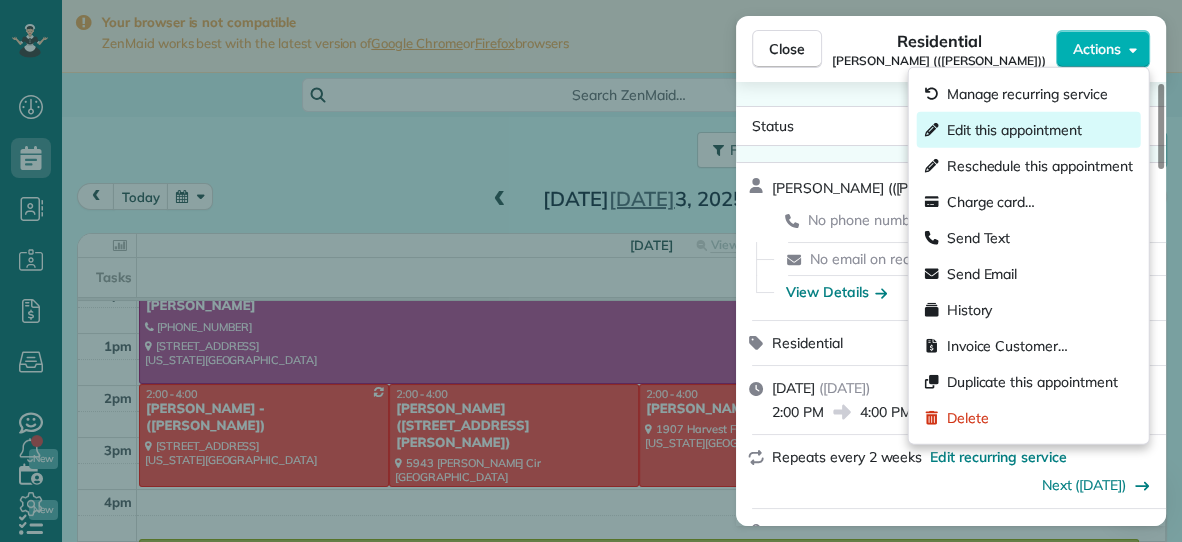 click on "Edit this appointment" at bounding box center [1014, 130] 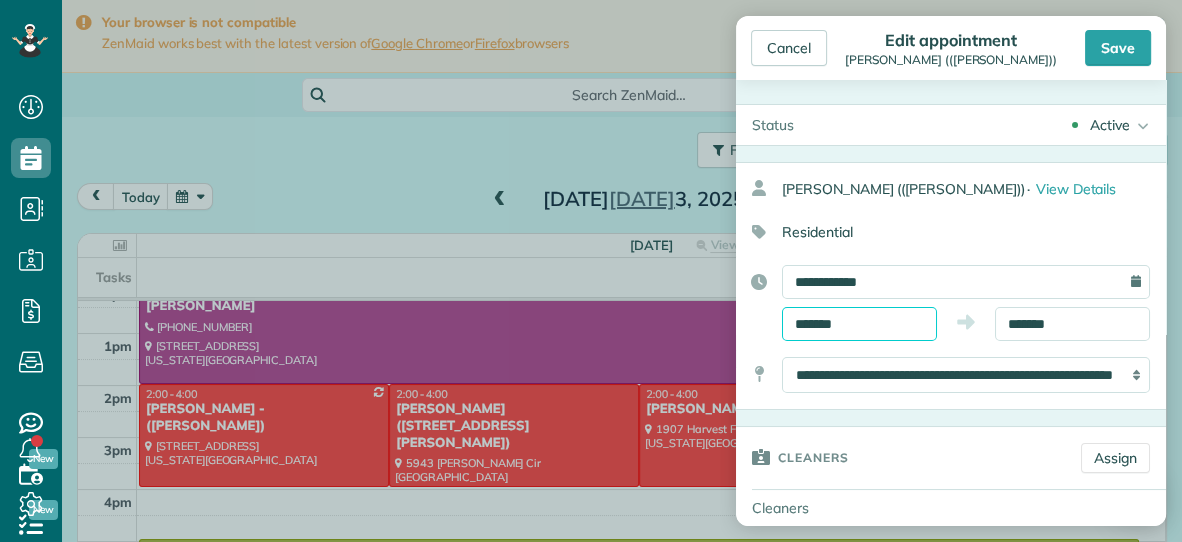 click on "*******" at bounding box center [859, 324] 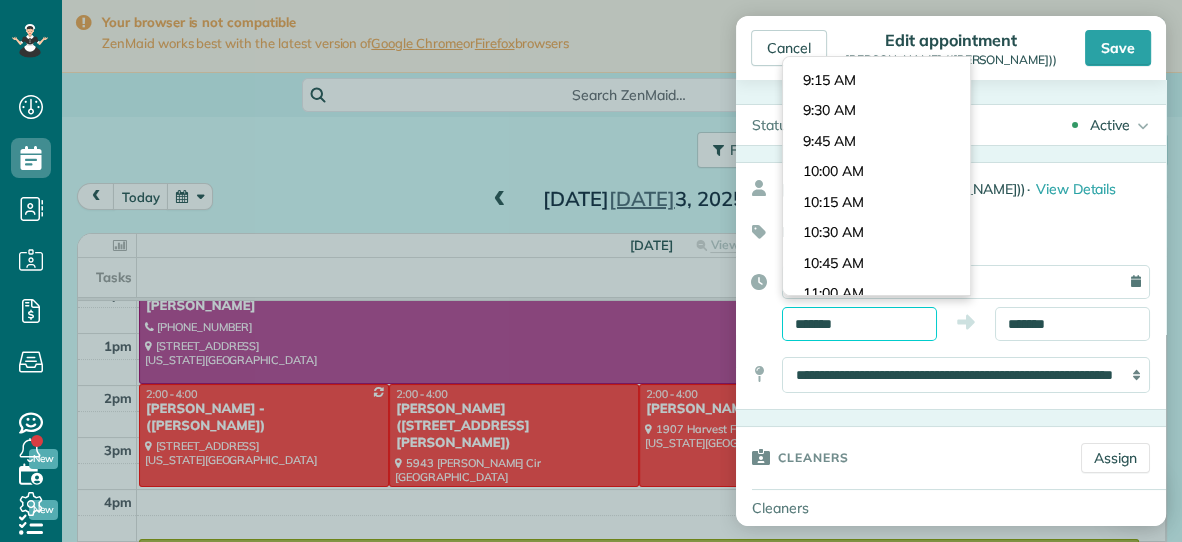 scroll, scrollTop: 1089, scrollLeft: 0, axis: vertical 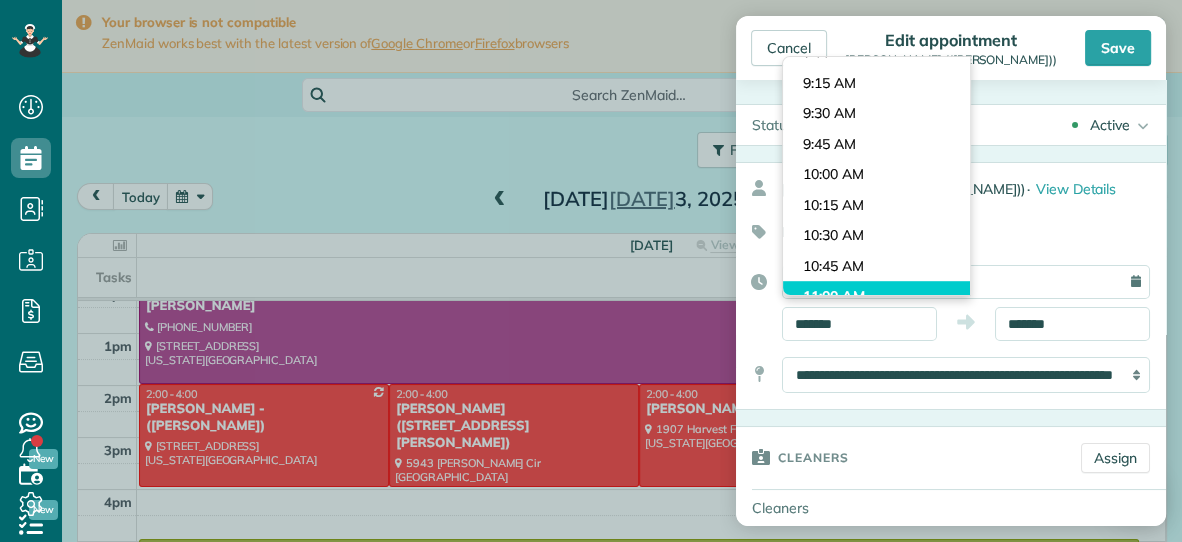 click on "Dashboard
Scheduling
Calendar View
List View
Dispatch View - Weekly scheduling (Beta)" at bounding box center [591, 271] 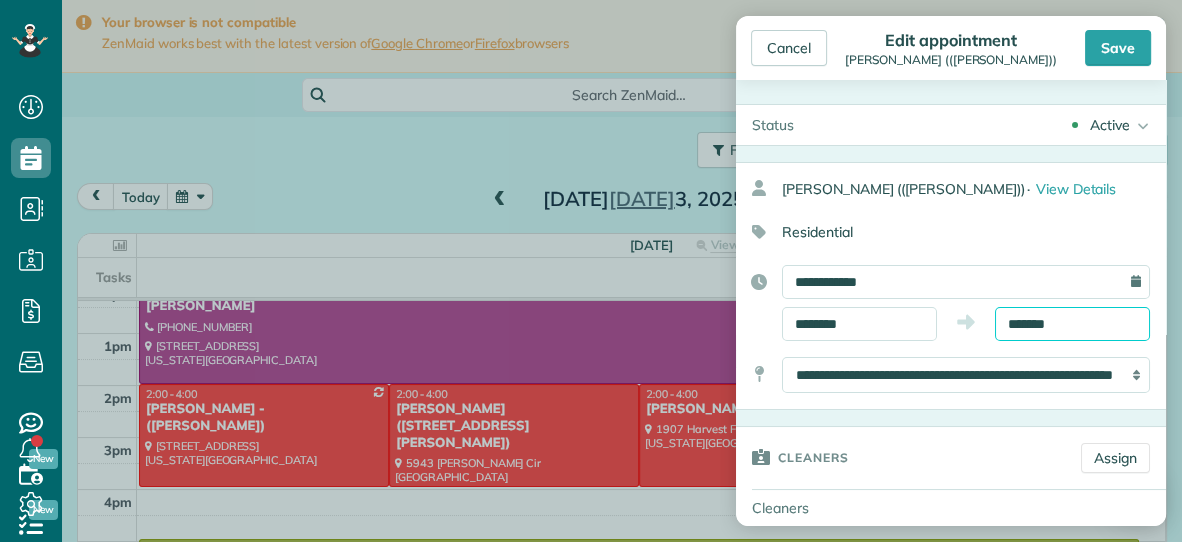 click on "*******" at bounding box center [1072, 324] 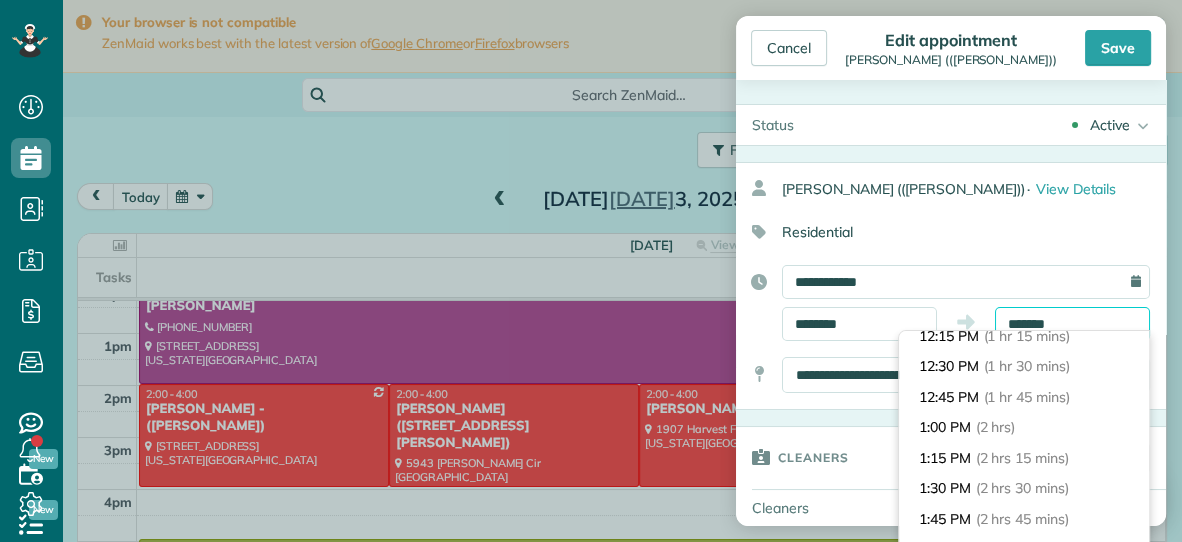 scroll, scrollTop: 154, scrollLeft: 0, axis: vertical 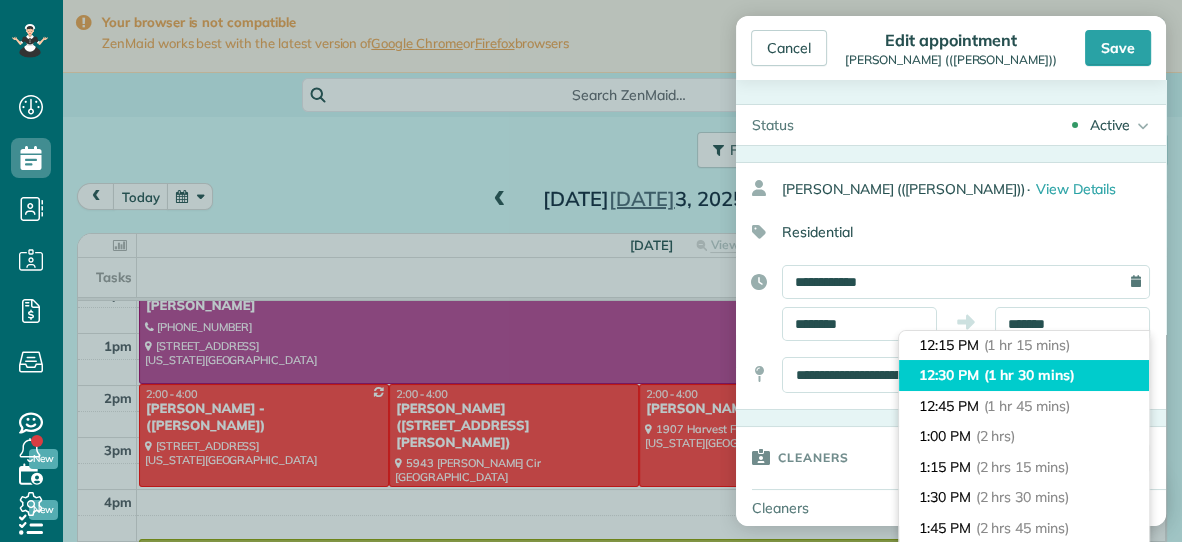 click on "(1 hr 30 mins)" at bounding box center (1029, 375) 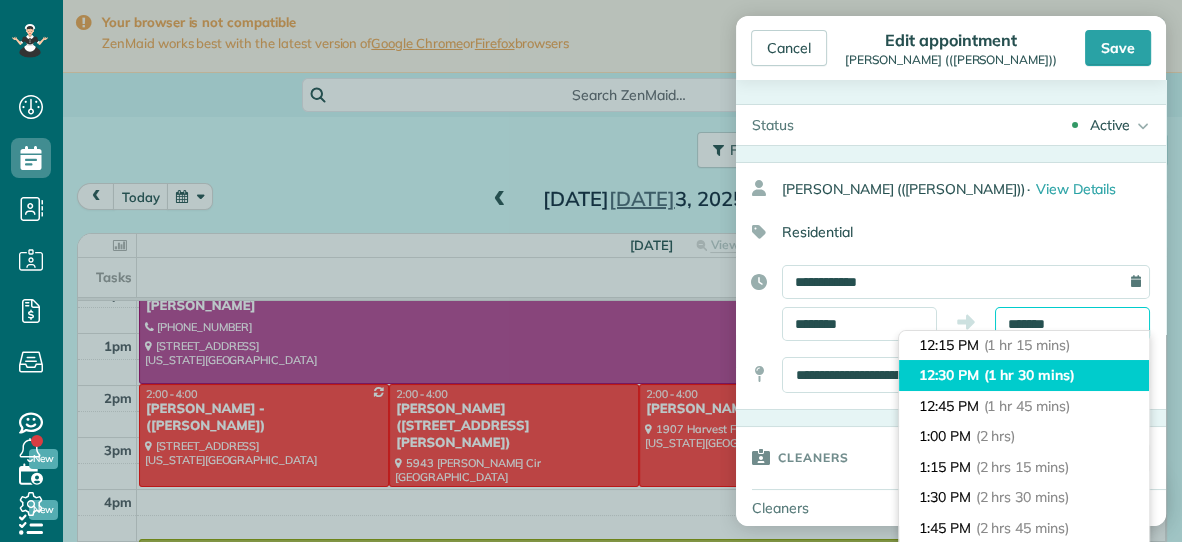 type on "********" 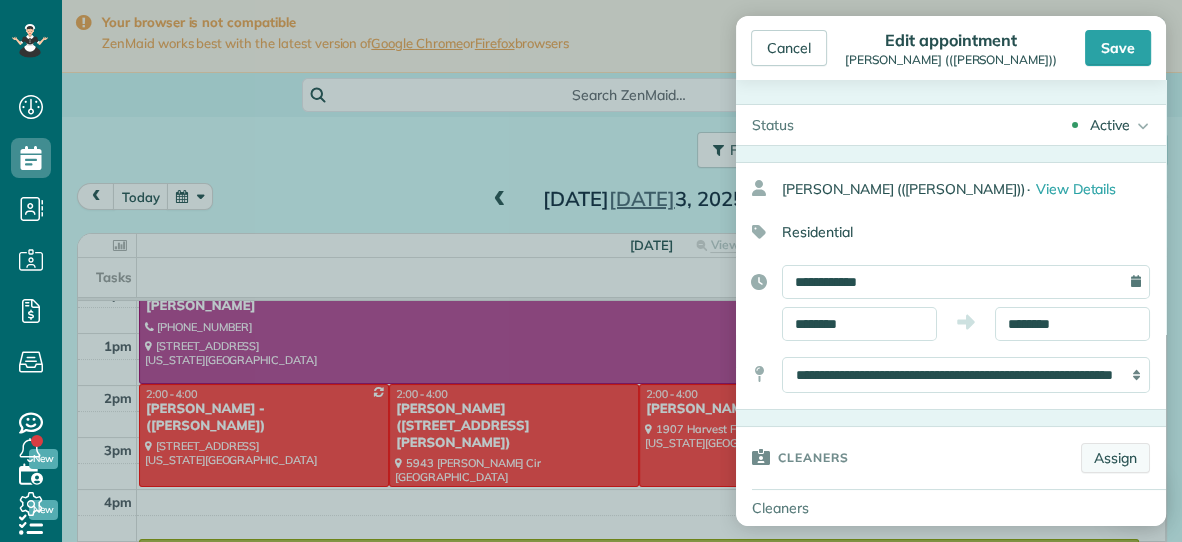 click on "Assign" at bounding box center (1115, 458) 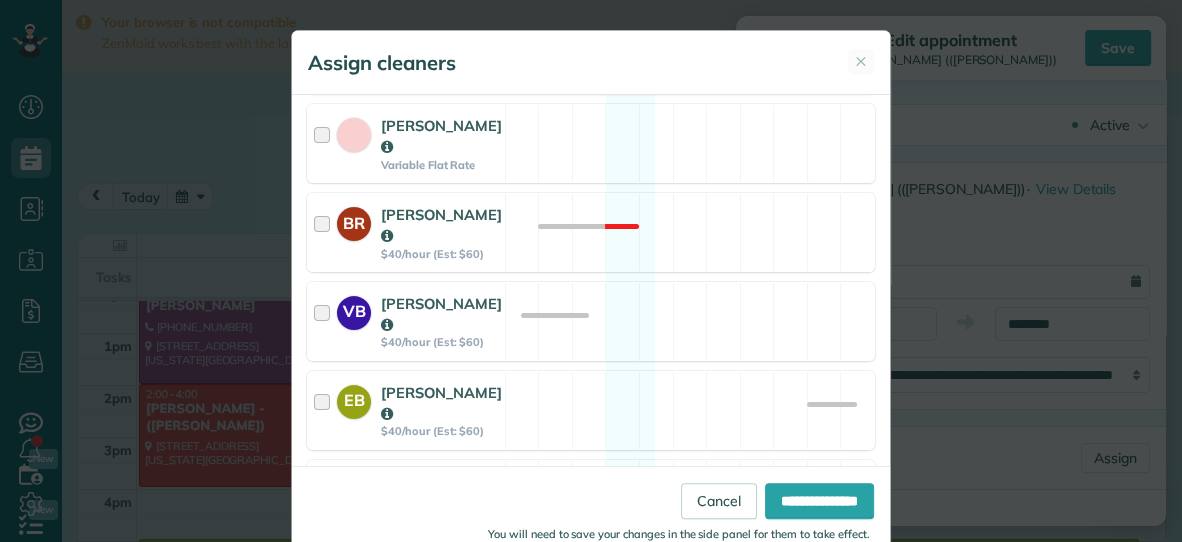 scroll, scrollTop: 483, scrollLeft: 0, axis: vertical 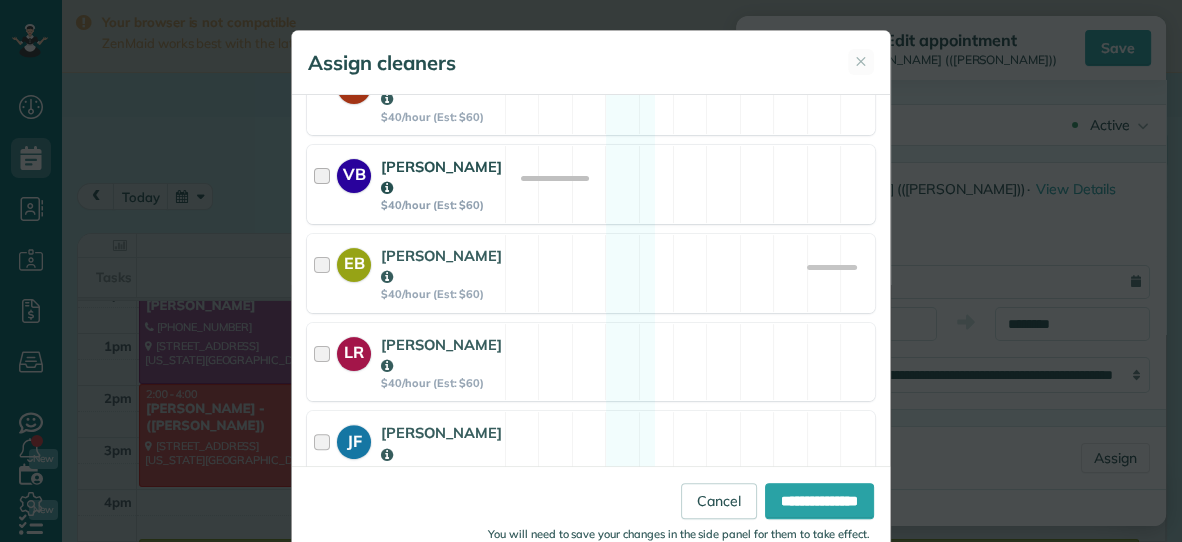 click on "VB
Vanessa Beason
$40/hour (Est: $60)
Available" at bounding box center (591, 184) 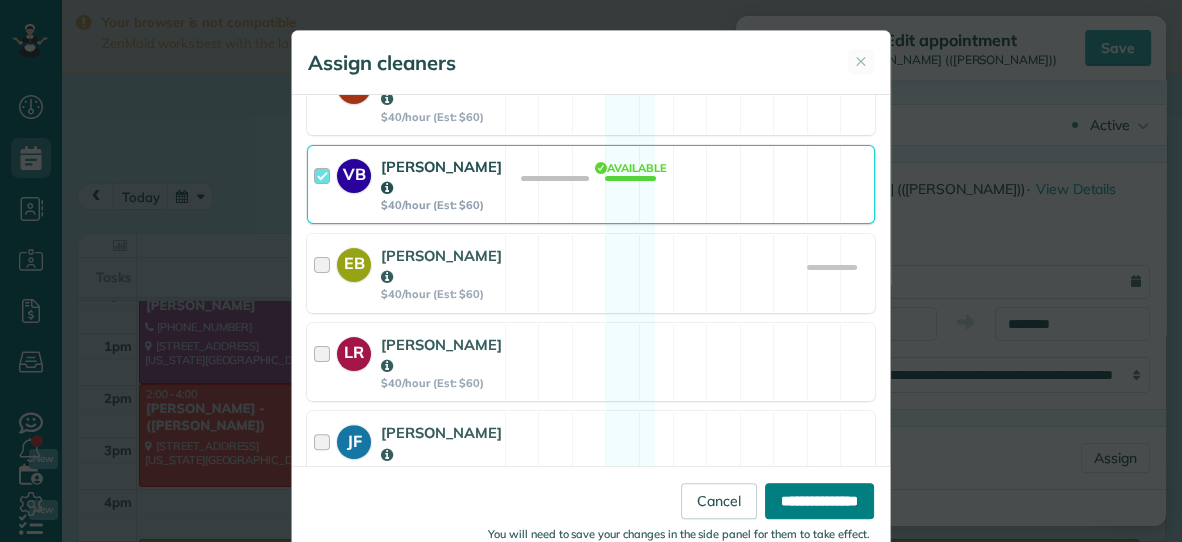 click on "**********" at bounding box center (819, 501) 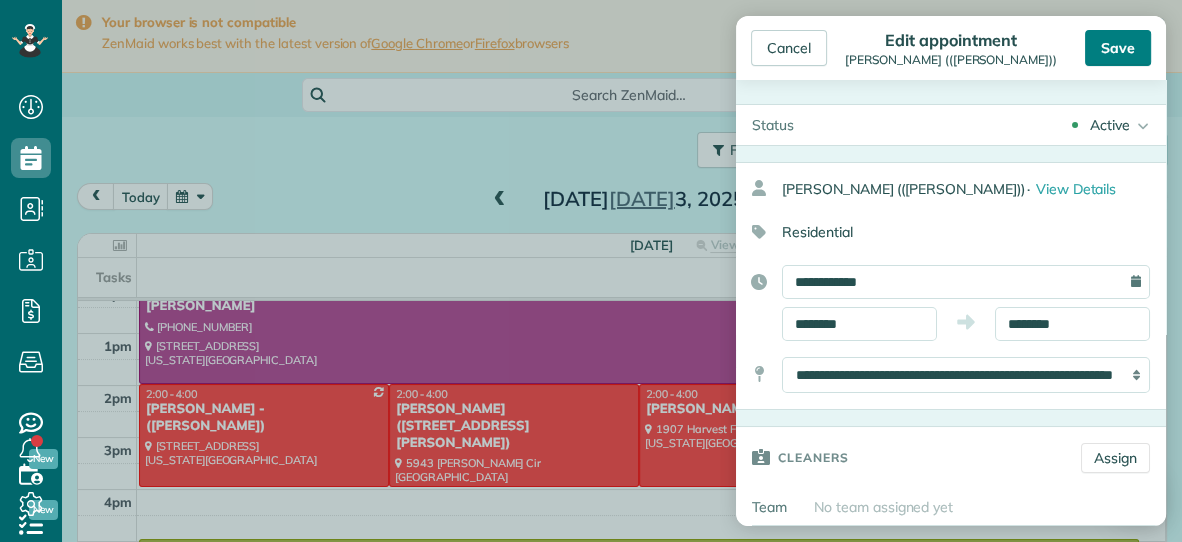 click on "Save" at bounding box center [1118, 48] 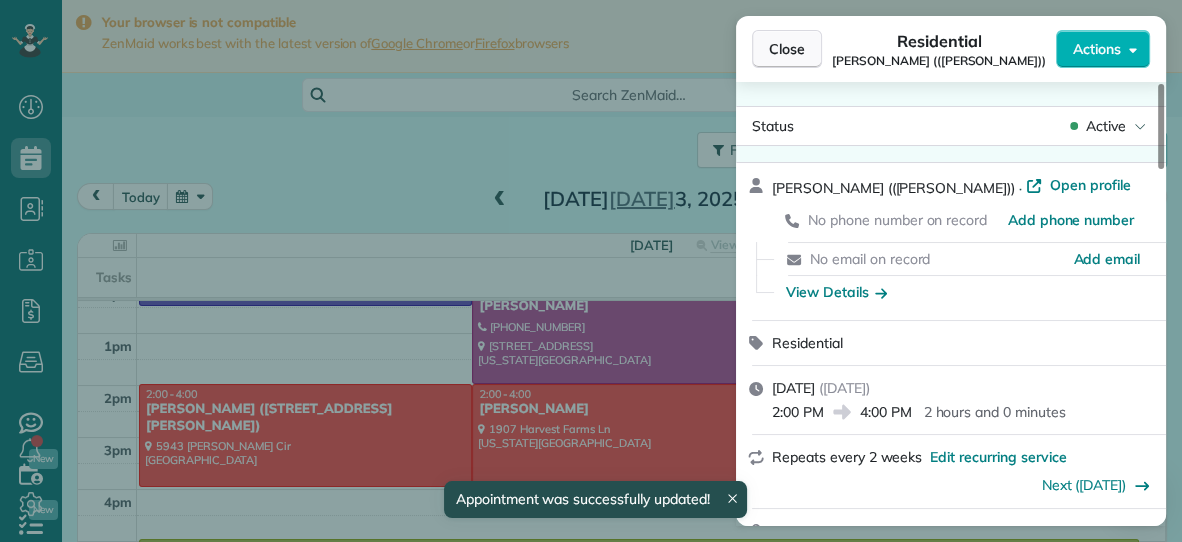 click on "Close" at bounding box center (787, 49) 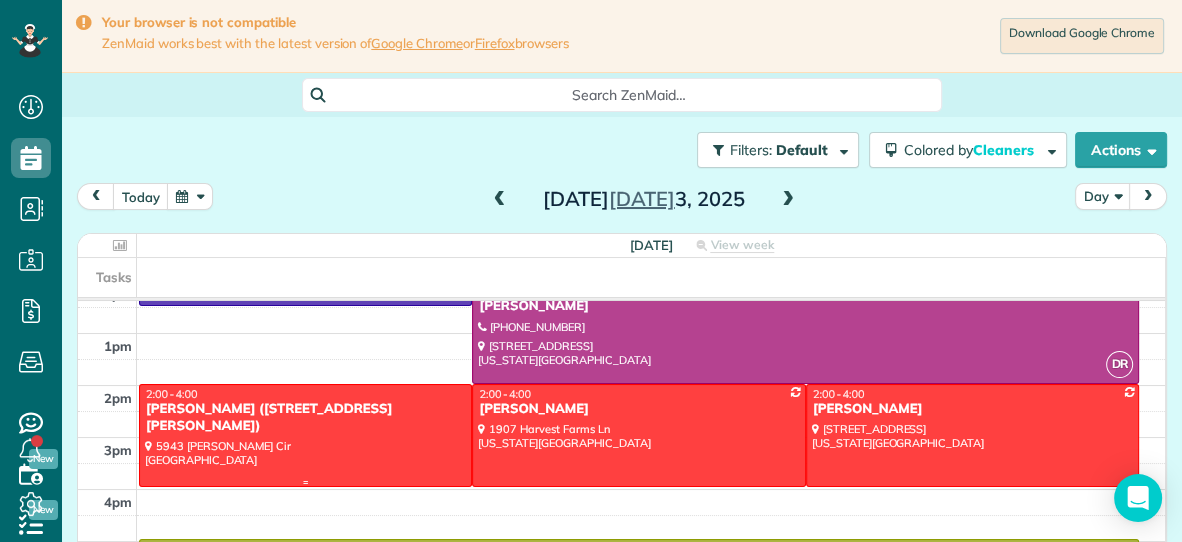 click on "[PERSON_NAME] ([STREET_ADDRESS][PERSON_NAME])" at bounding box center [305, 418] 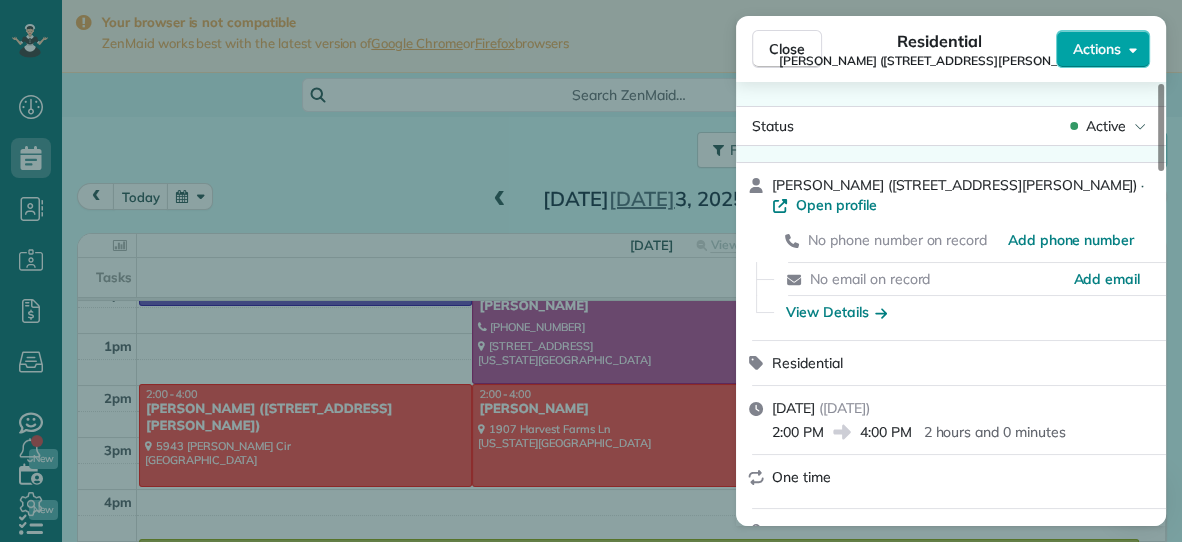 click on "Actions" at bounding box center [1097, 49] 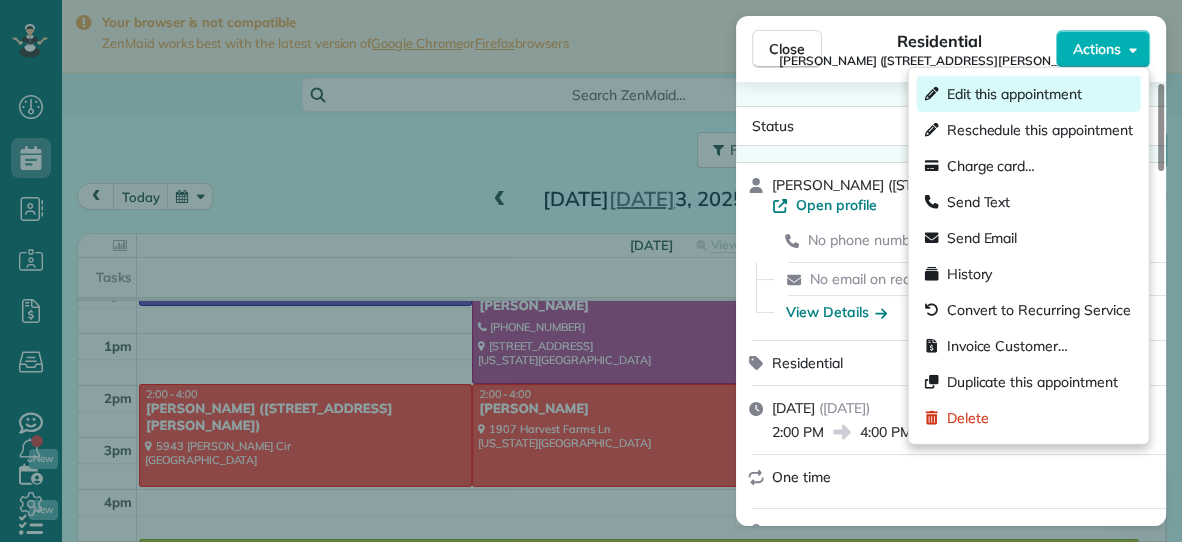 click on "Edit this appointment" at bounding box center [1014, 94] 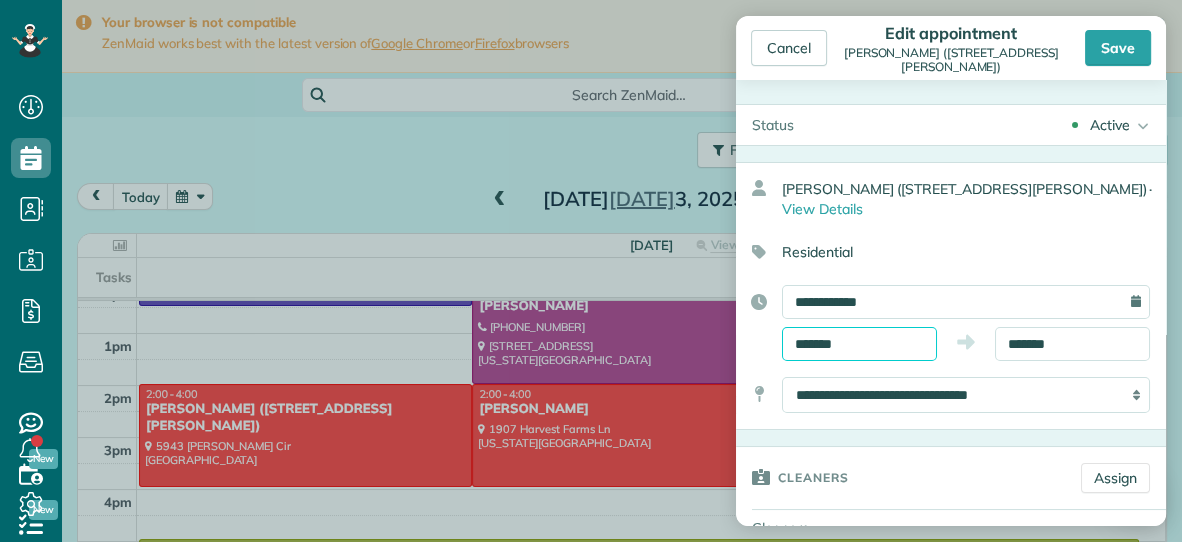 click on "*******" at bounding box center (859, 344) 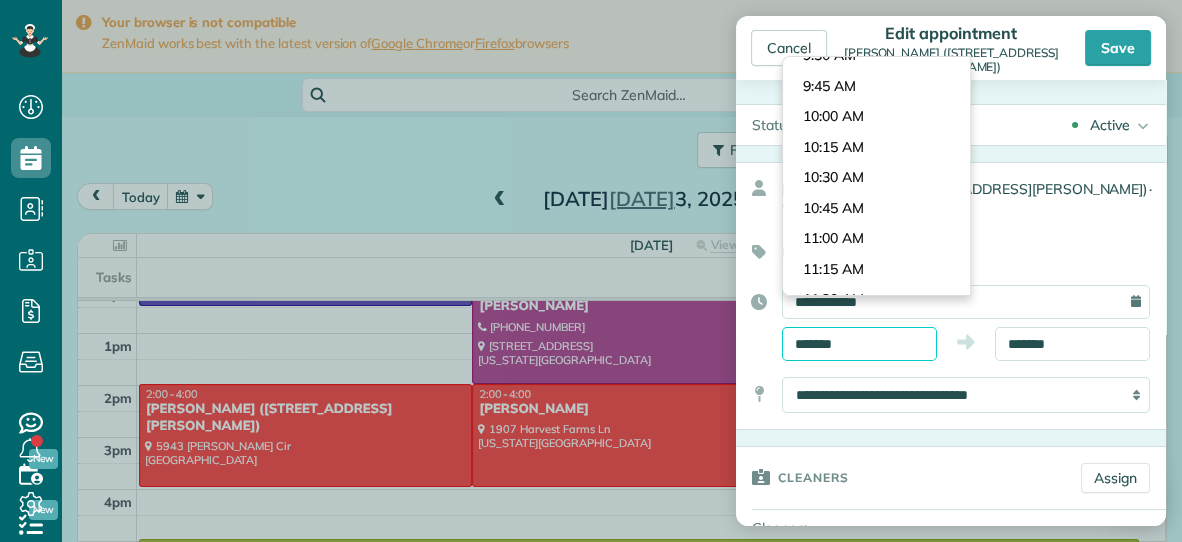 scroll, scrollTop: 1142, scrollLeft: 0, axis: vertical 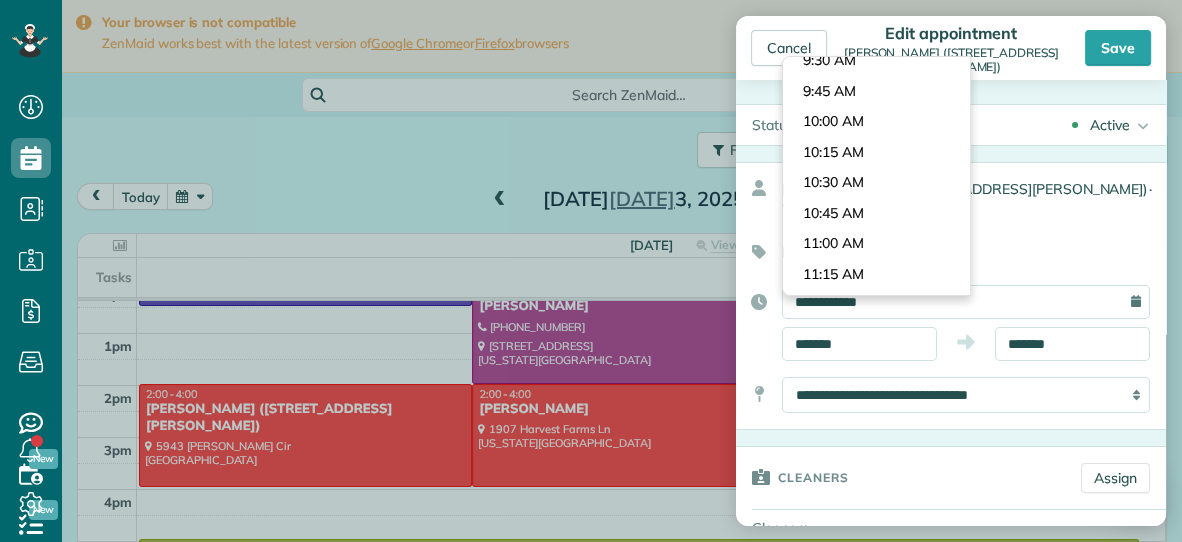 click on "Dashboard
Scheduling
Calendar View
List View
Dispatch View - Weekly scheduling (Beta)" at bounding box center [591, 271] 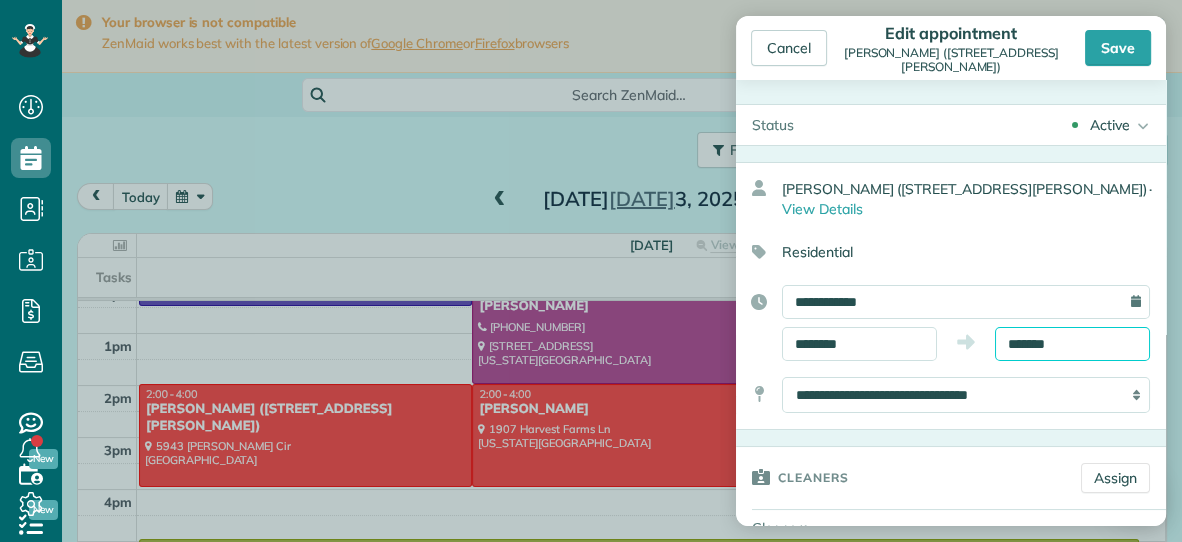 click on "*******" at bounding box center (1072, 344) 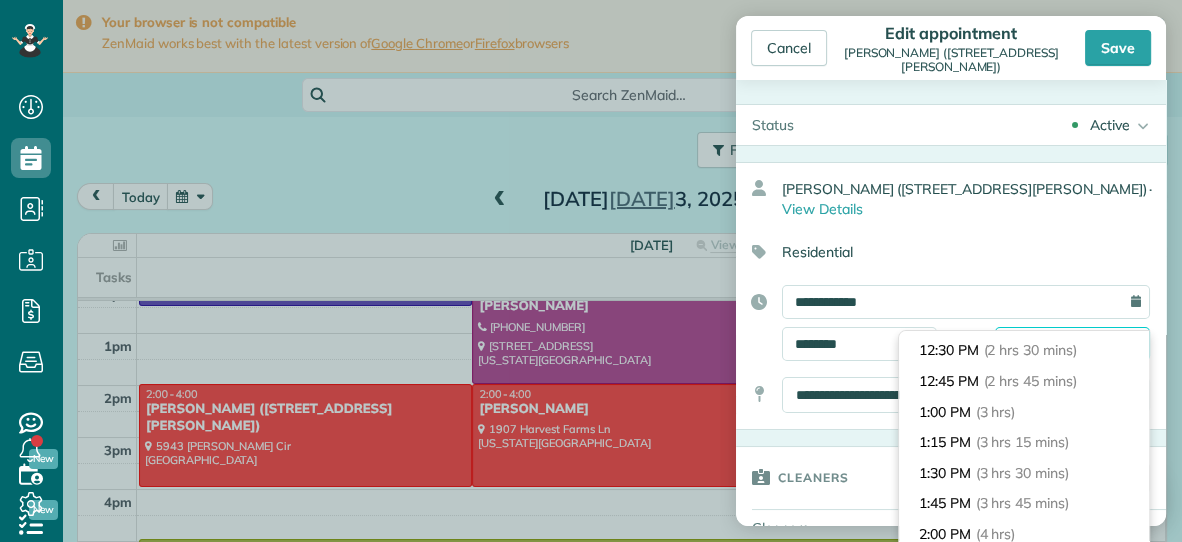 scroll, scrollTop: 0, scrollLeft: 0, axis: both 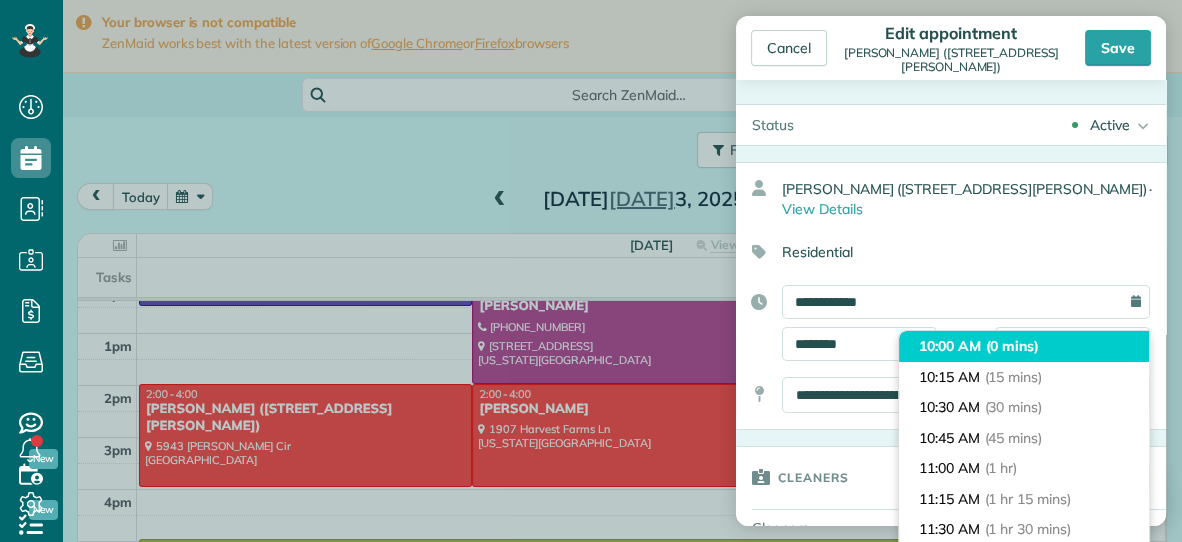 click on "10:00 AM  (0 mins)" at bounding box center [1024, 346] 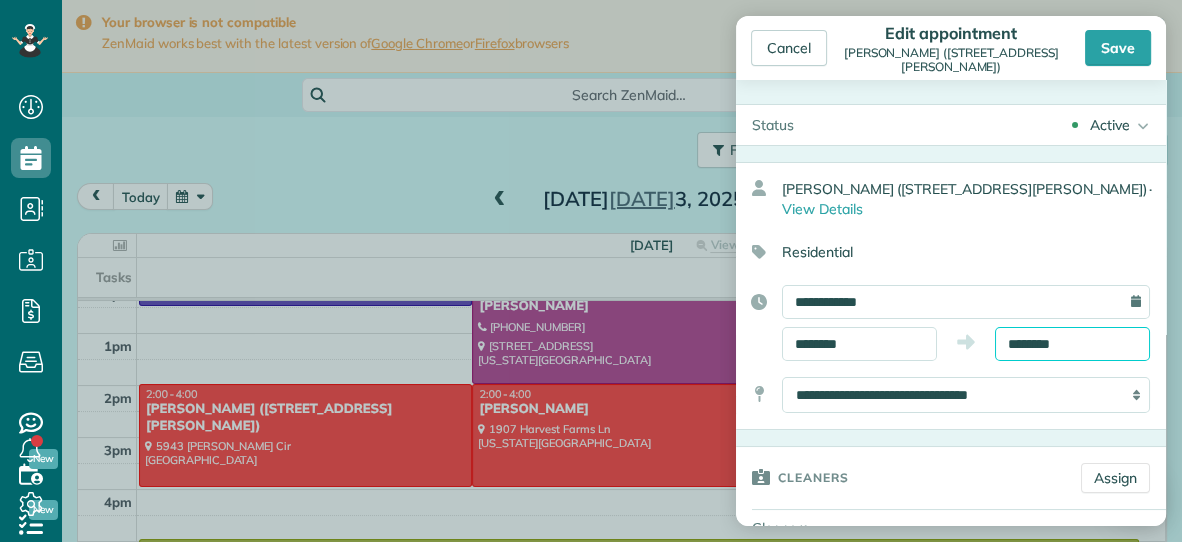 click on "********" at bounding box center (1072, 344) 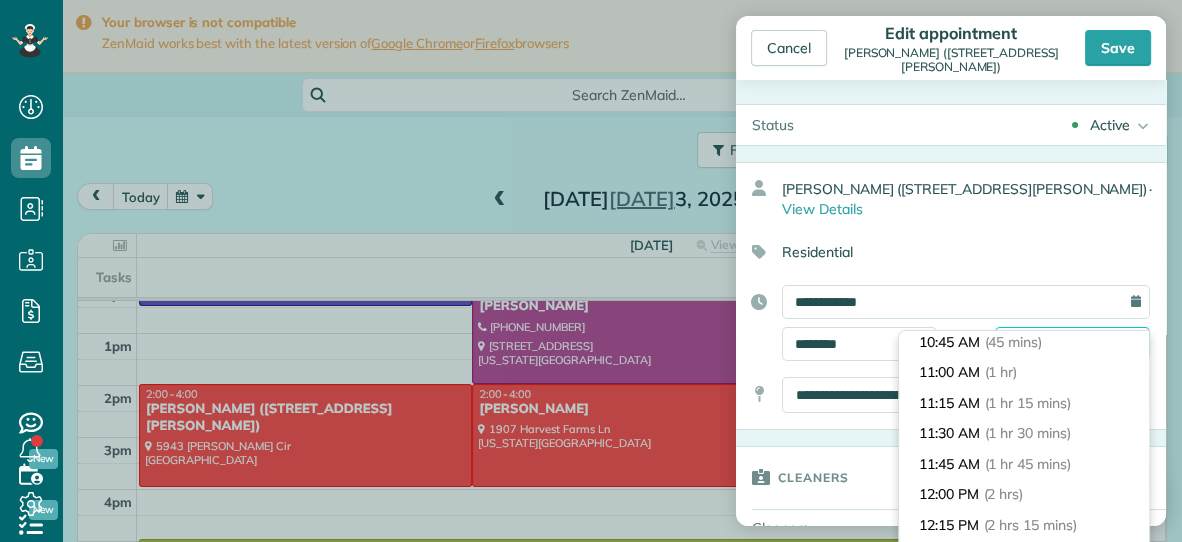 scroll, scrollTop: 105, scrollLeft: 0, axis: vertical 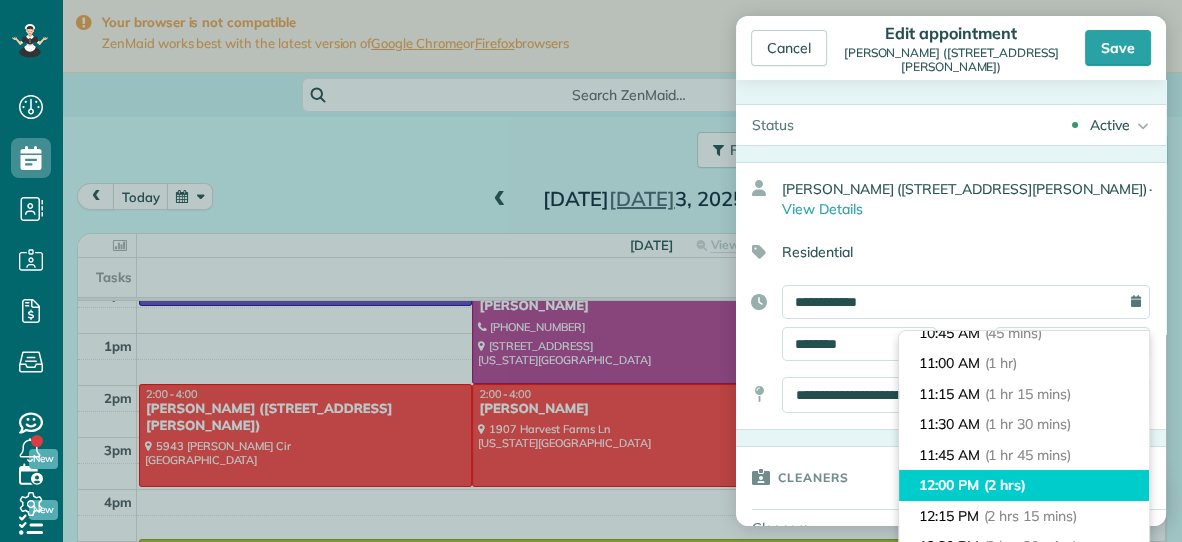 click on "(2 hrs)" at bounding box center [1005, 485] 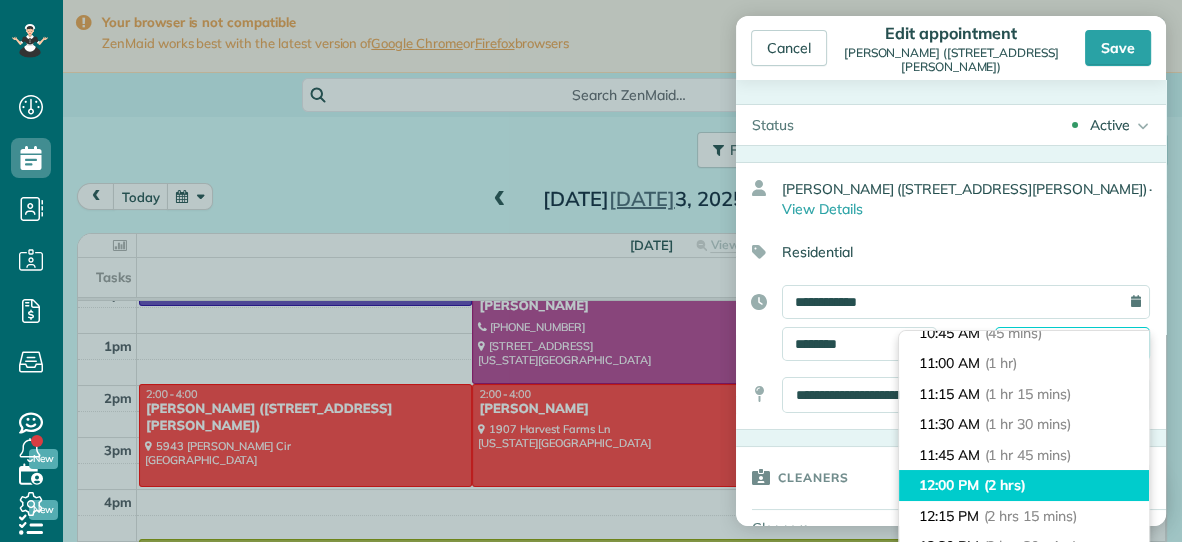 type on "********" 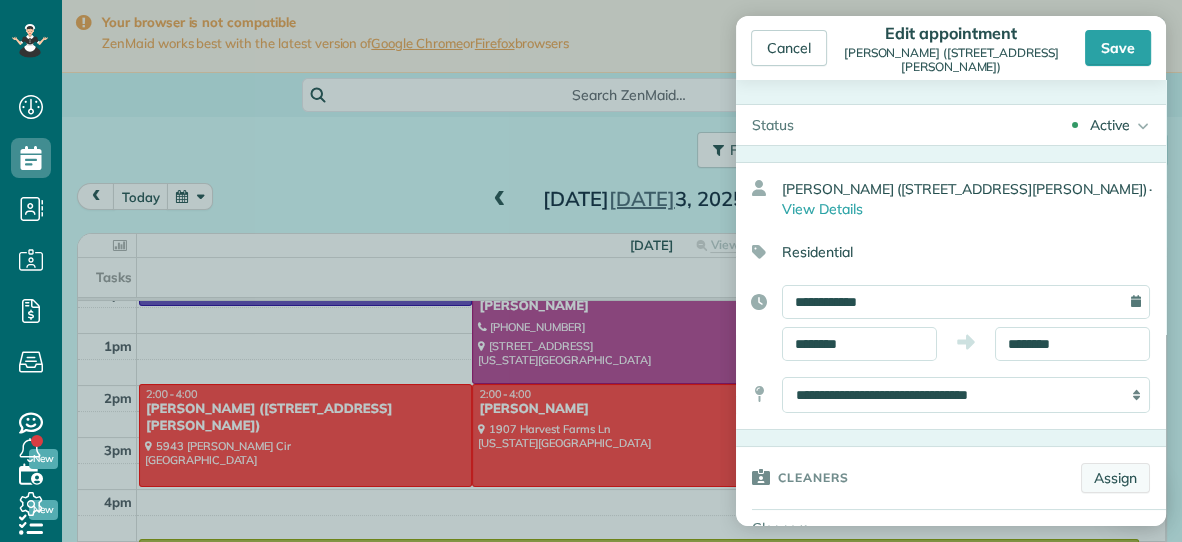 click on "Assign" at bounding box center (1115, 478) 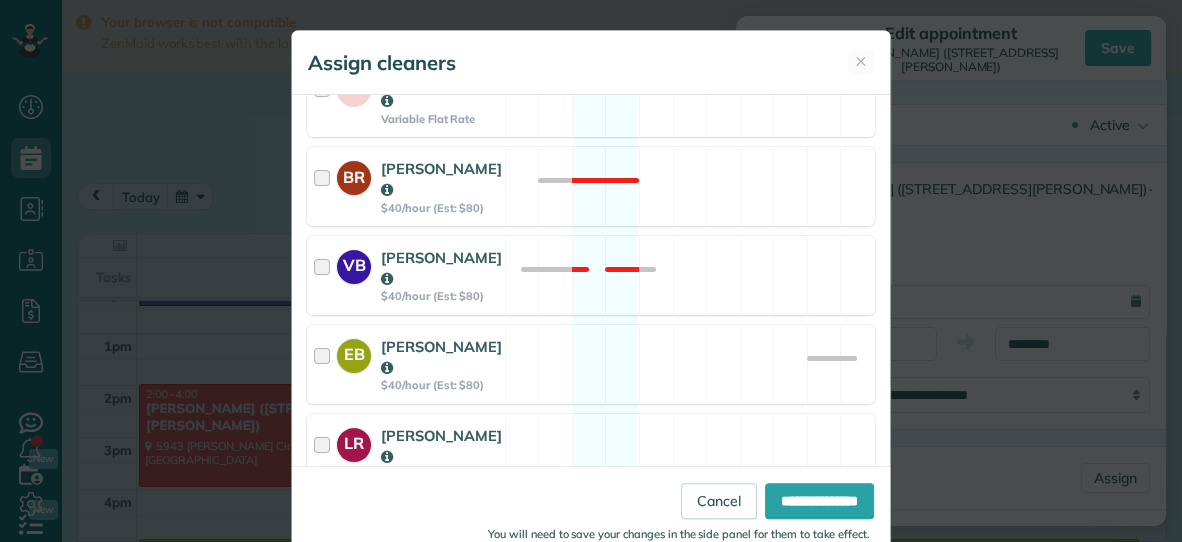 scroll, scrollTop: 394, scrollLeft: 0, axis: vertical 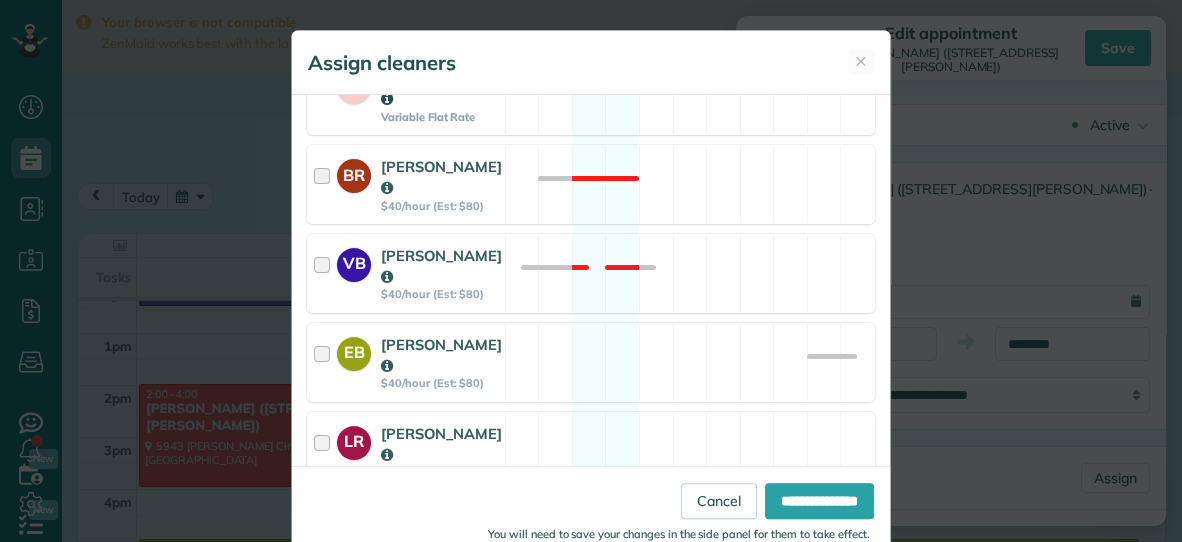 click on "Amanda Spivey
Variable Flat Rate
Available" at bounding box center [591, 95] 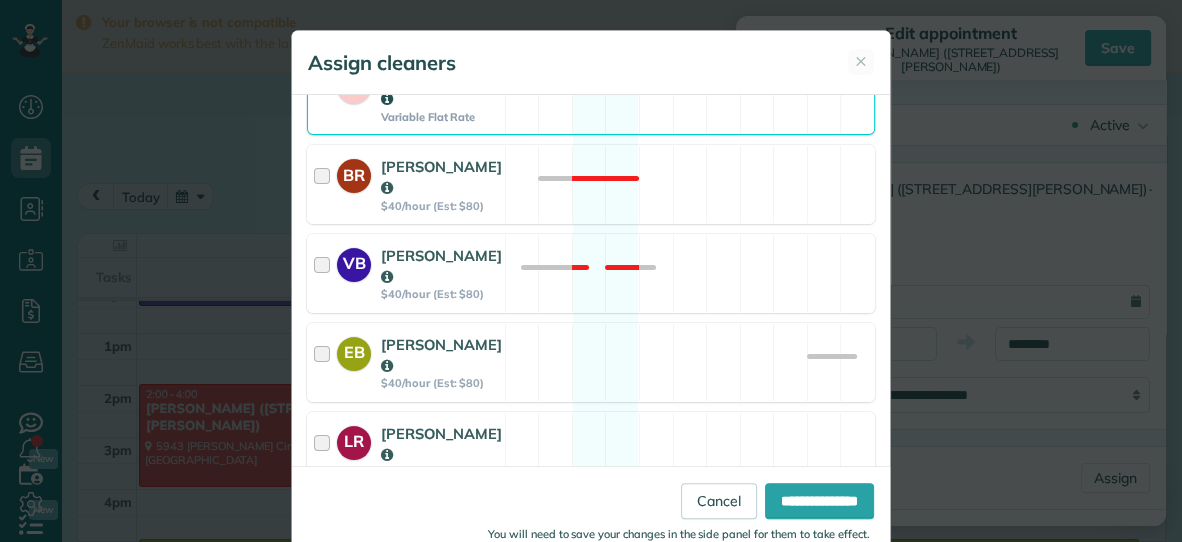 scroll, scrollTop: 483, scrollLeft: 0, axis: vertical 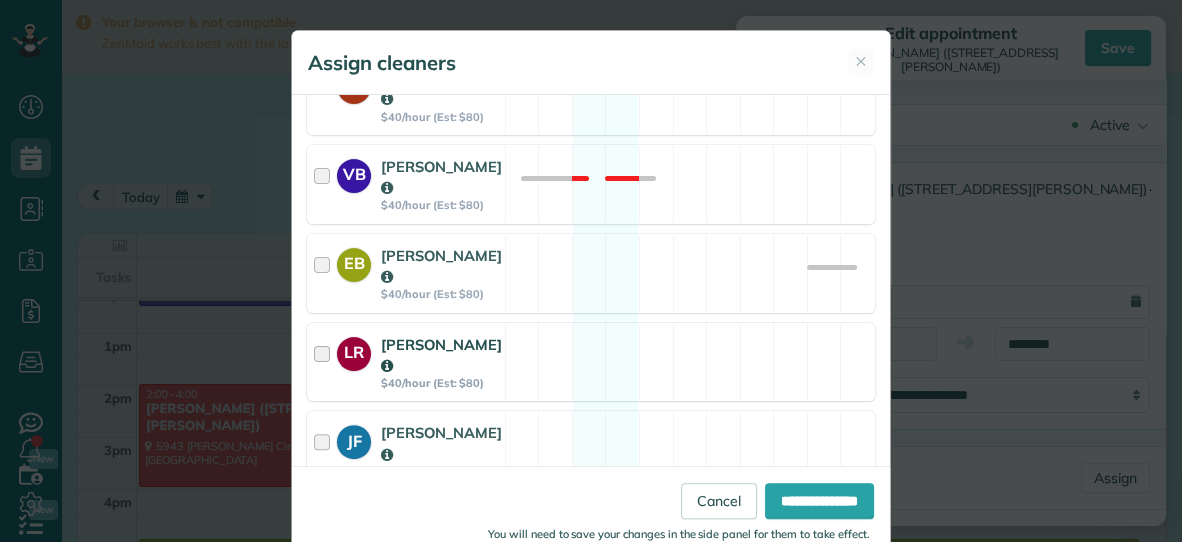 click on "LR
Lisa Ross
$40/hour (Est: $80)
Available" at bounding box center [591, 362] 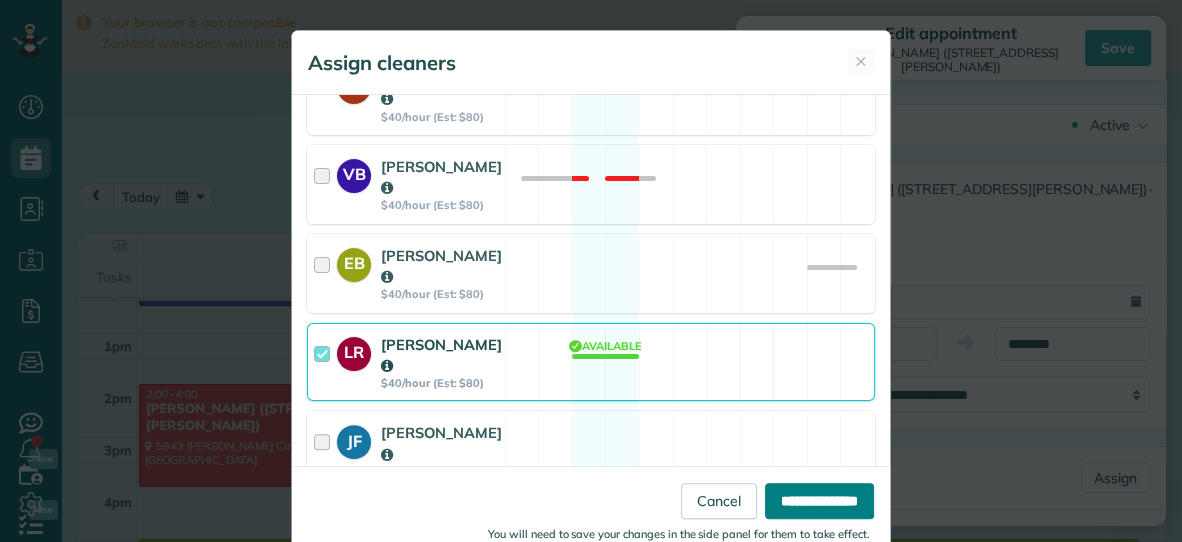 click on "**********" at bounding box center [819, 501] 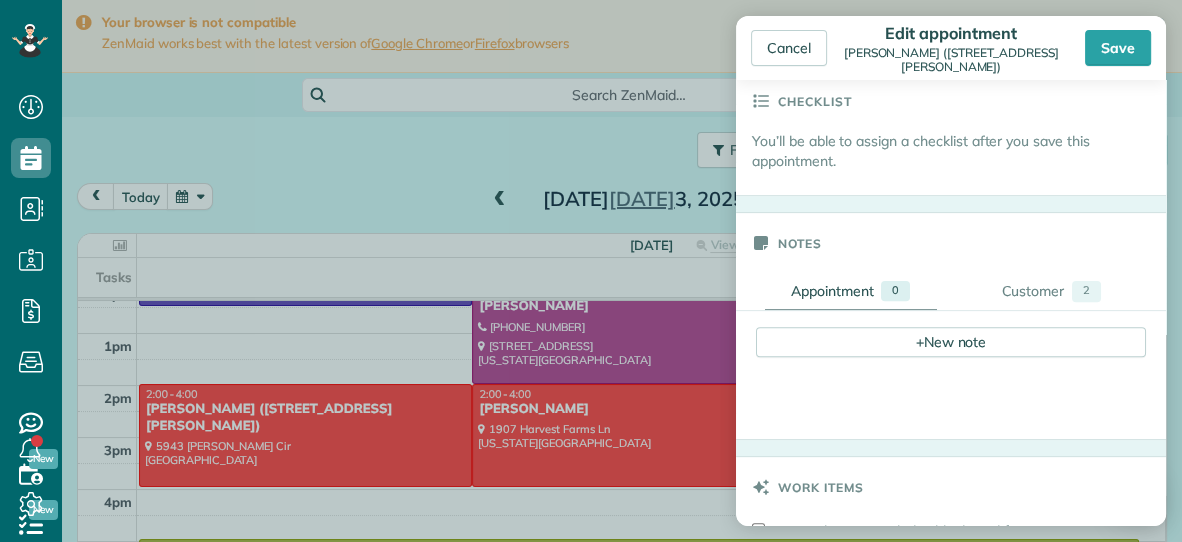 scroll, scrollTop: 641, scrollLeft: 0, axis: vertical 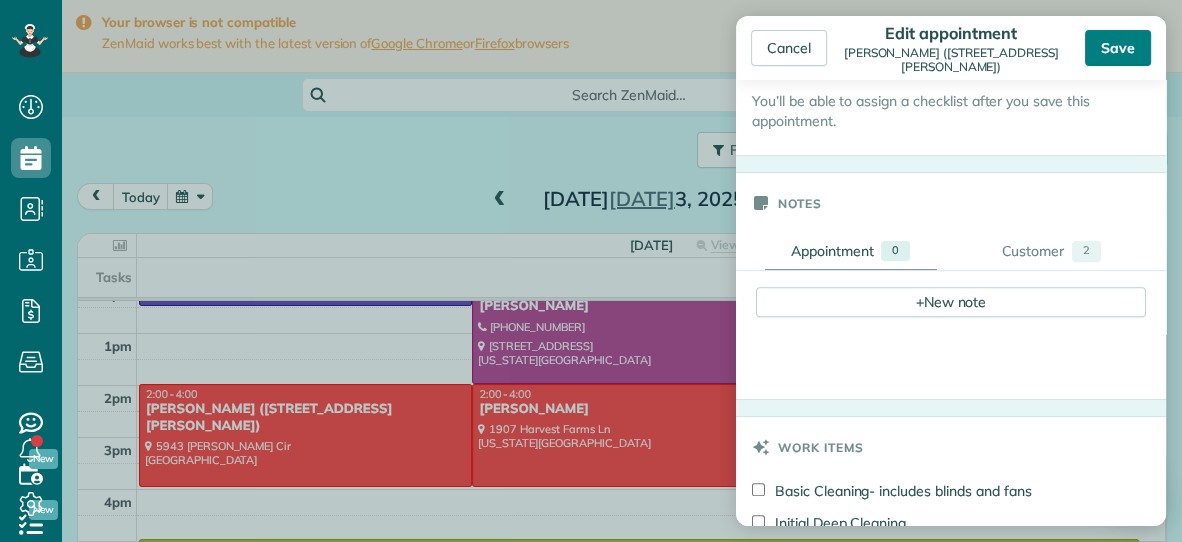 click on "Save" at bounding box center [1118, 48] 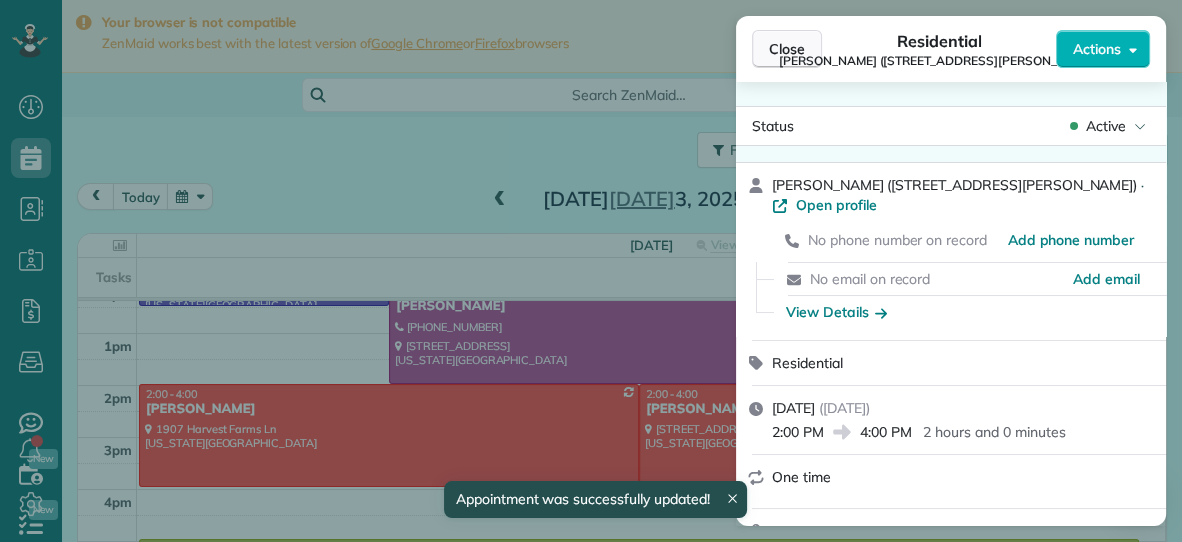 click on "Close" at bounding box center (787, 49) 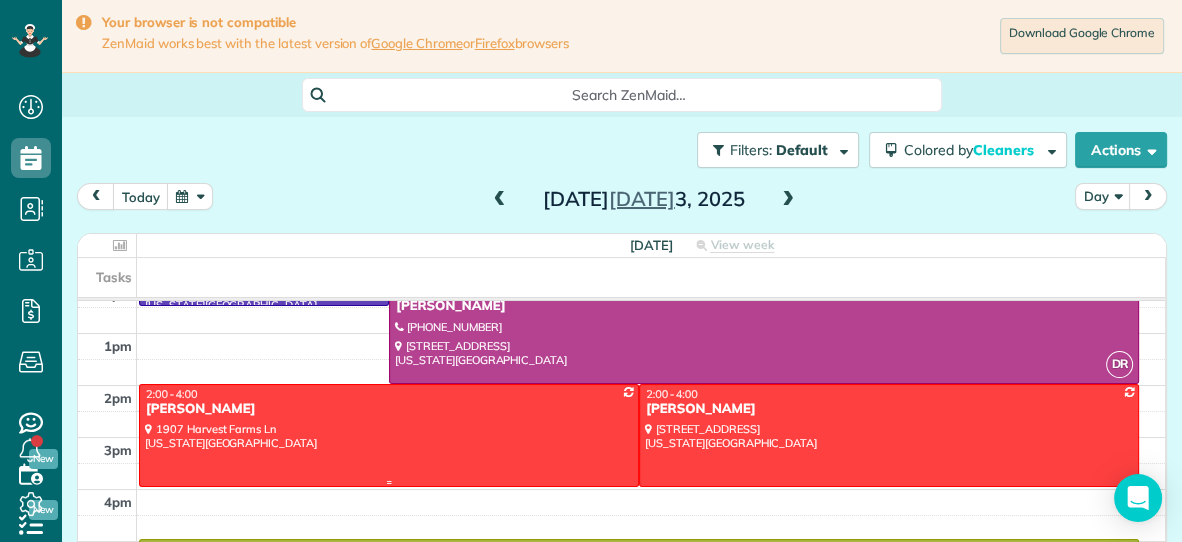 click at bounding box center (389, 435) 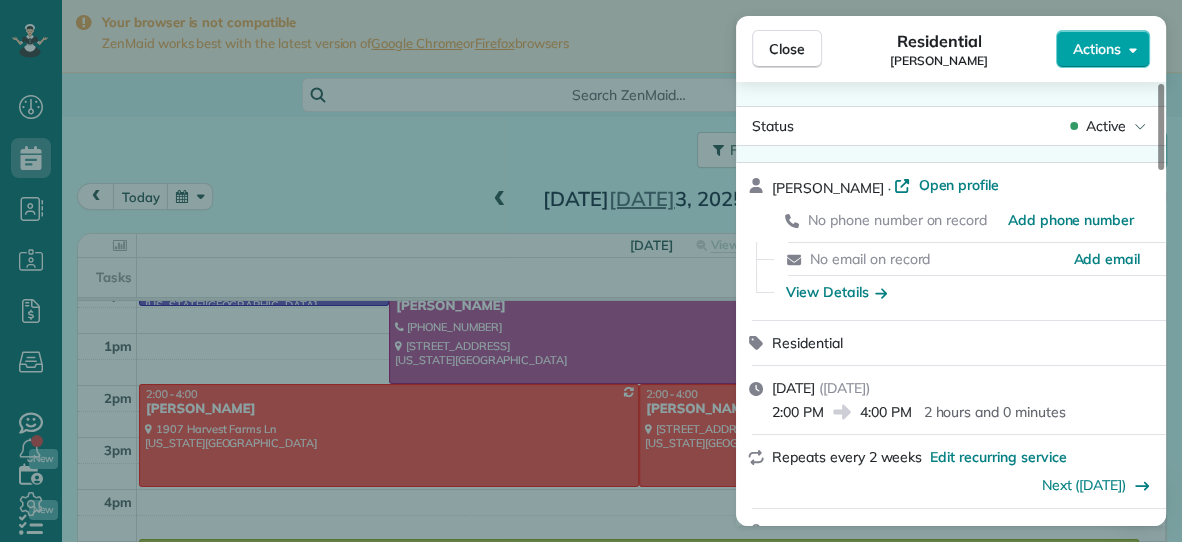 click on "Actions" at bounding box center (1097, 49) 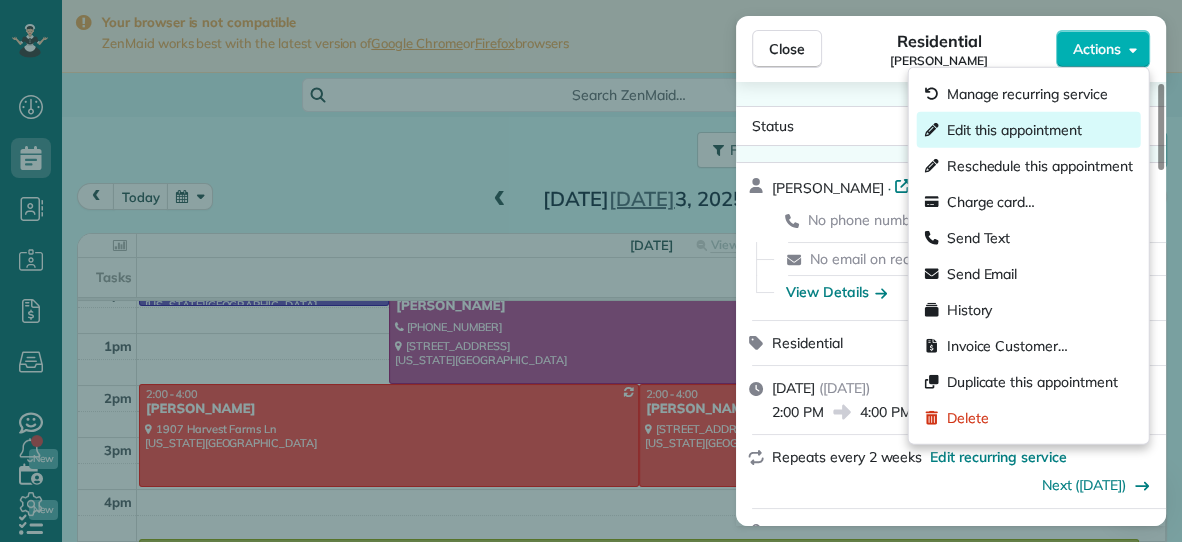 click on "Edit this appointment" at bounding box center (1014, 130) 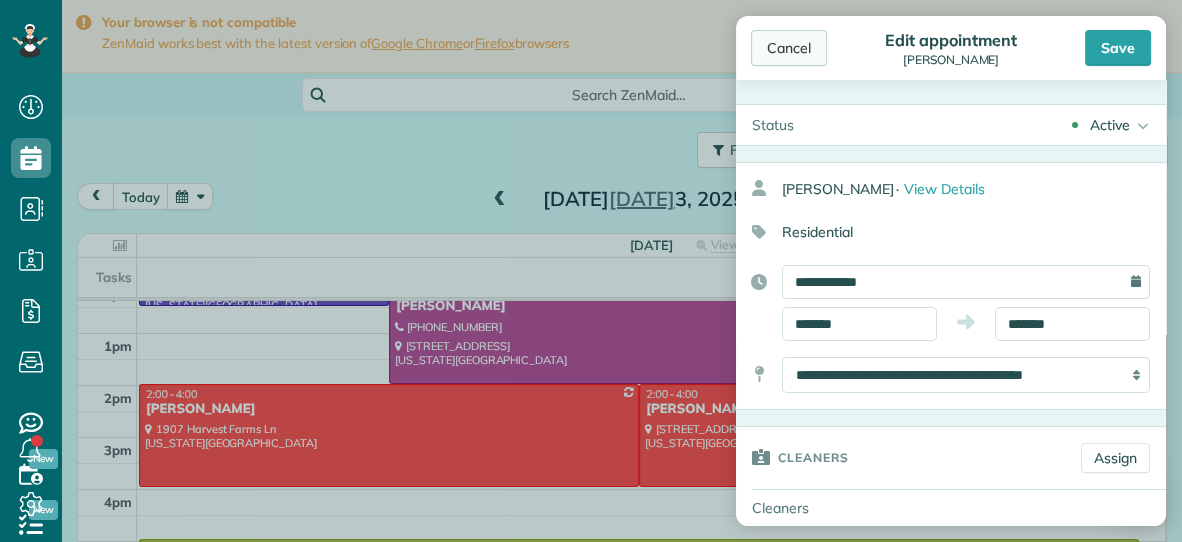 click on "Cancel" at bounding box center (789, 48) 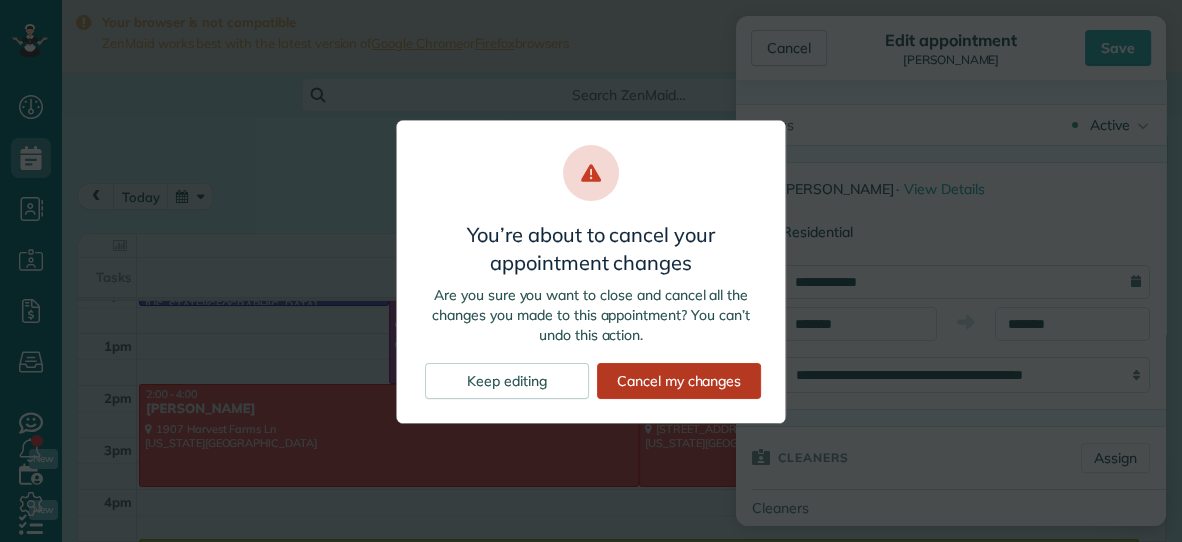 click on "Cancel my changes" at bounding box center [679, 381] 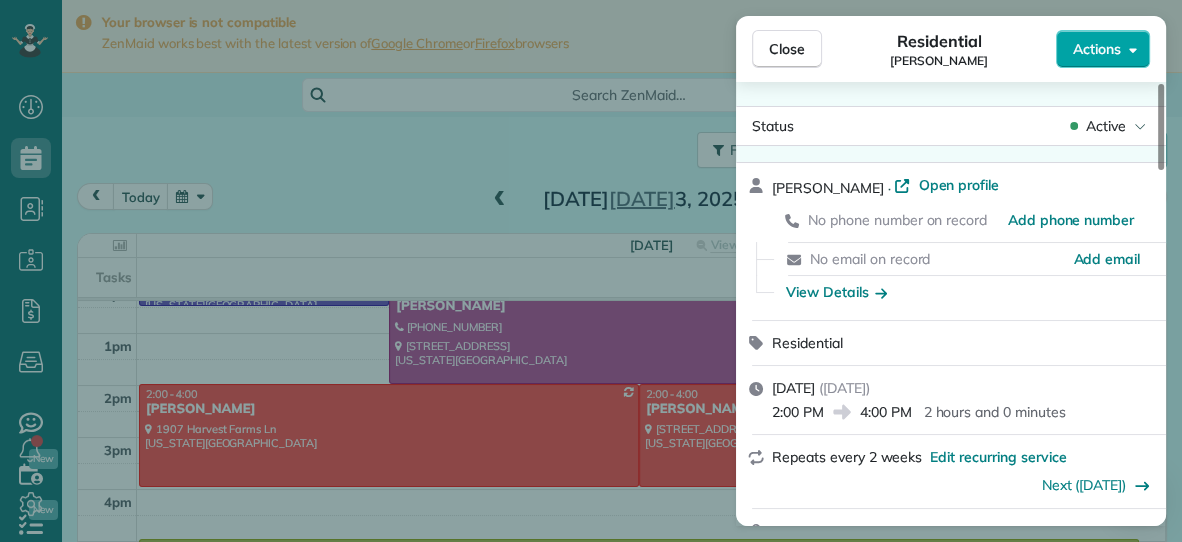 click on "Actions" at bounding box center (1097, 49) 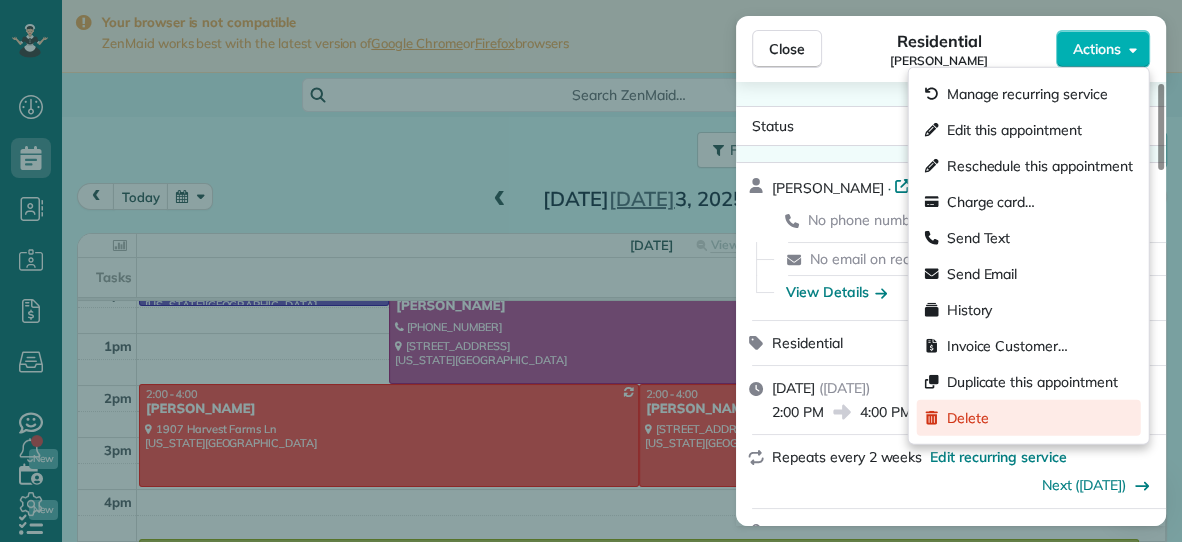 click on "Delete" at bounding box center [968, 418] 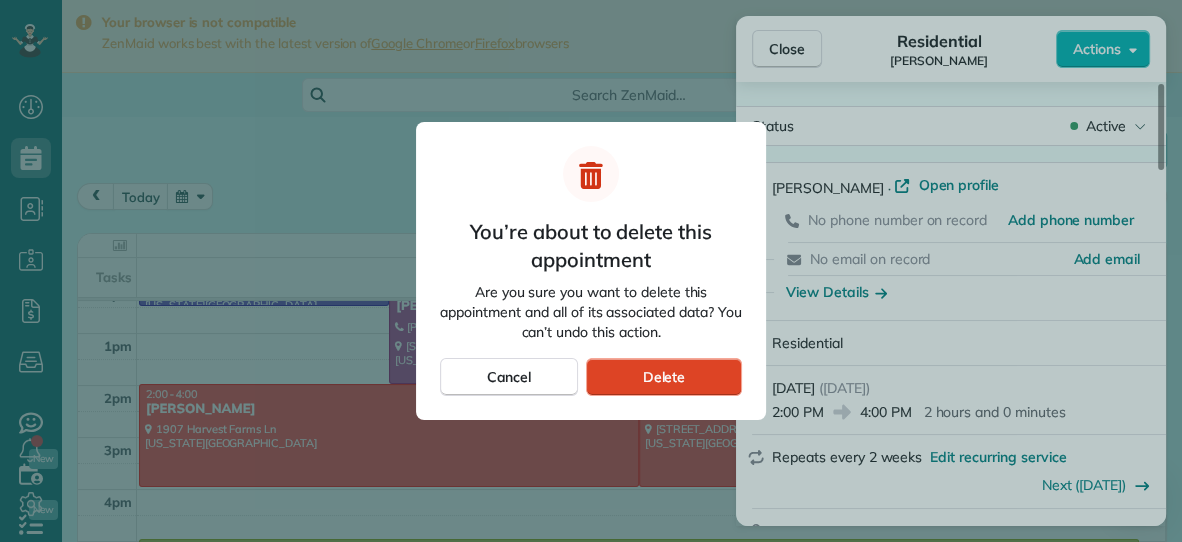click on "Delete" at bounding box center (664, 377) 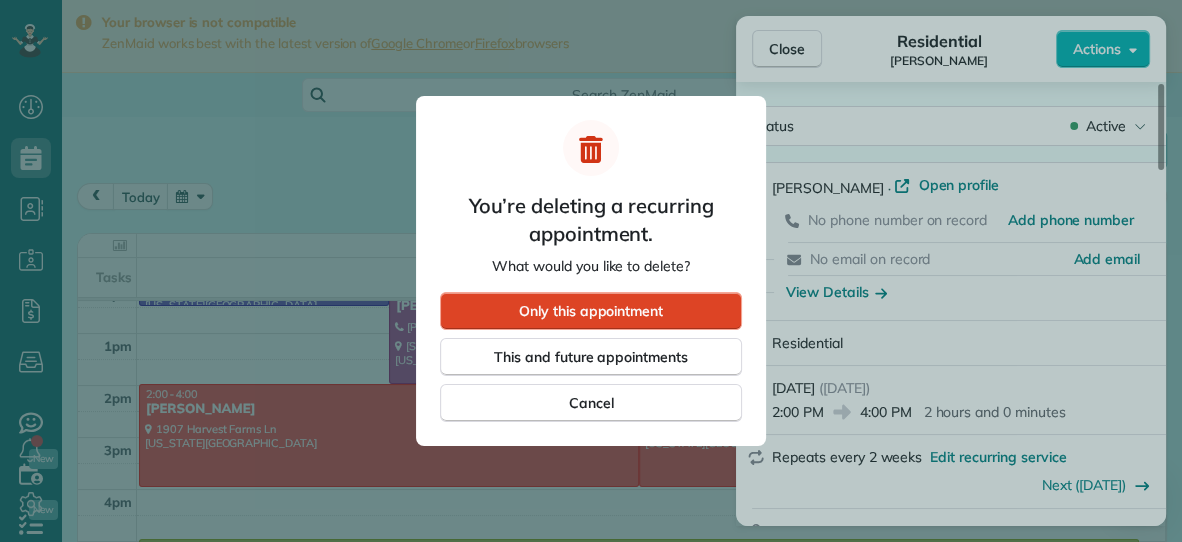click on "Only this appointment" at bounding box center (591, 311) 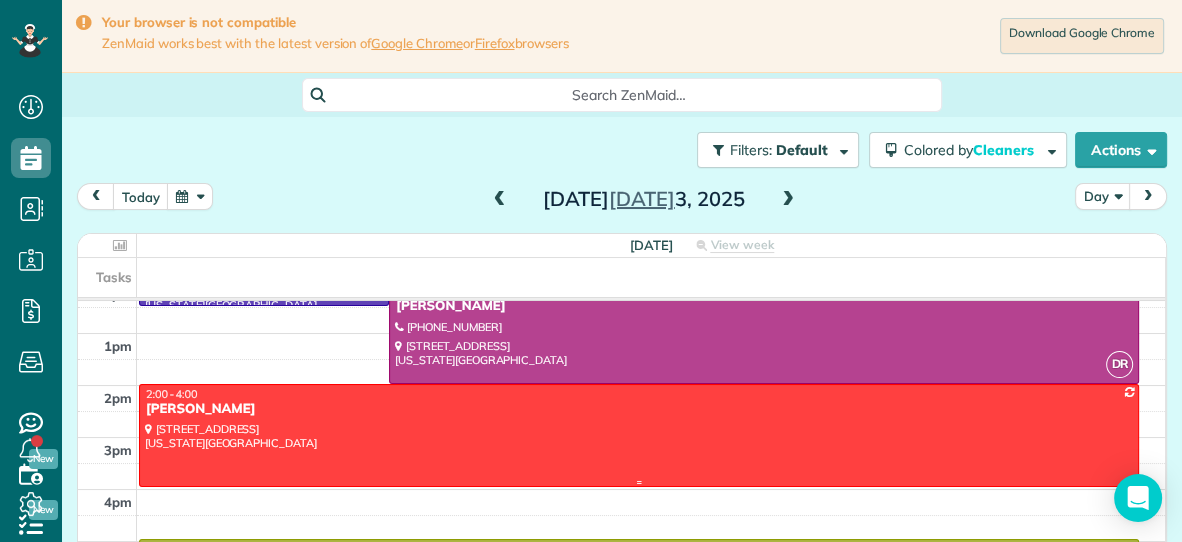 click at bounding box center (639, 435) 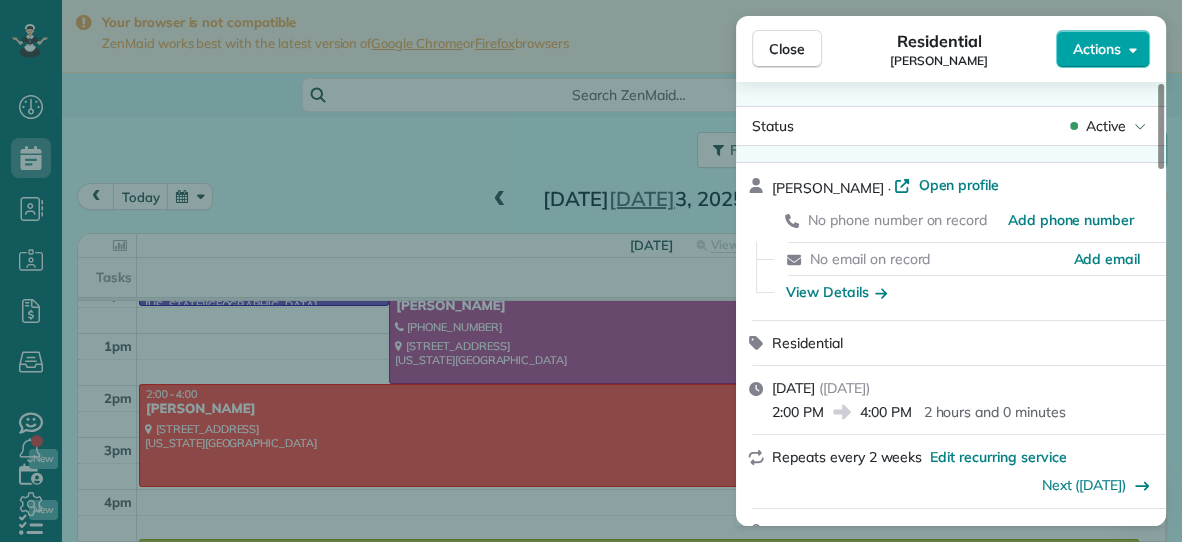 click on "Actions" at bounding box center (1097, 49) 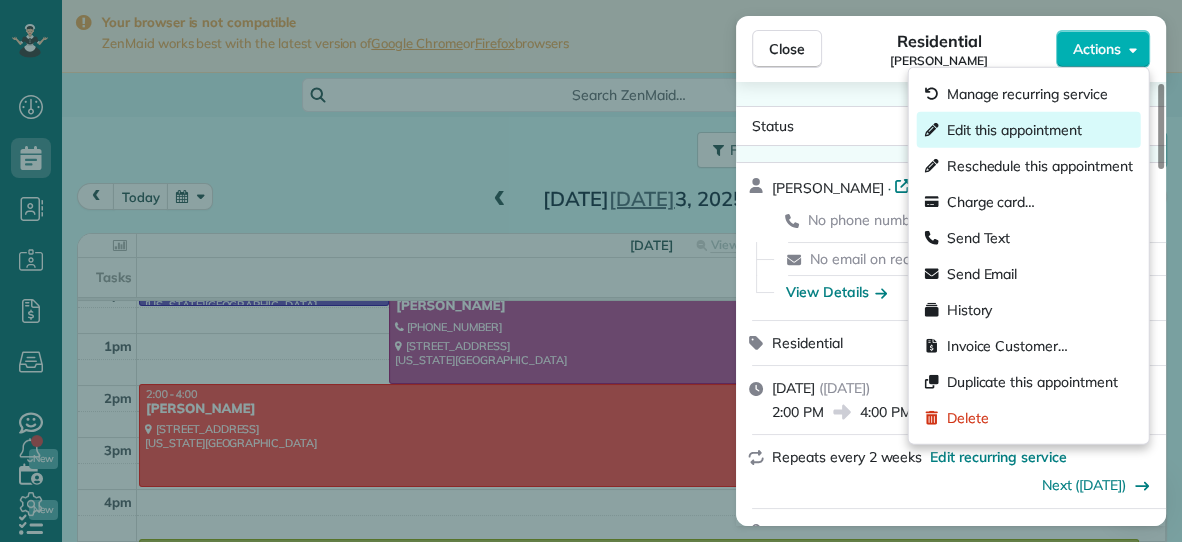 click on "Edit this appointment" at bounding box center (1014, 130) 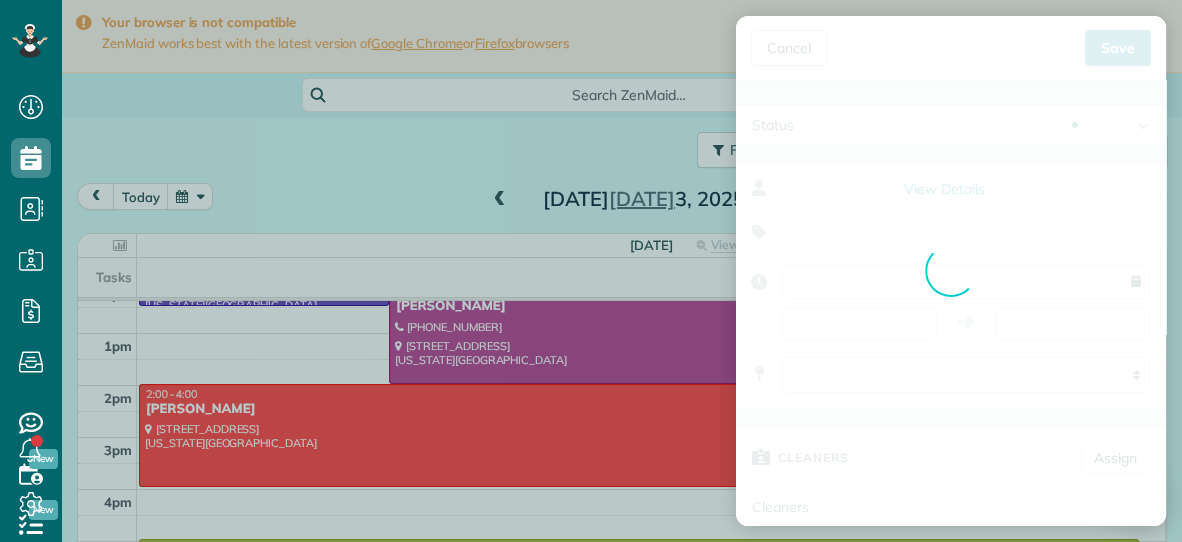 type on "**********" 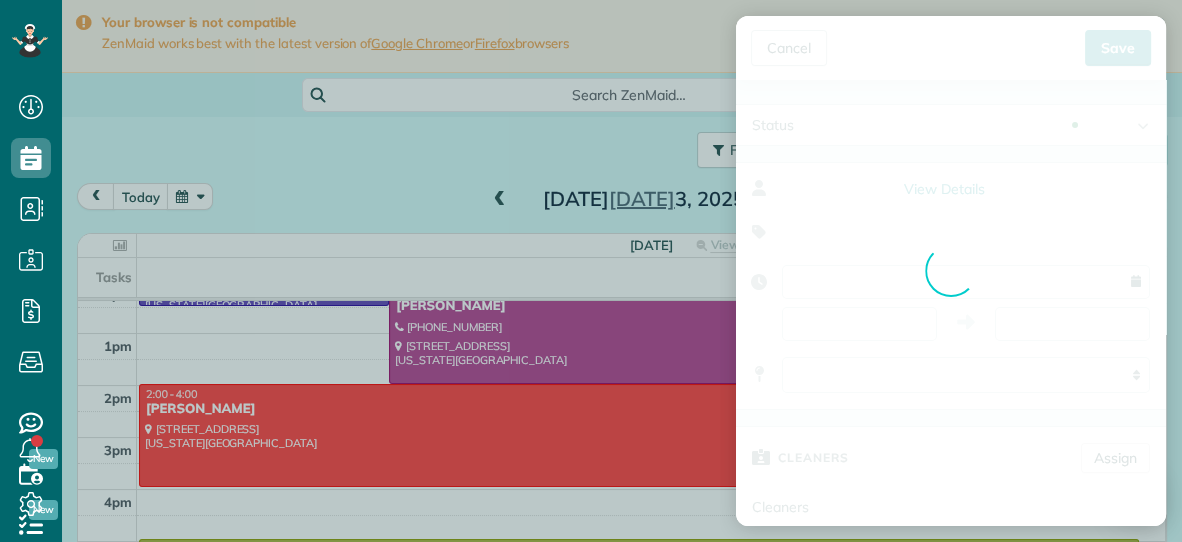 type on "*****" 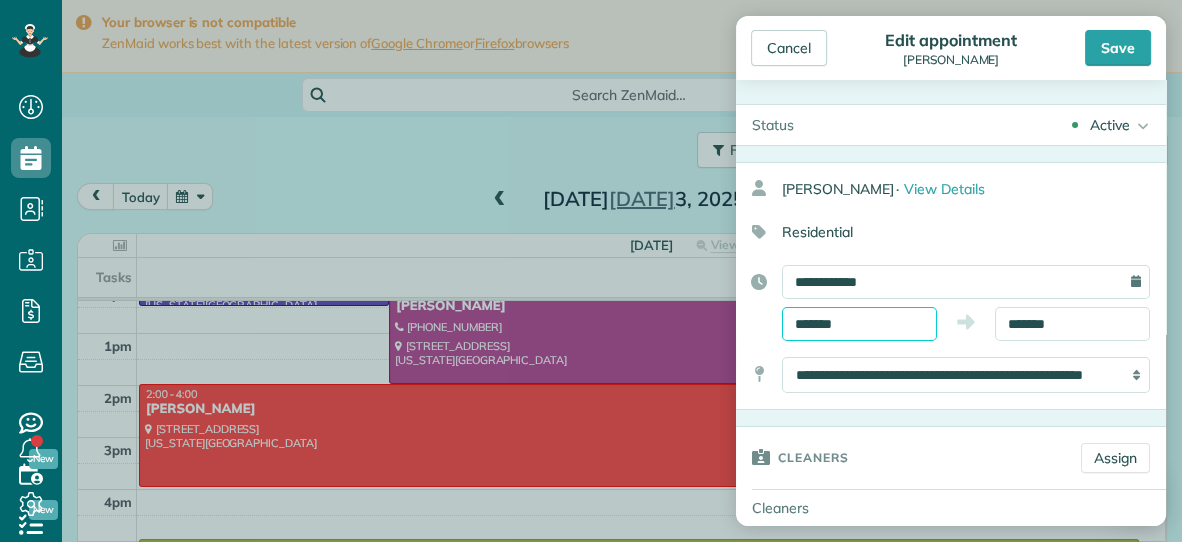 click on "*******" at bounding box center [859, 324] 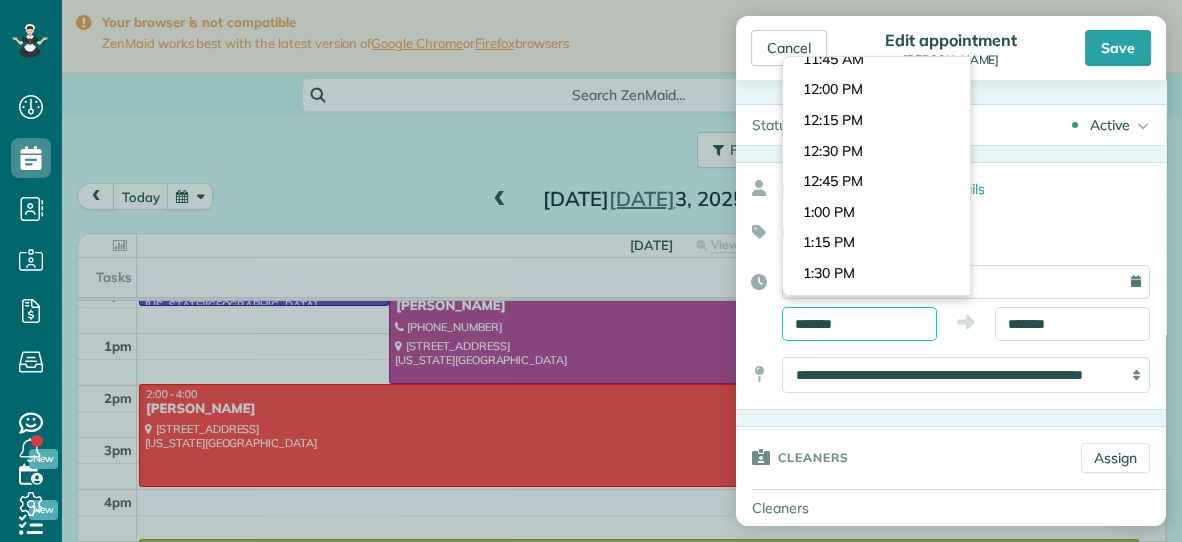scroll, scrollTop: 1392, scrollLeft: 0, axis: vertical 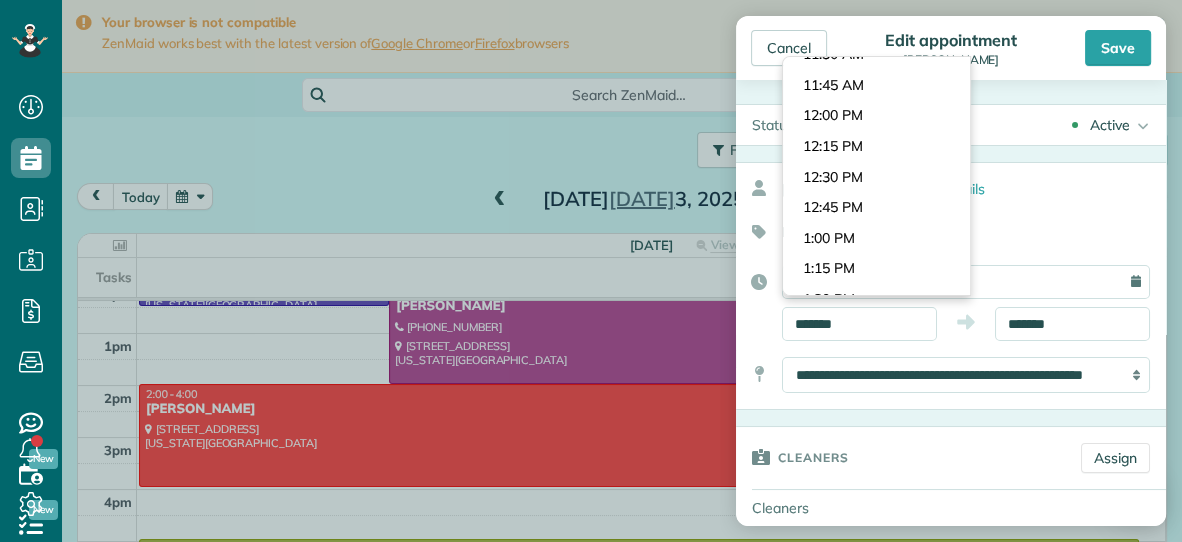 click on "Dashboard
Scheduling
Calendar View
List View
Dispatch View - Weekly scheduling (Beta)" at bounding box center [591, 271] 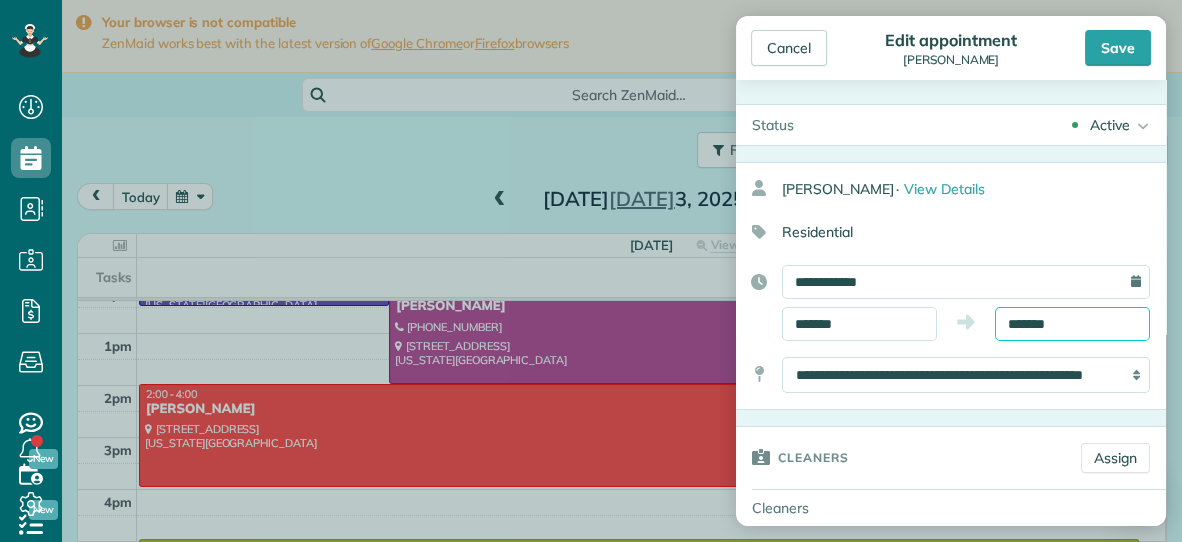 click on "*******" at bounding box center [1072, 324] 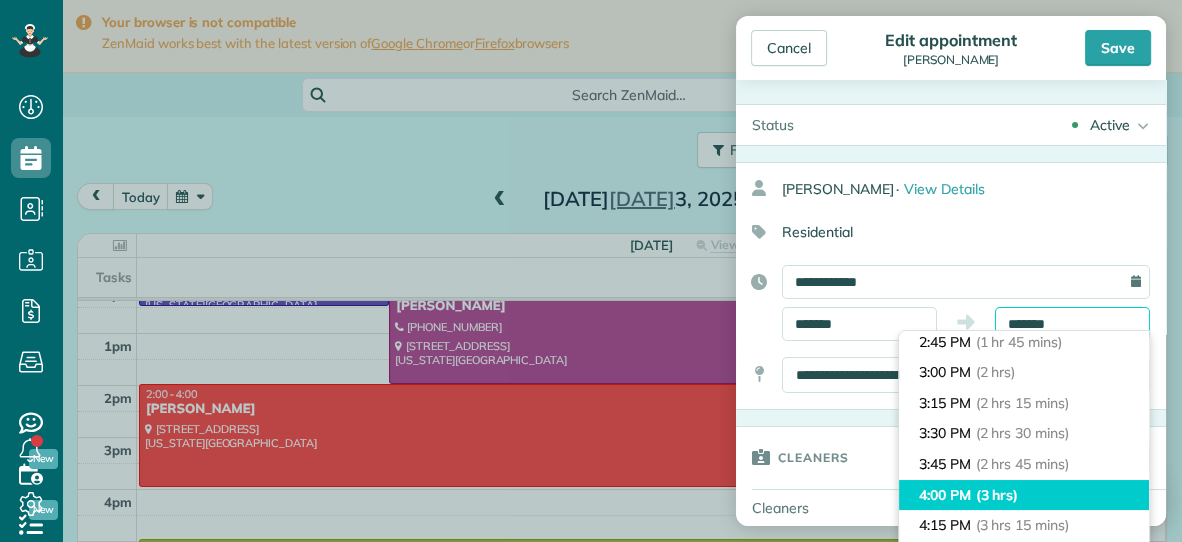 scroll, scrollTop: 213, scrollLeft: 0, axis: vertical 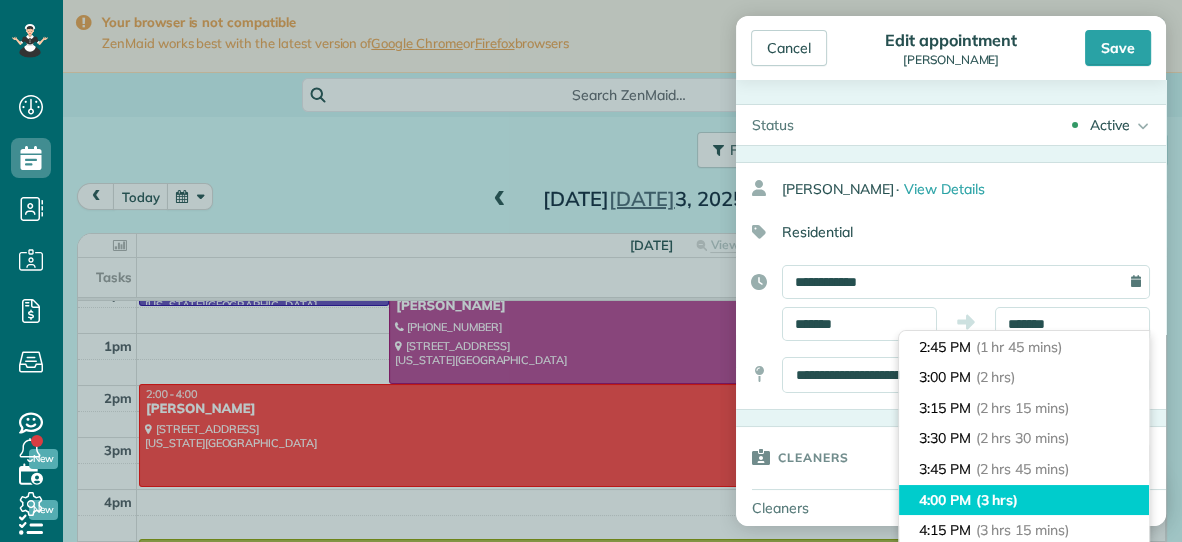click on "(2 hrs)" at bounding box center (996, 377) 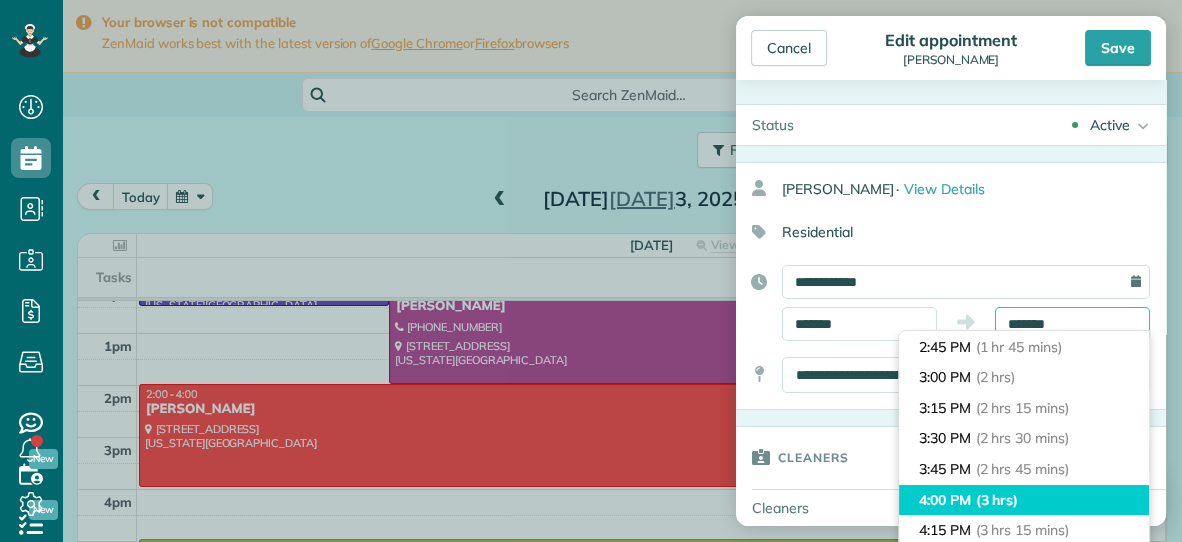 type on "*******" 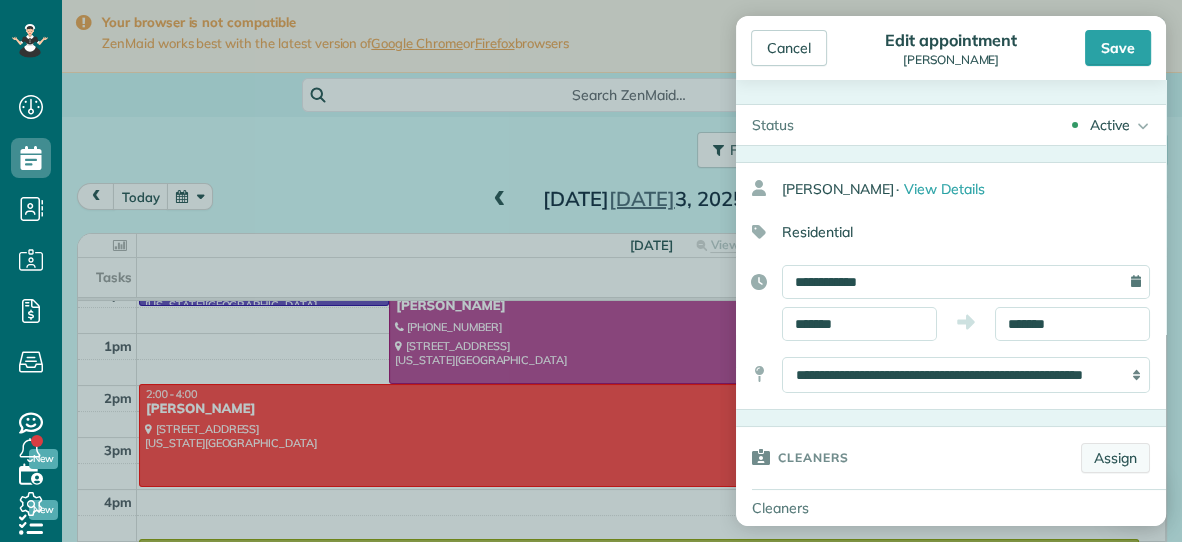 click on "Assign" at bounding box center (1115, 458) 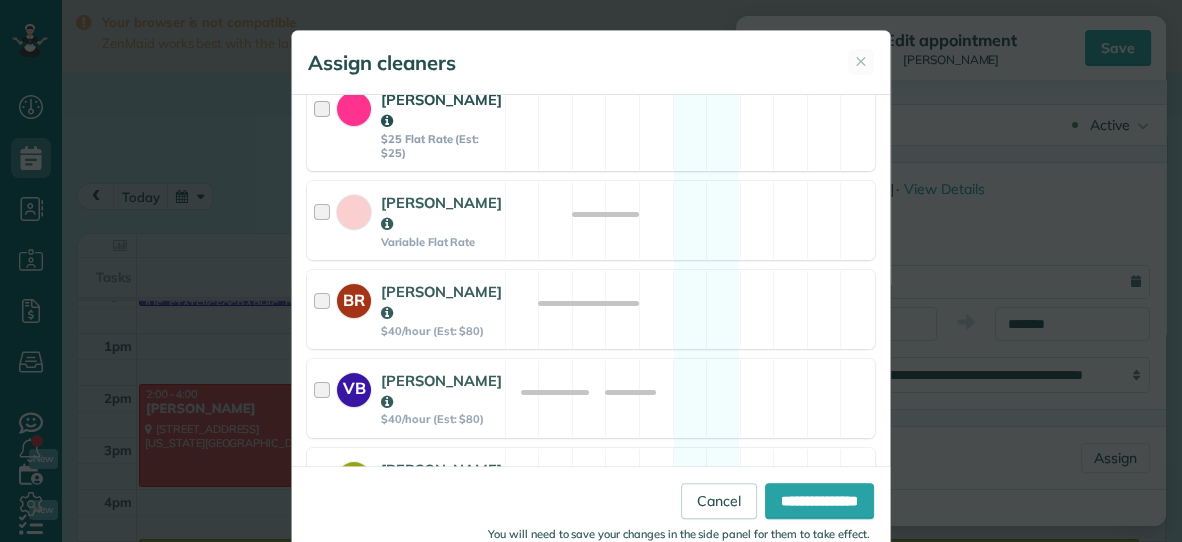 scroll, scrollTop: 275, scrollLeft: 0, axis: vertical 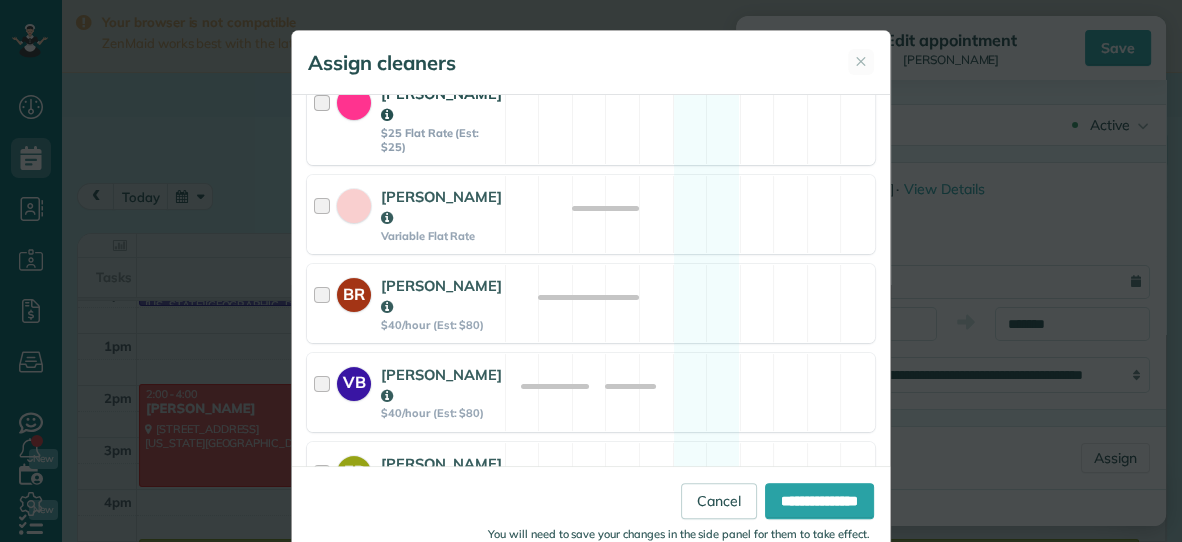 click on "[PERSON_NAME]" at bounding box center [441, 385] 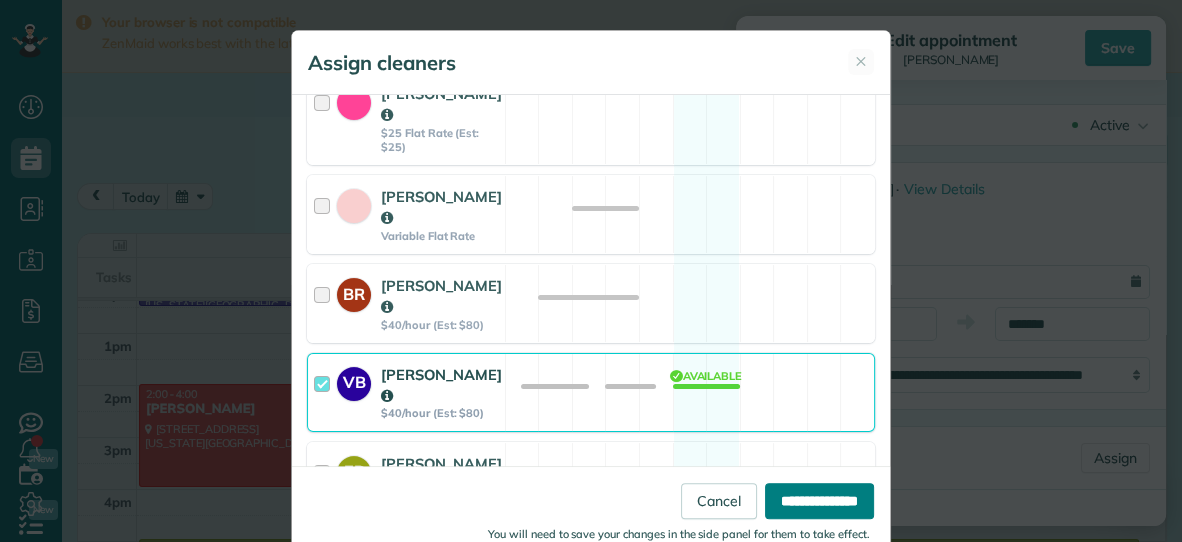 click on "**********" at bounding box center [819, 501] 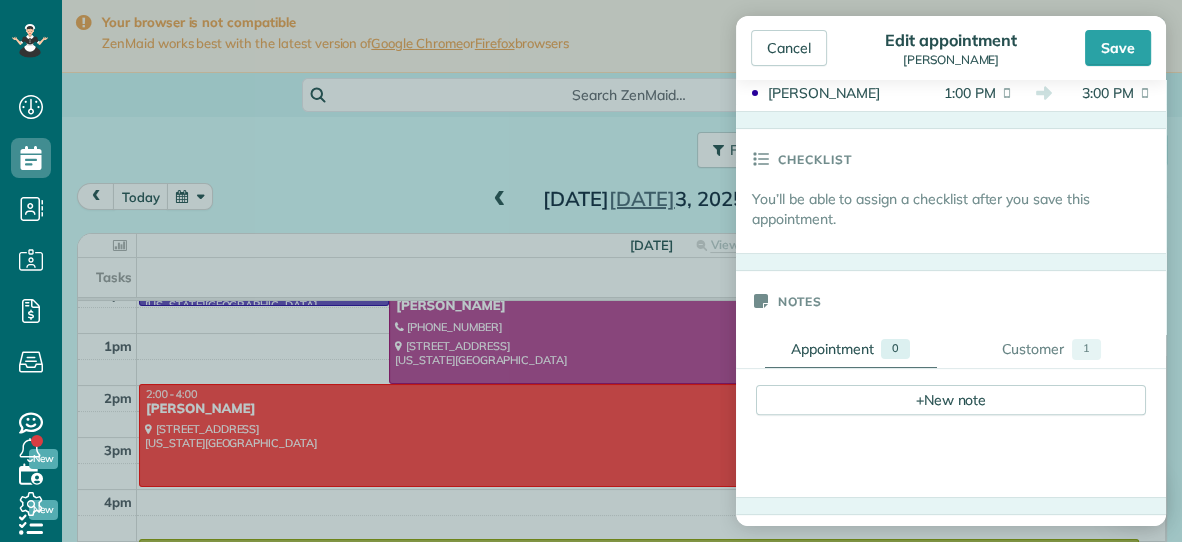 scroll, scrollTop: 507, scrollLeft: 0, axis: vertical 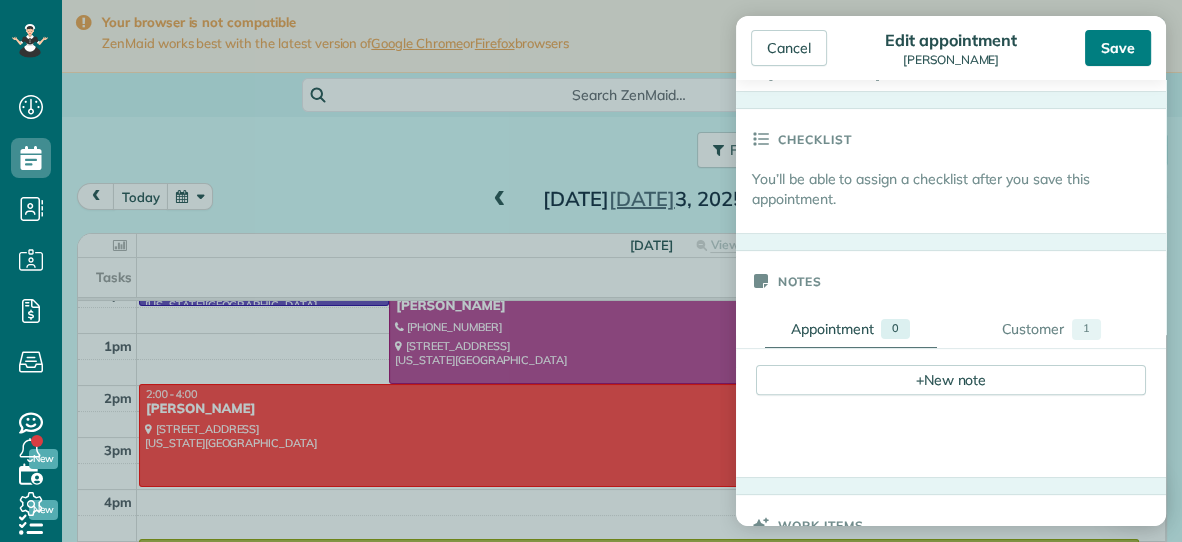 click on "Save" at bounding box center [1118, 48] 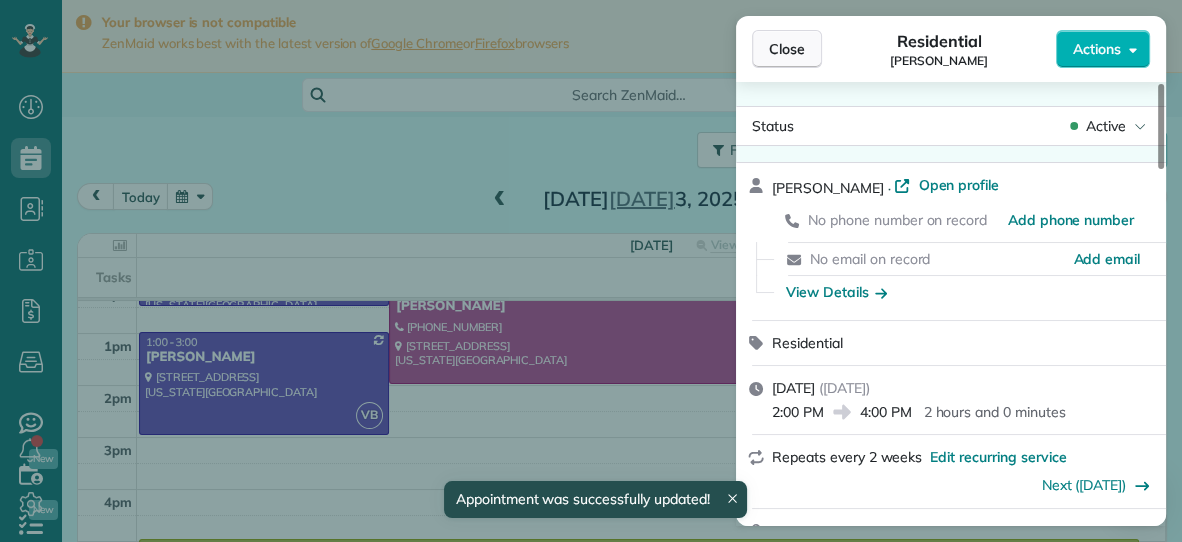 click on "Close" at bounding box center [787, 49] 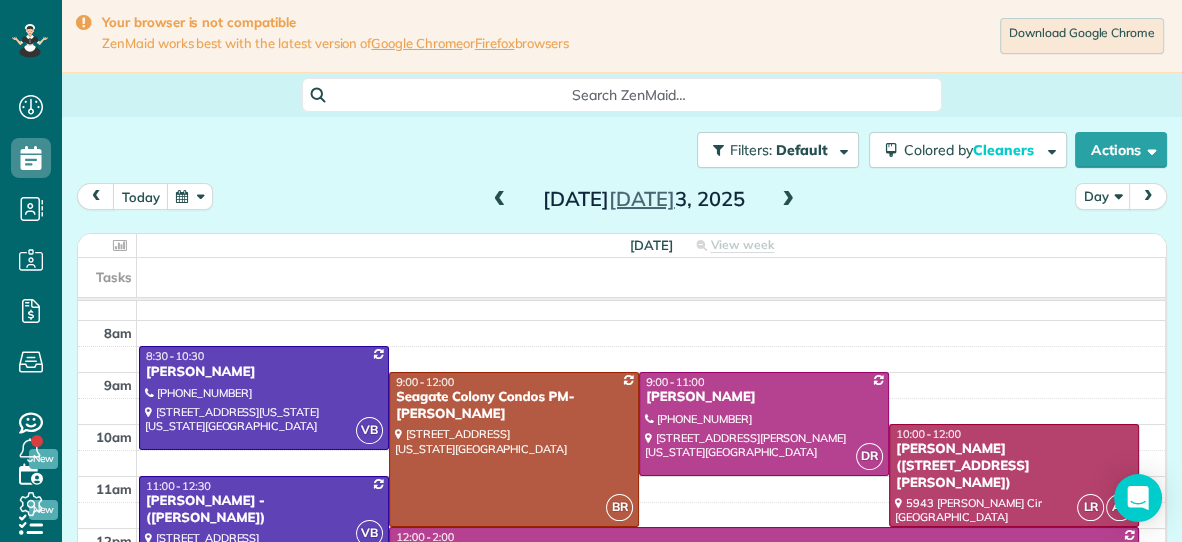 scroll, scrollTop: 25, scrollLeft: 0, axis: vertical 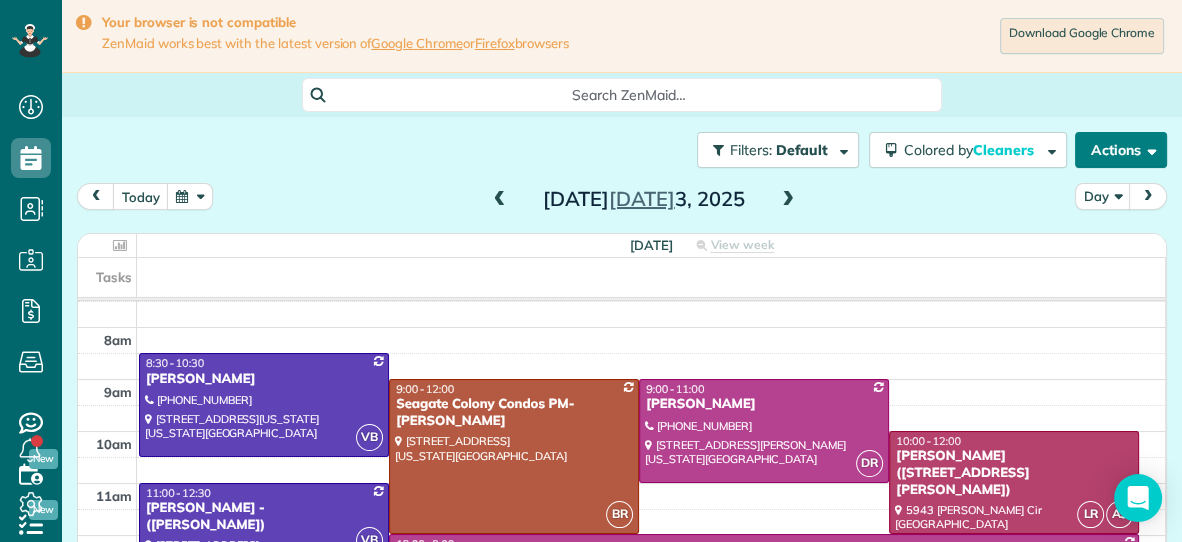 click on "Actions" at bounding box center (1121, 150) 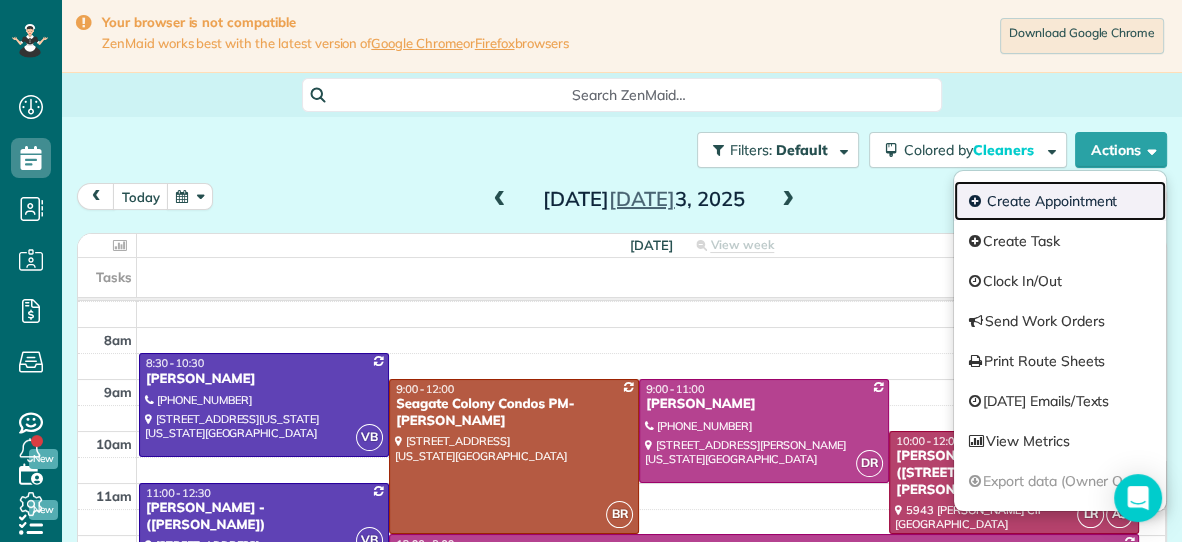 click on "Create Appointment" at bounding box center [1060, 201] 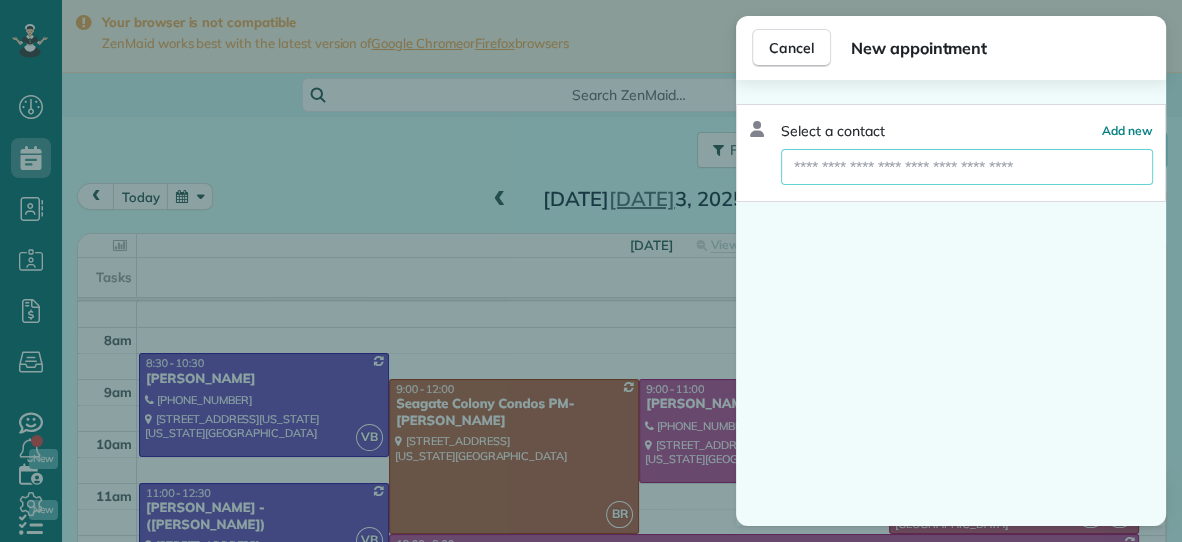 click at bounding box center [967, 167] 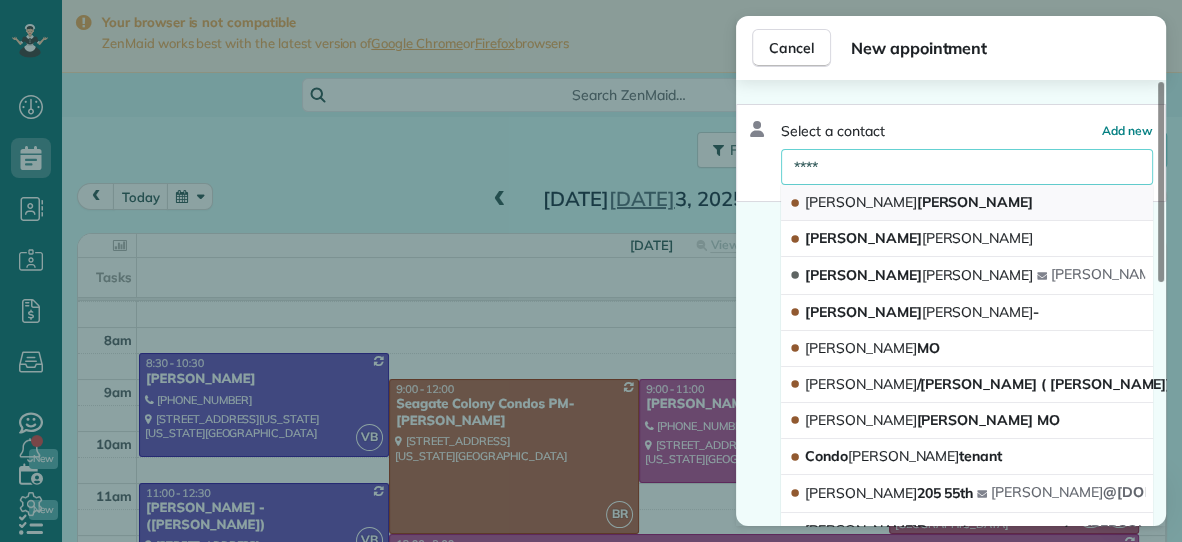 type on "****" 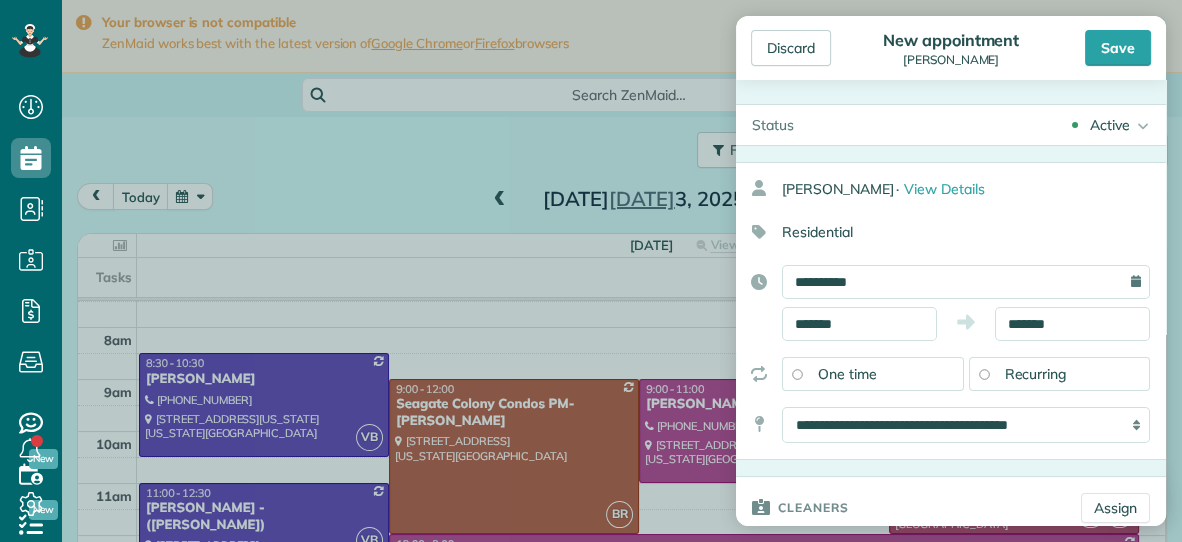 type on "**********" 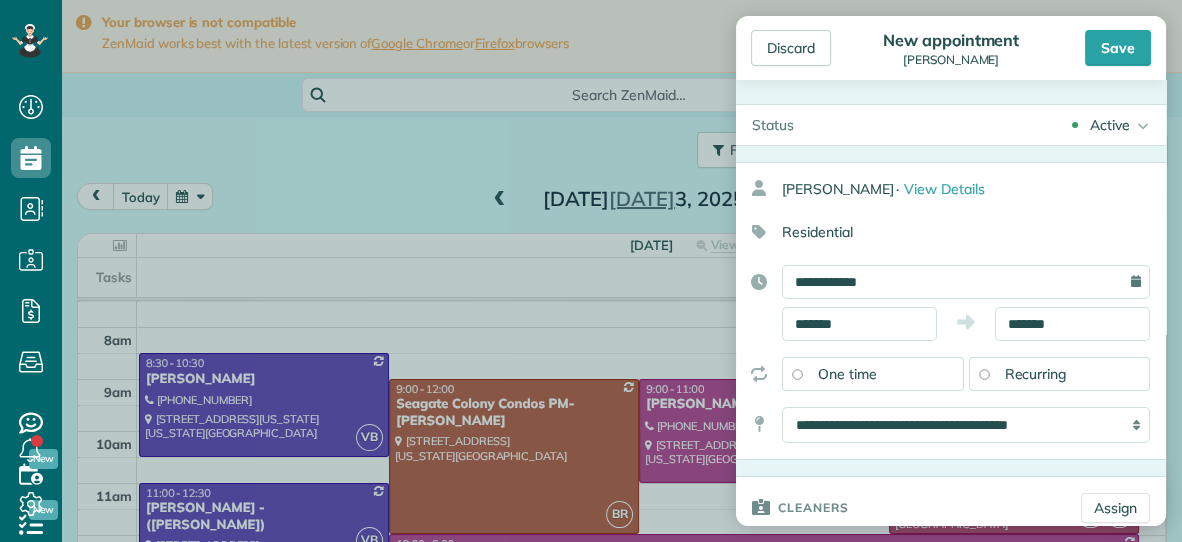 type on "*****" 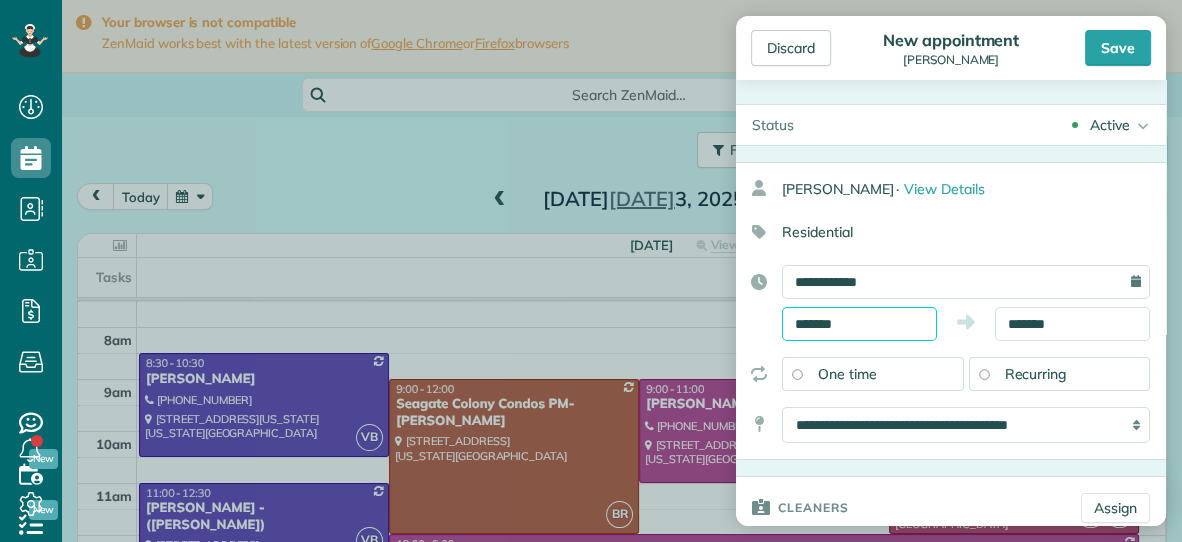 click on "*******" at bounding box center (859, 324) 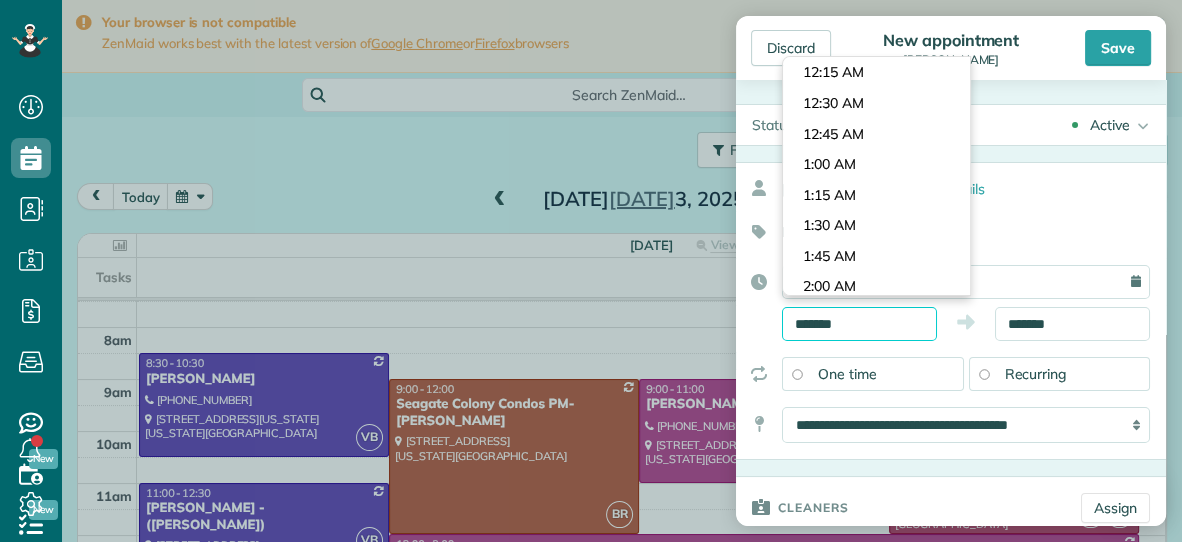 scroll, scrollTop: 1647, scrollLeft: 0, axis: vertical 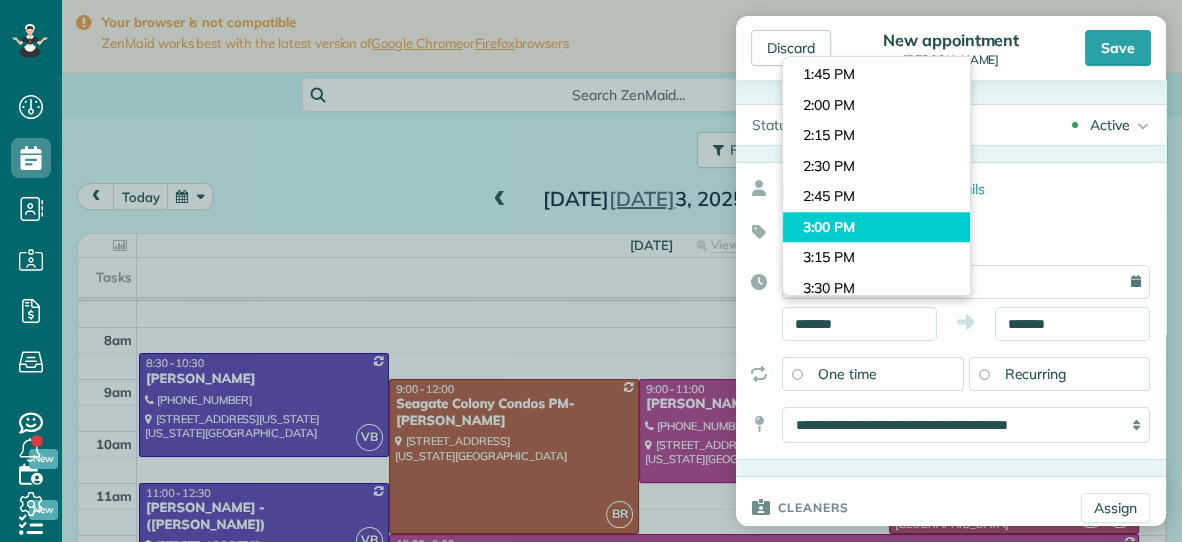 click on "Dashboard
Scheduling
Calendar View
List View
Dispatch View - Weekly scheduling (Beta)" at bounding box center [591, 271] 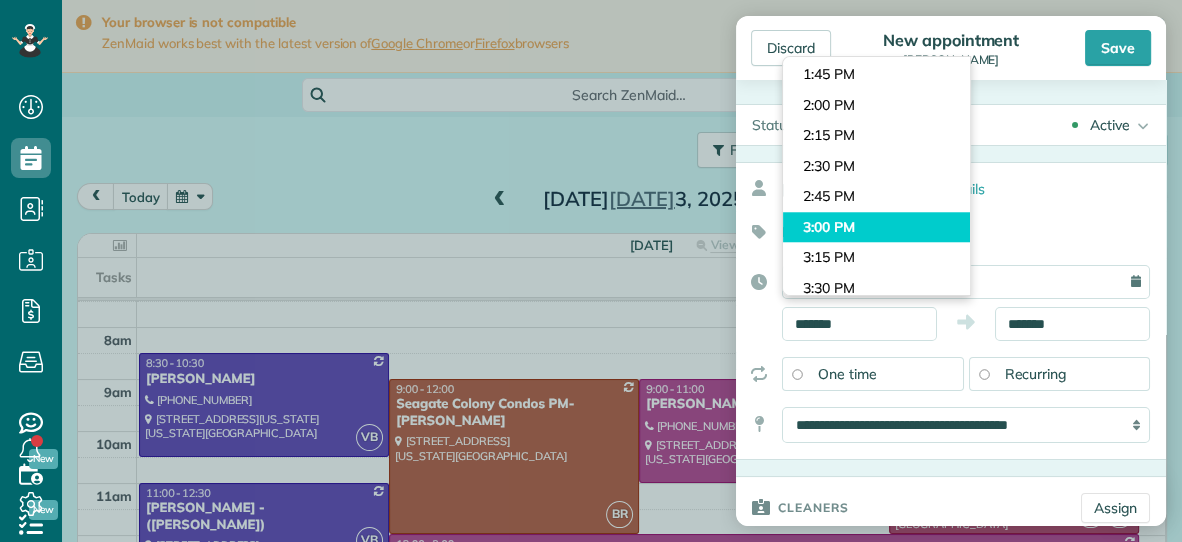 type on "*******" 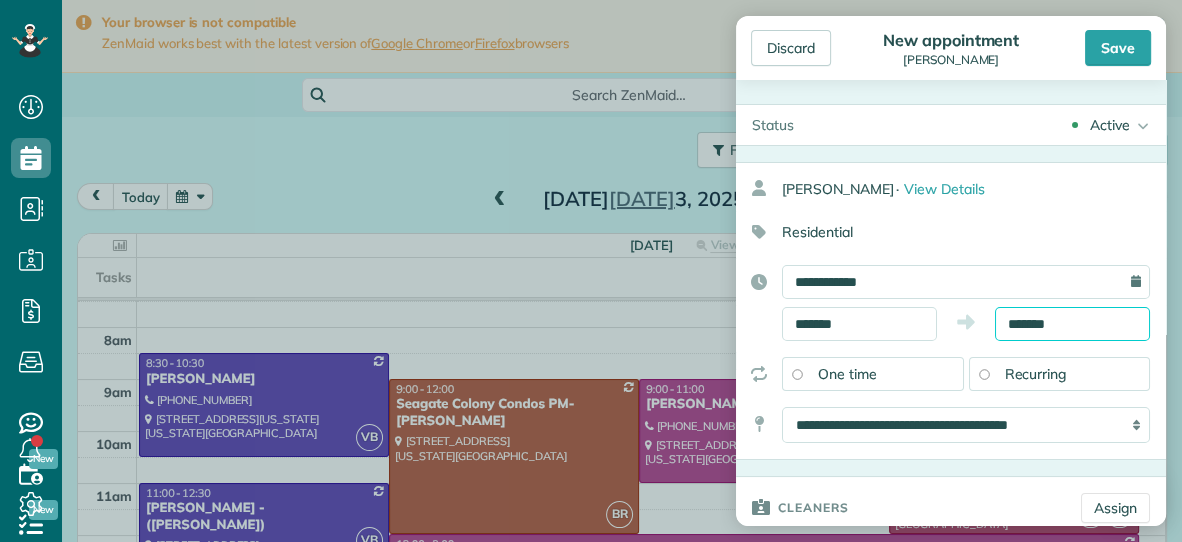 click on "*******" at bounding box center [1072, 324] 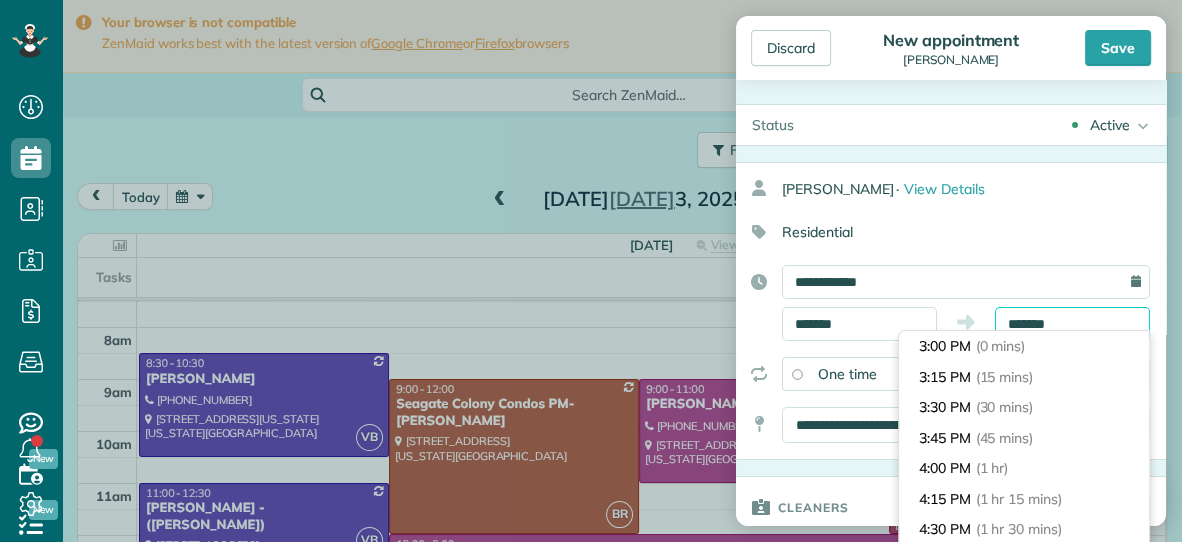 scroll, scrollTop: 90, scrollLeft: 0, axis: vertical 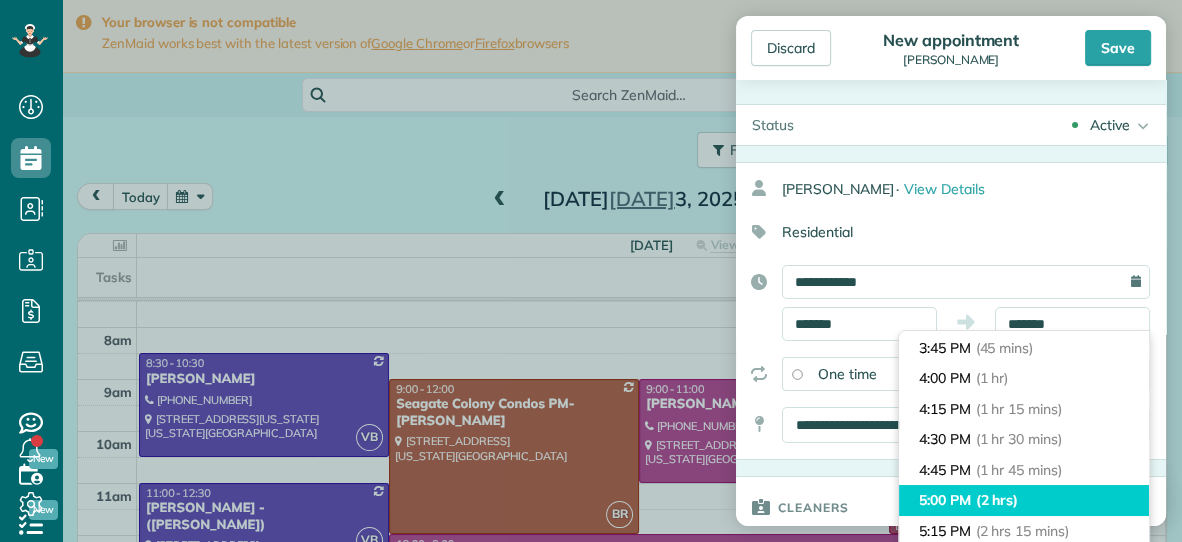 click on "(2 hrs)" at bounding box center (997, 500) 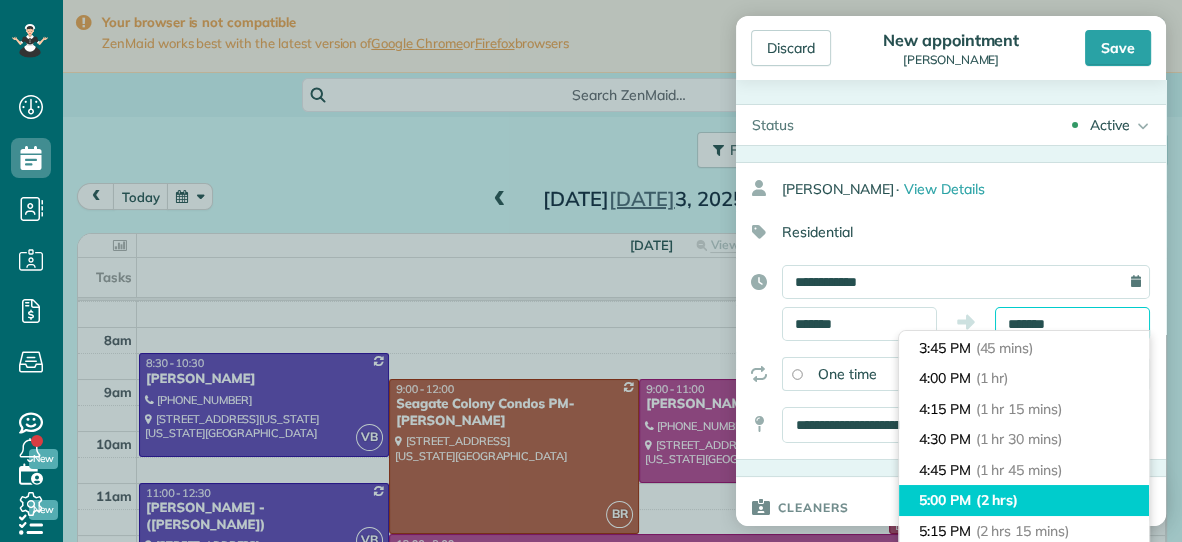 type on "*******" 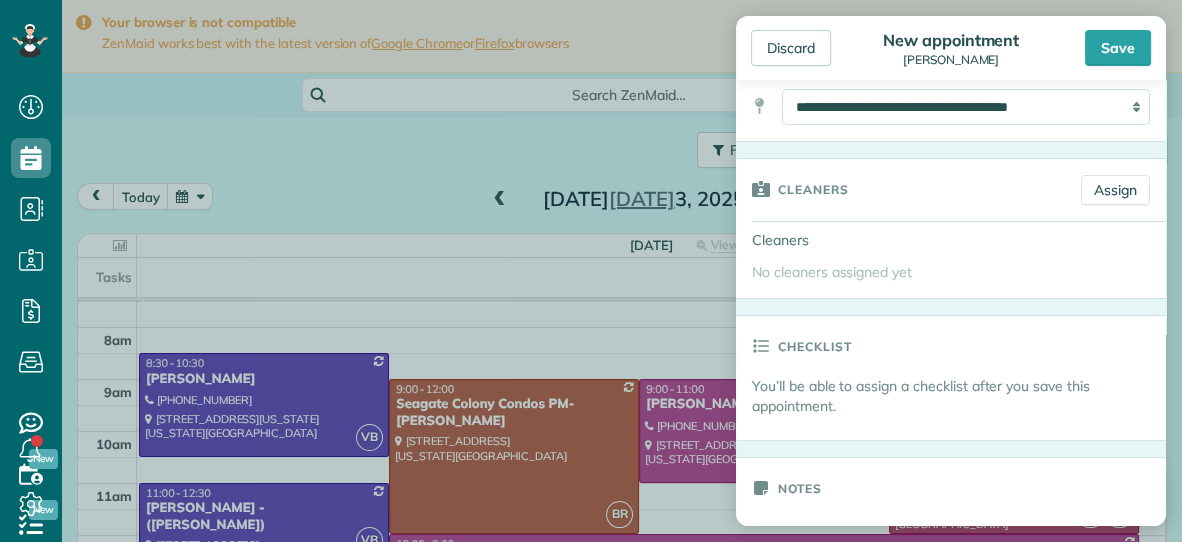 scroll, scrollTop: 332, scrollLeft: 0, axis: vertical 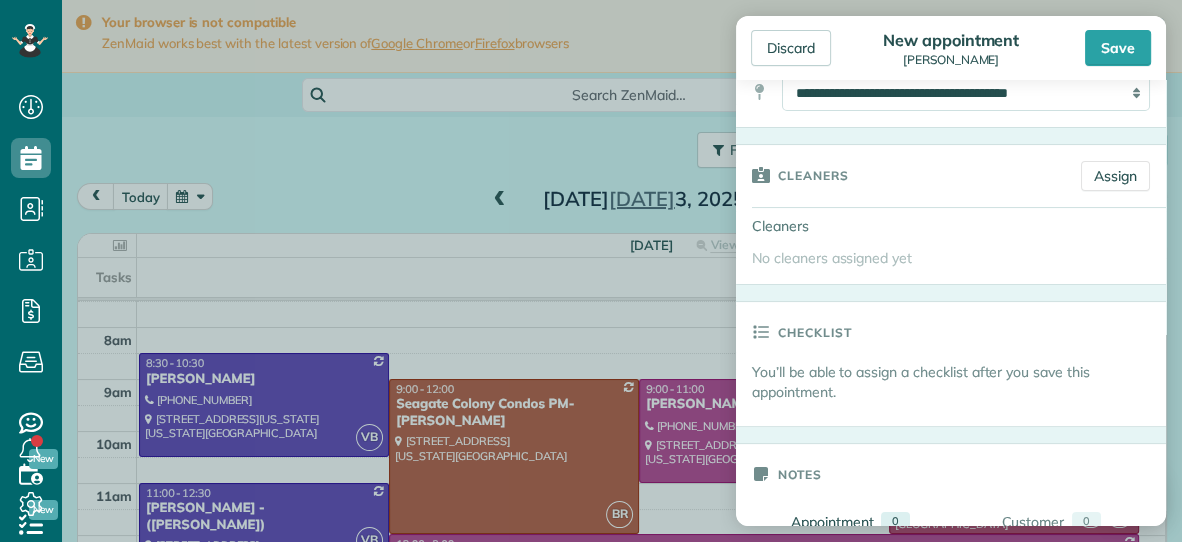 click on "Cleaners
Assign" at bounding box center [951, 176] 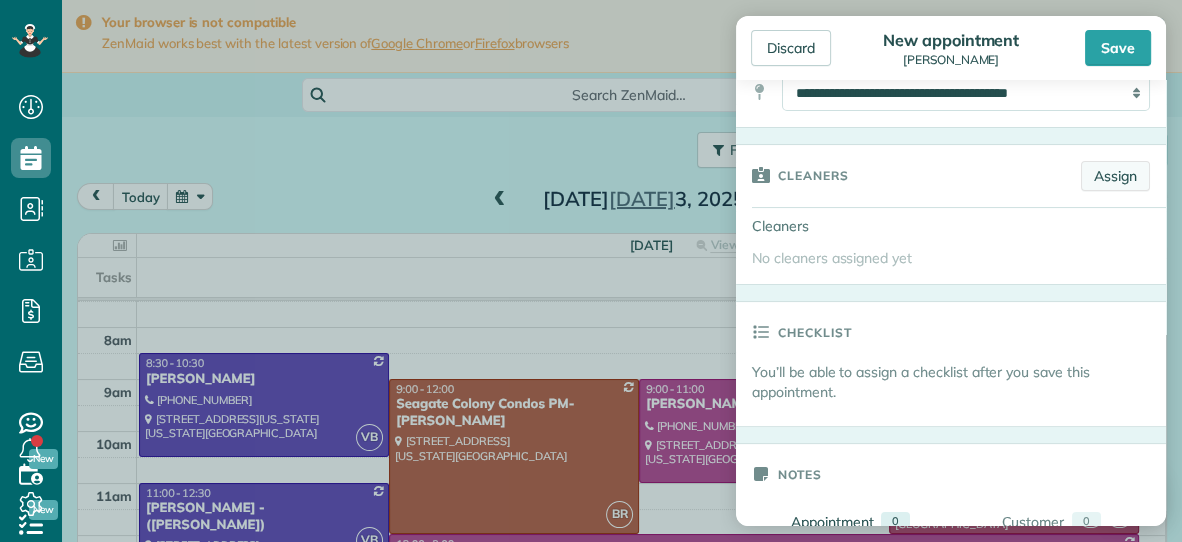 click on "Assign" at bounding box center (1115, 176) 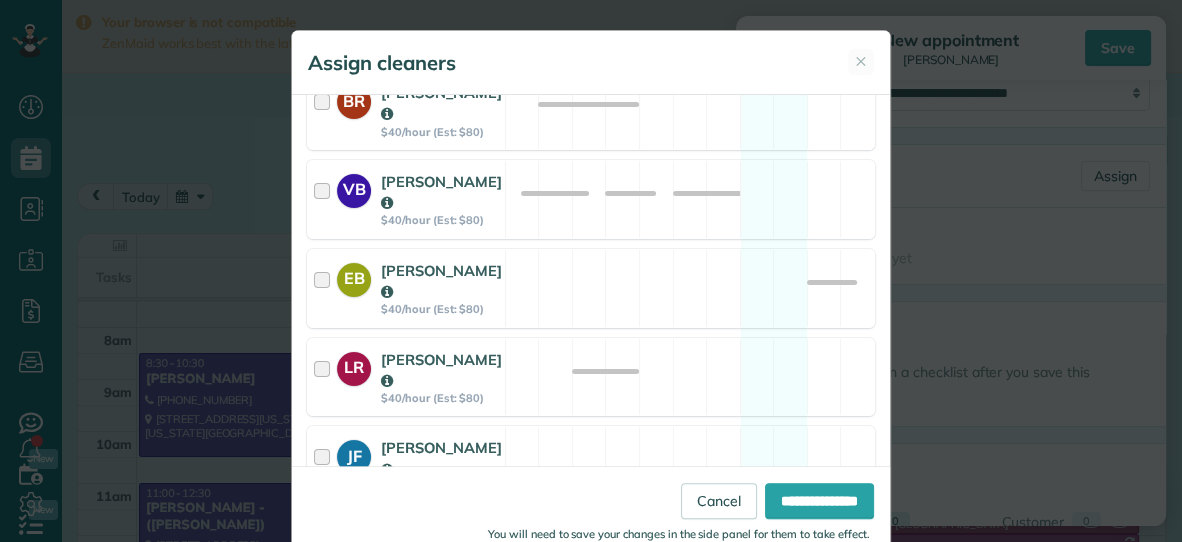 scroll, scrollTop: 483, scrollLeft: 0, axis: vertical 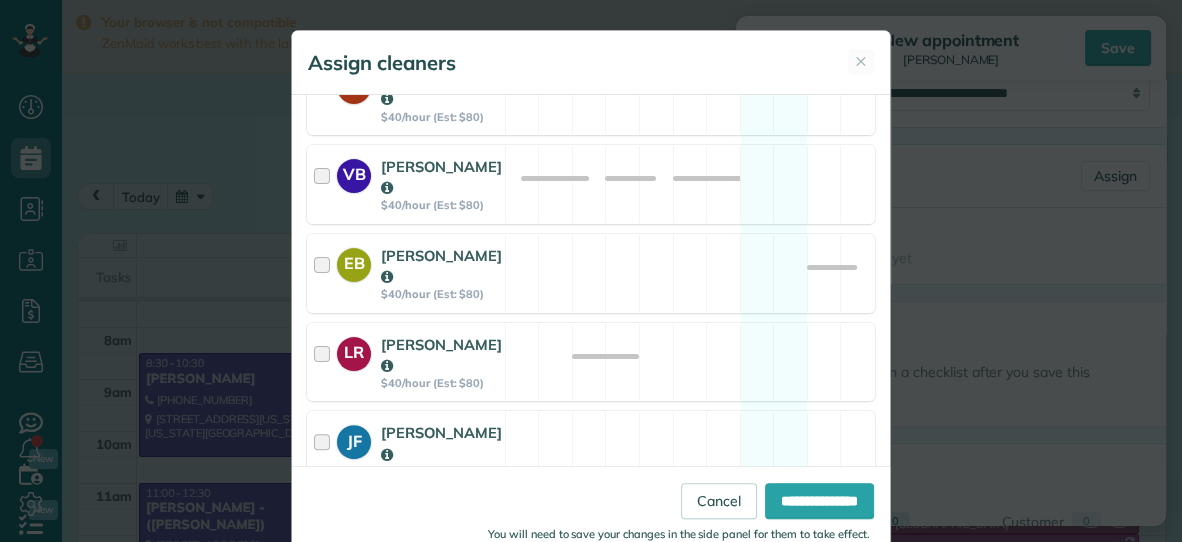 click on "DR
Dana Rhodes
$40/hour (Est: $80)
Available" at bounding box center (591, 539) 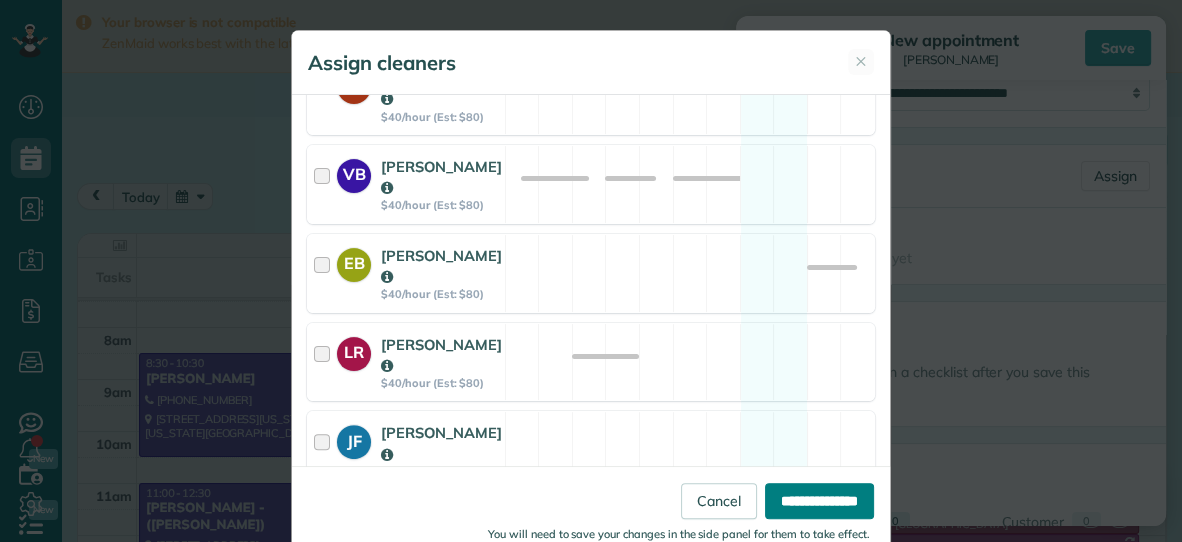 click on "**********" at bounding box center (819, 501) 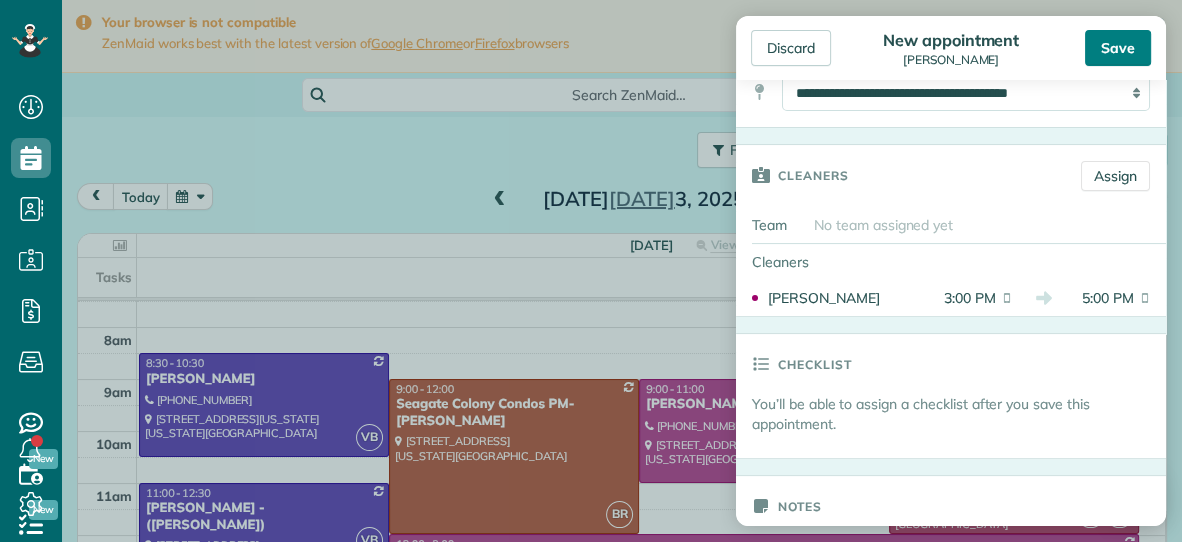 click on "Save" at bounding box center (1118, 48) 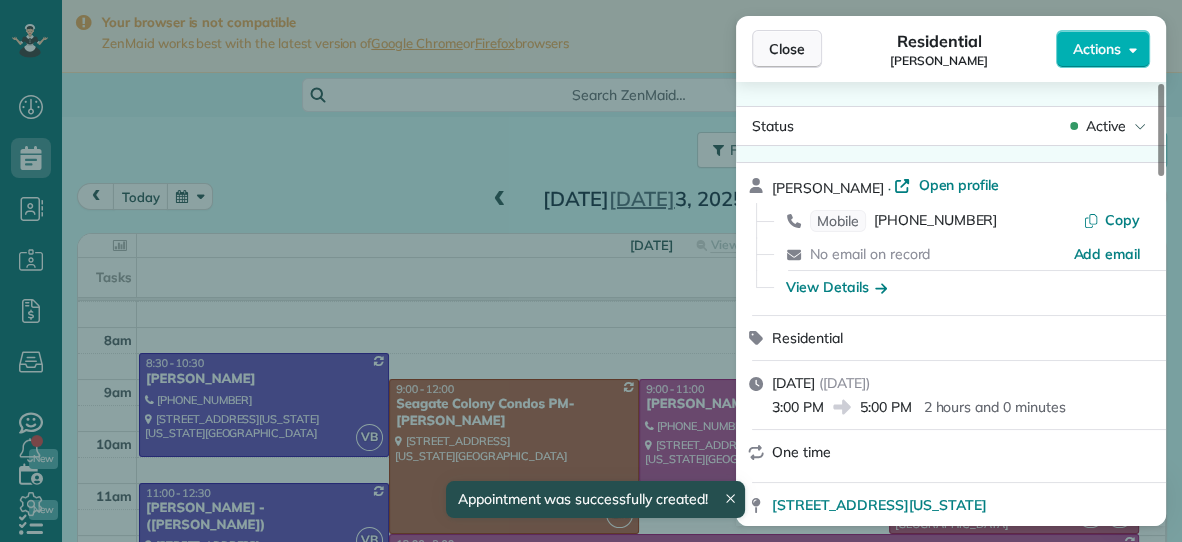 click on "Close" at bounding box center (787, 49) 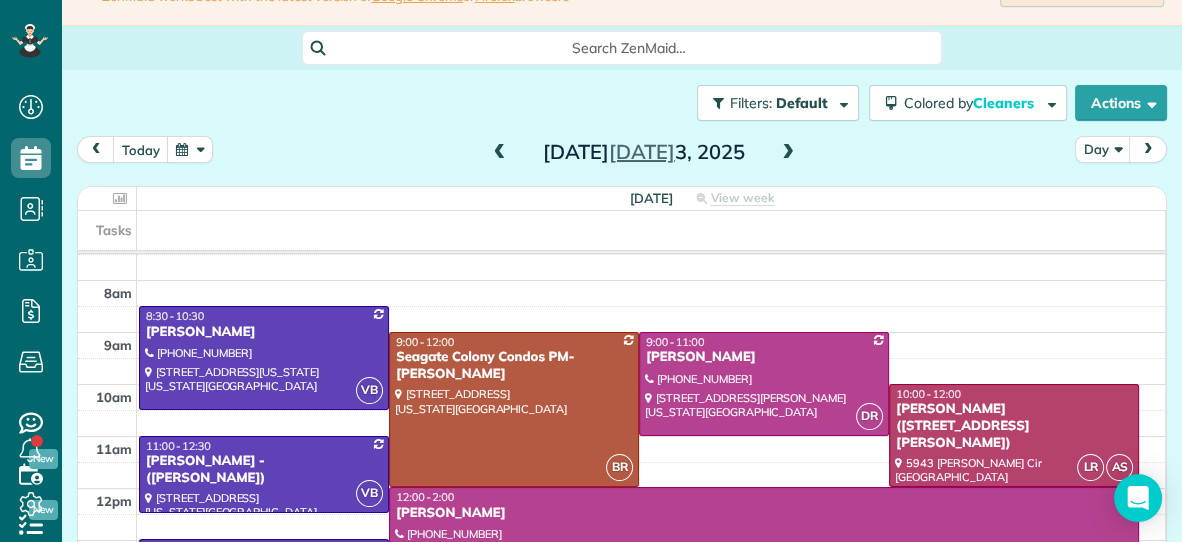 scroll, scrollTop: 55, scrollLeft: 0, axis: vertical 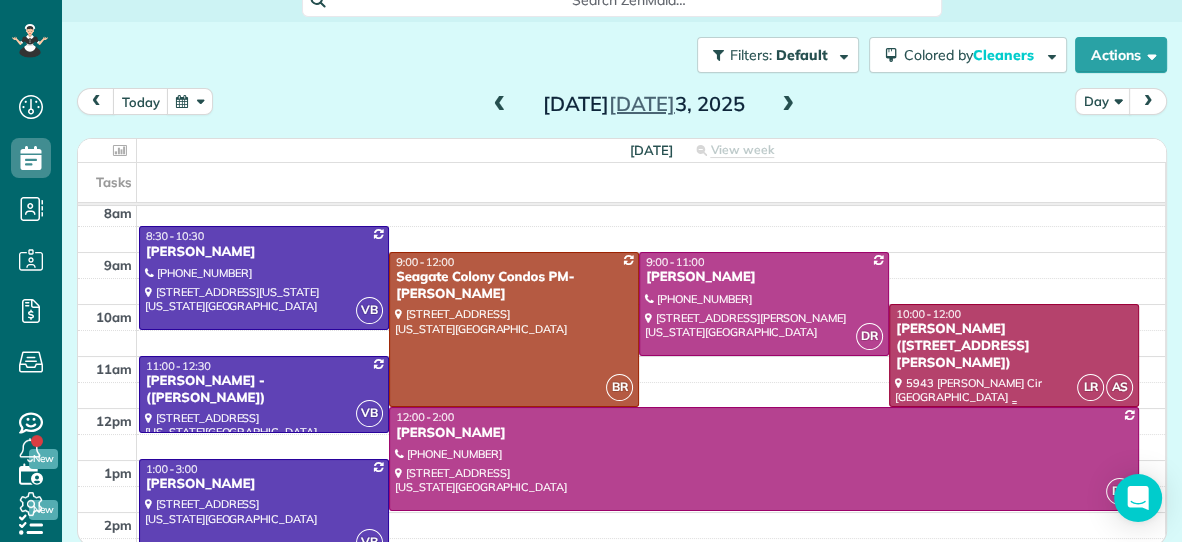 click at bounding box center (1014, 355) 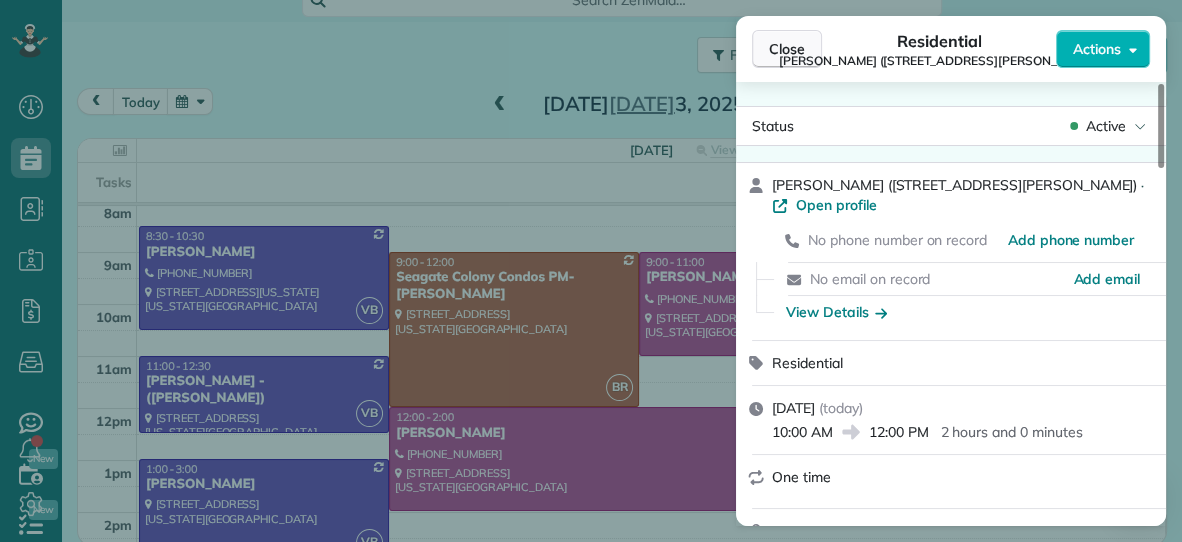 click on "Close" at bounding box center [787, 49] 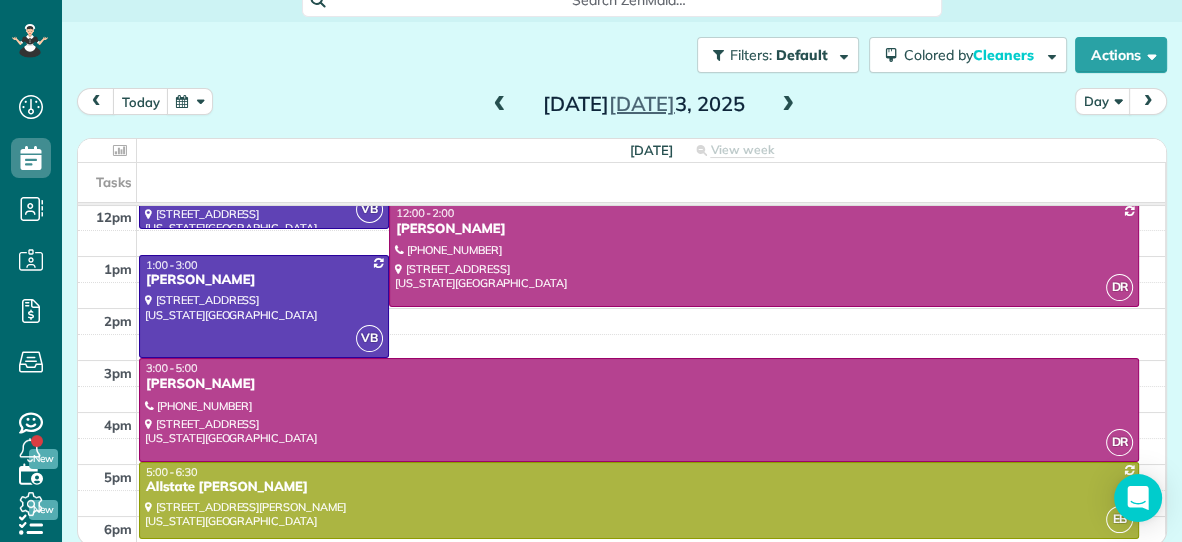 scroll, scrollTop: 262, scrollLeft: 0, axis: vertical 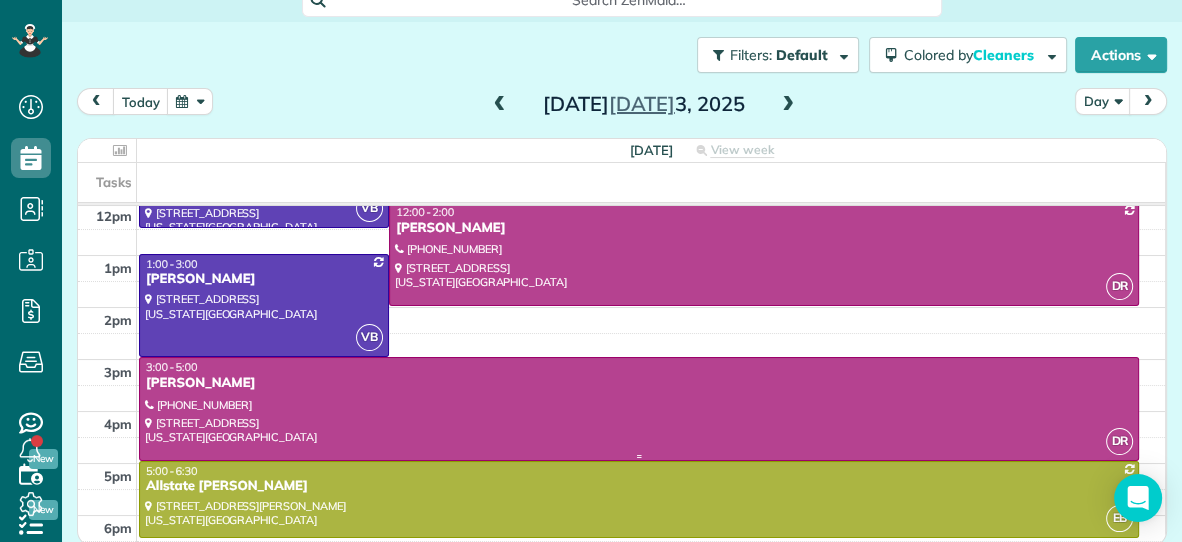 click at bounding box center (639, 408) 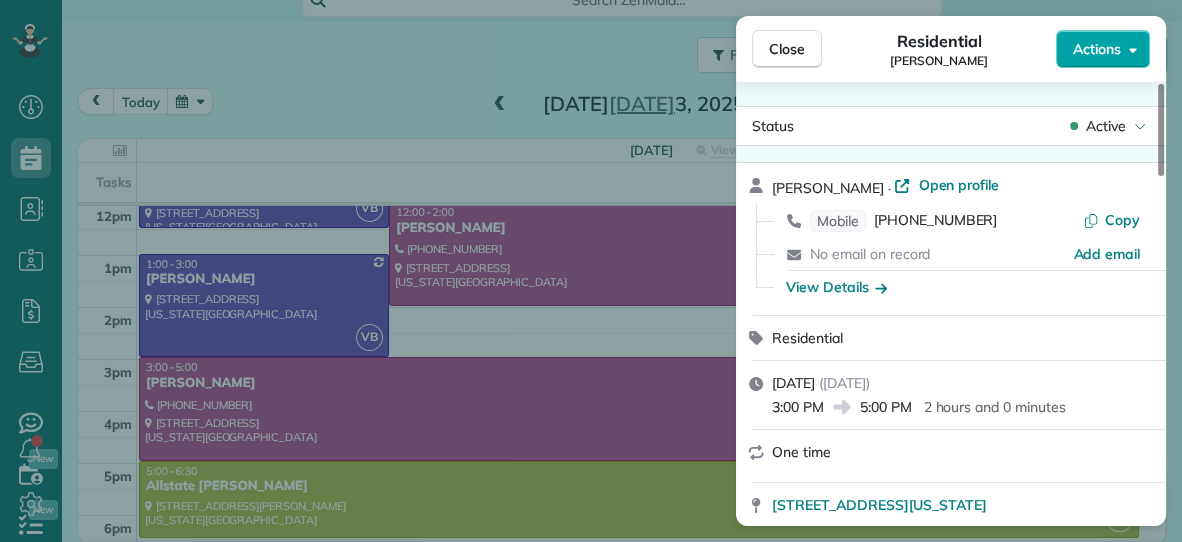 click on "Actions" at bounding box center (1097, 49) 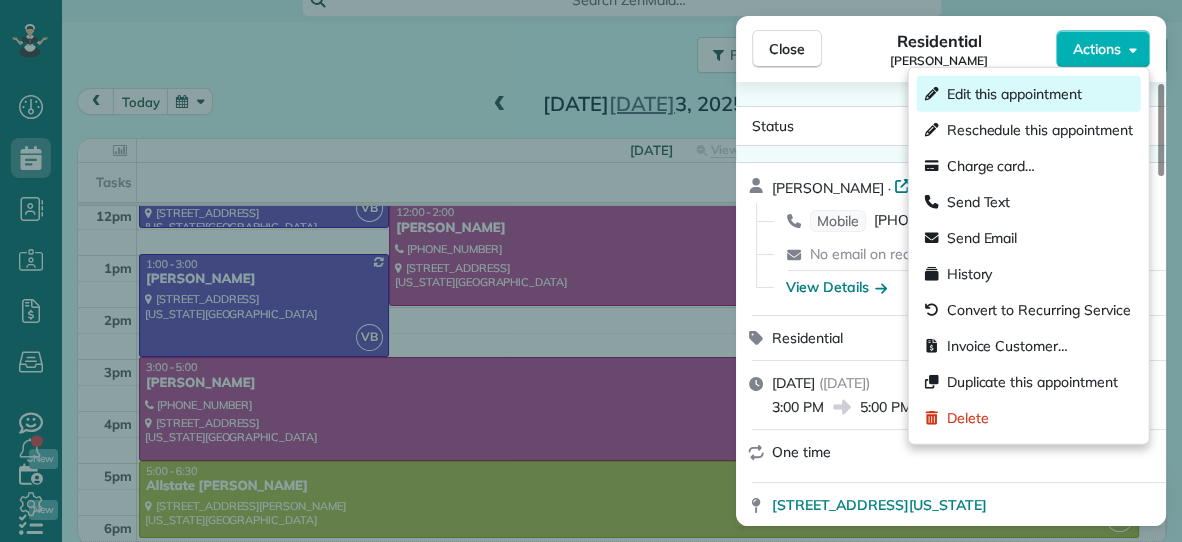 click on "Edit this appointment" at bounding box center [1014, 94] 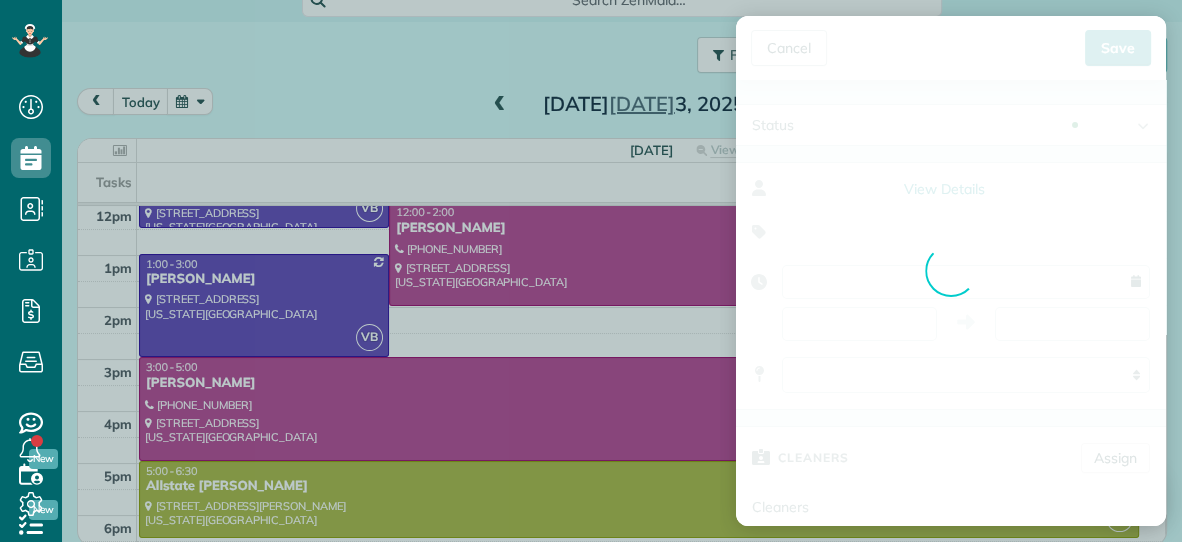 type on "**********" 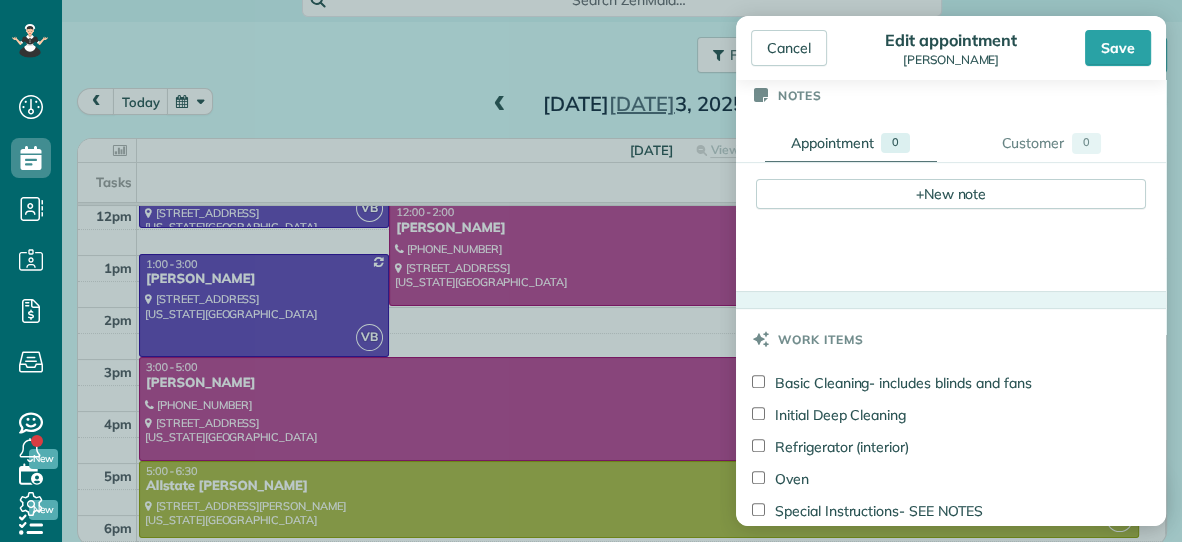 scroll, scrollTop: 680, scrollLeft: 0, axis: vertical 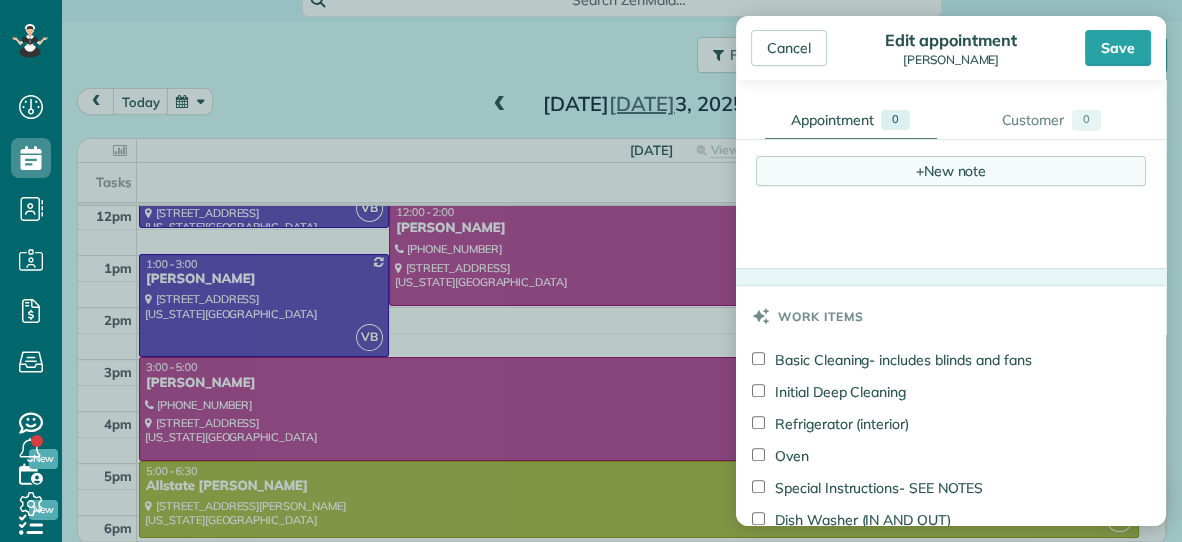 click on "+
New note" at bounding box center [951, 171] 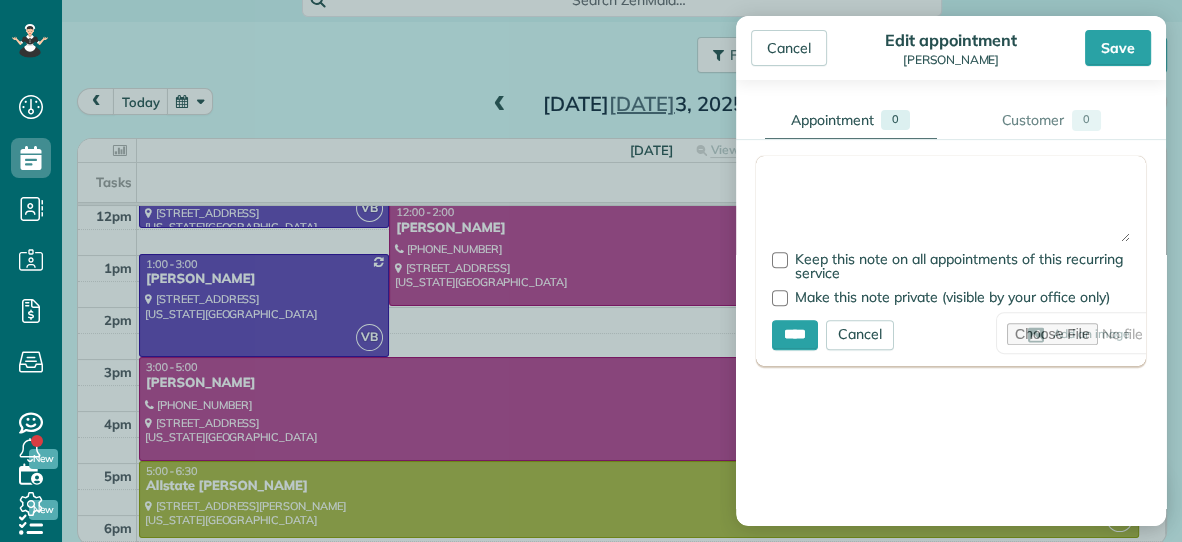 click at bounding box center (951, 207) 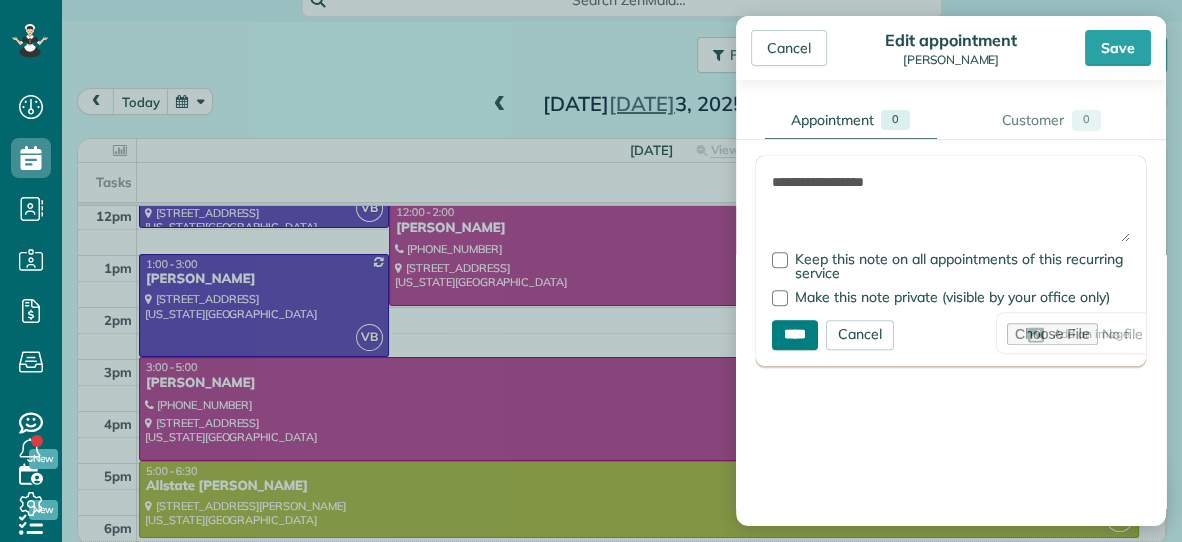 type on "**********" 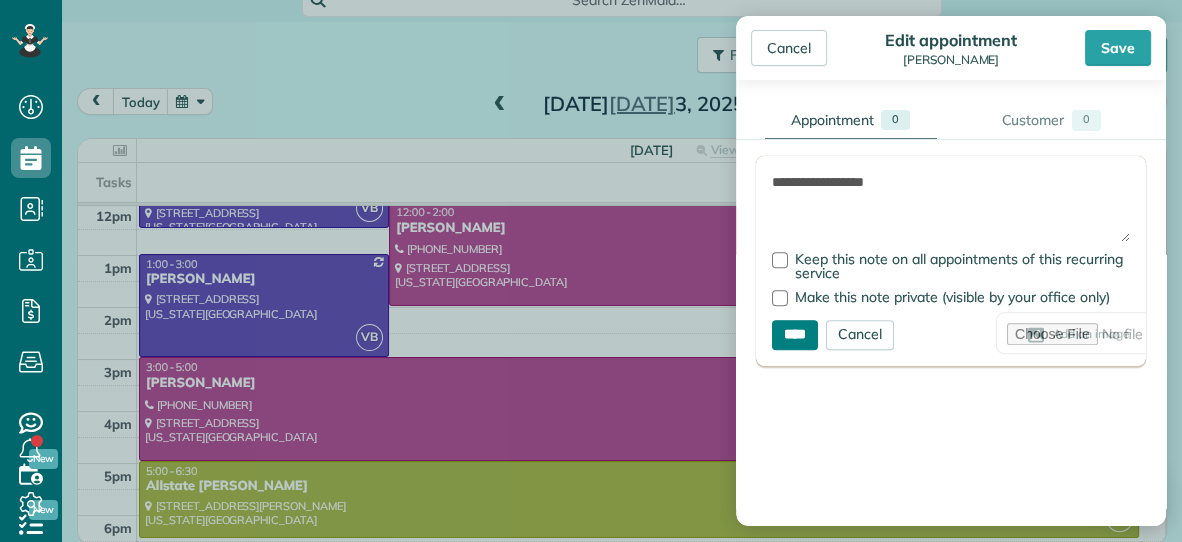 click on "****" at bounding box center (795, 335) 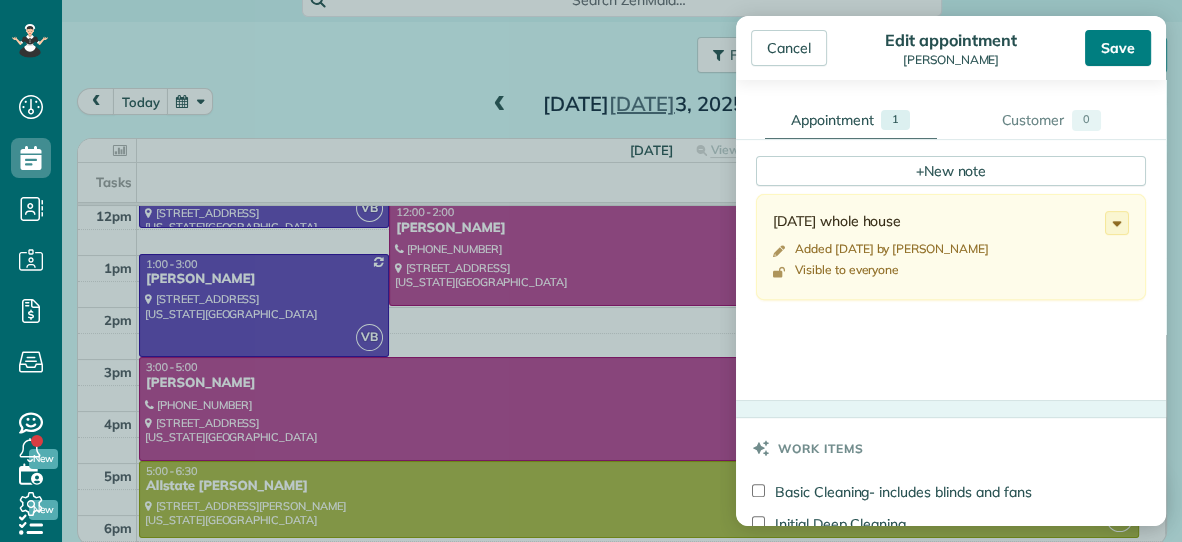 click on "Save" at bounding box center (1118, 48) 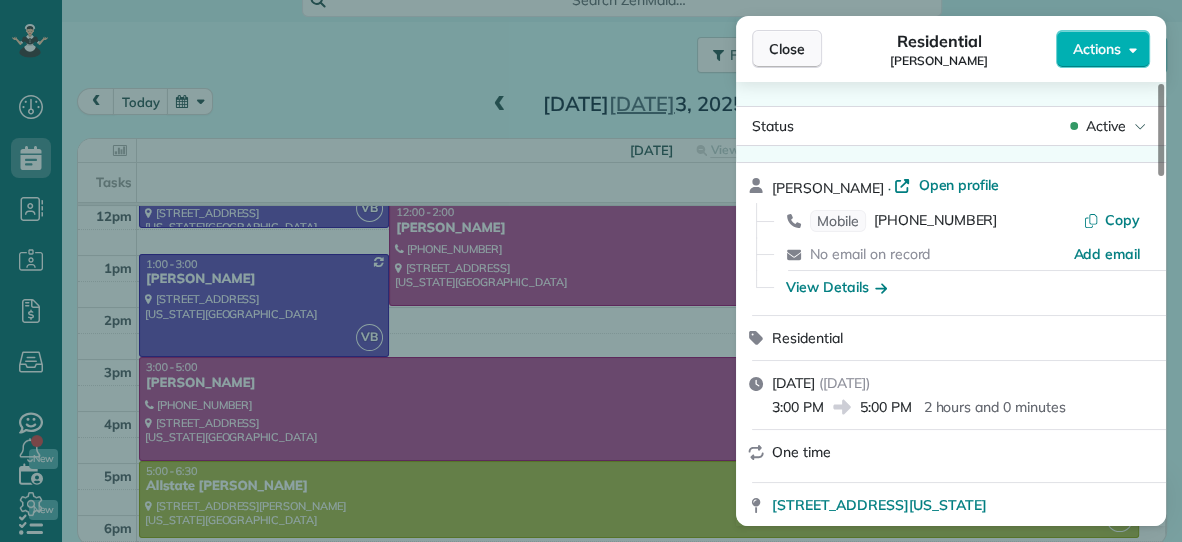 click on "Close" at bounding box center [787, 49] 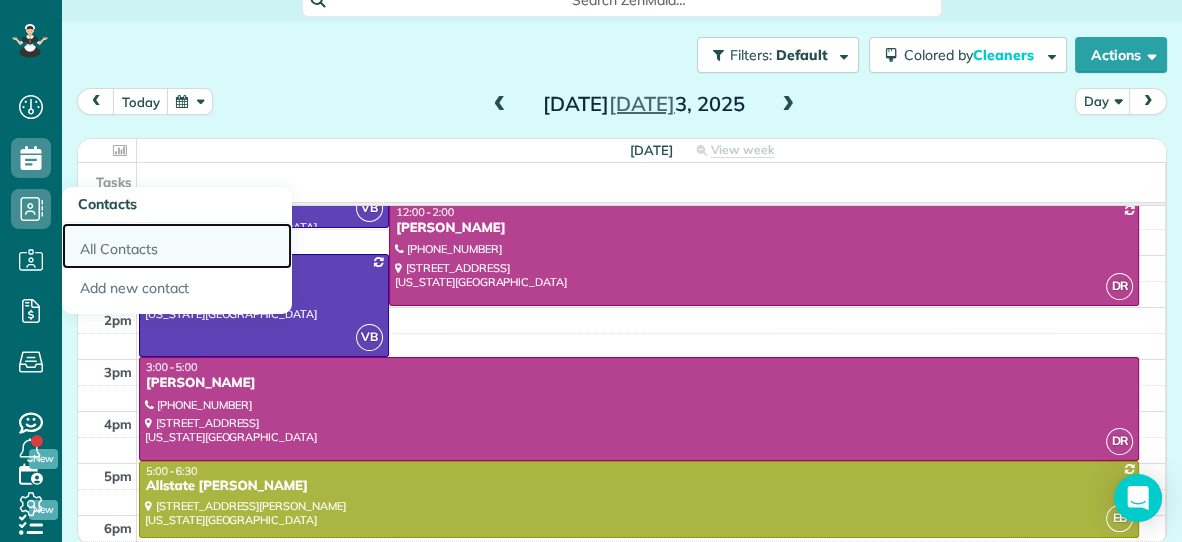 click on "All Contacts" at bounding box center (177, 246) 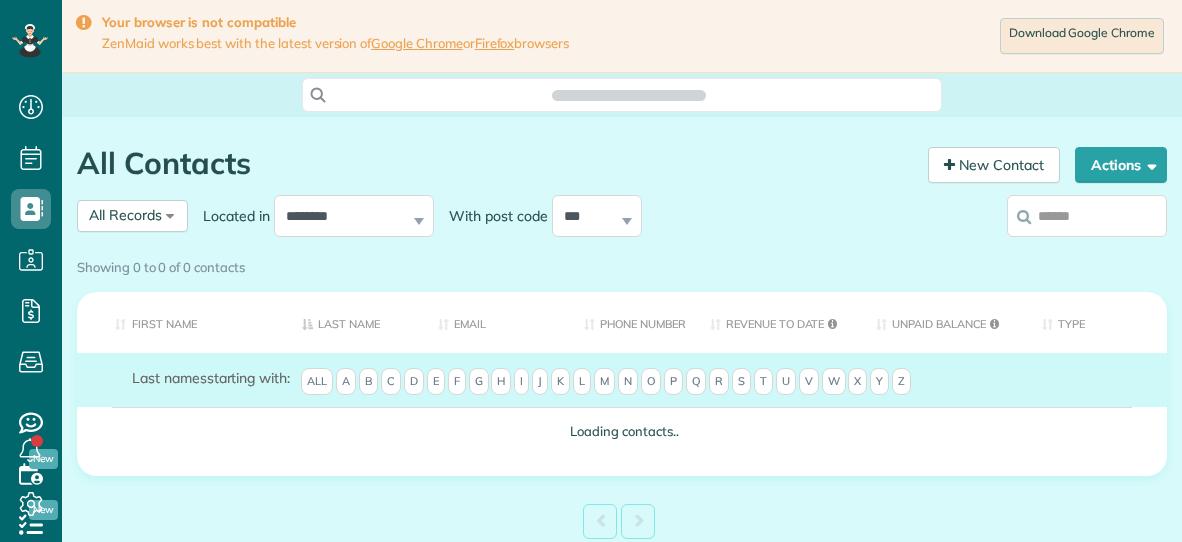 click at bounding box center (1087, 216) 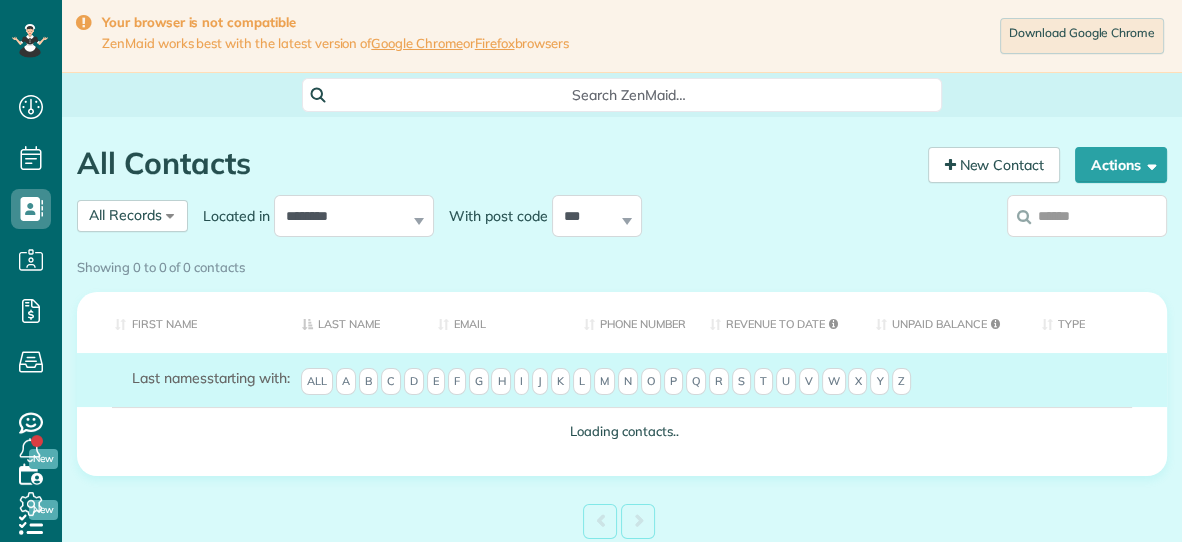 scroll, scrollTop: 541, scrollLeft: 61, axis: both 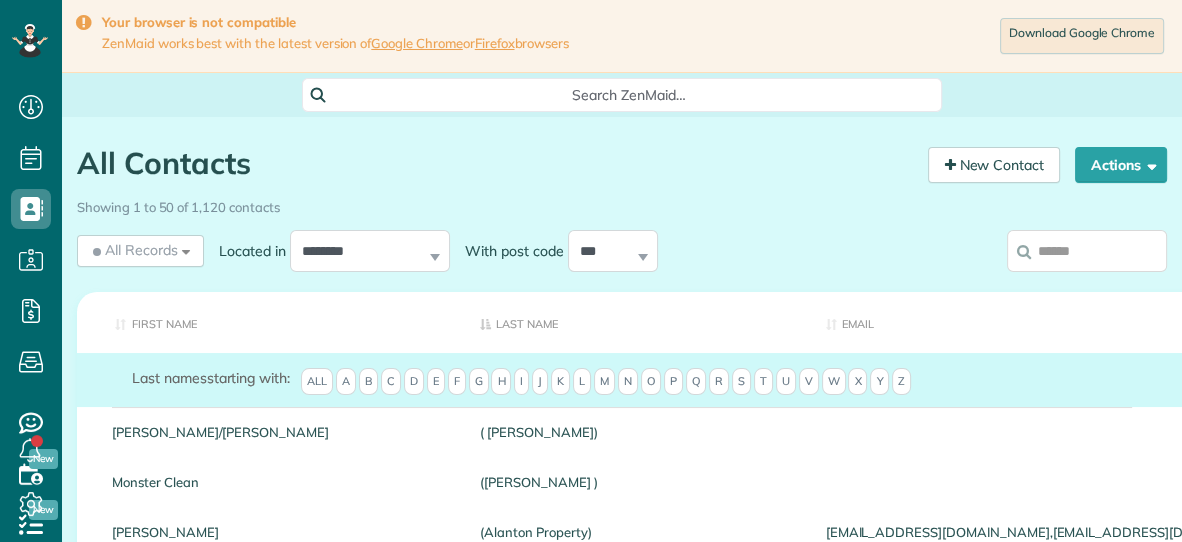 click on "Showing 1 to 50 of 1,120 contacts" at bounding box center (622, 203) 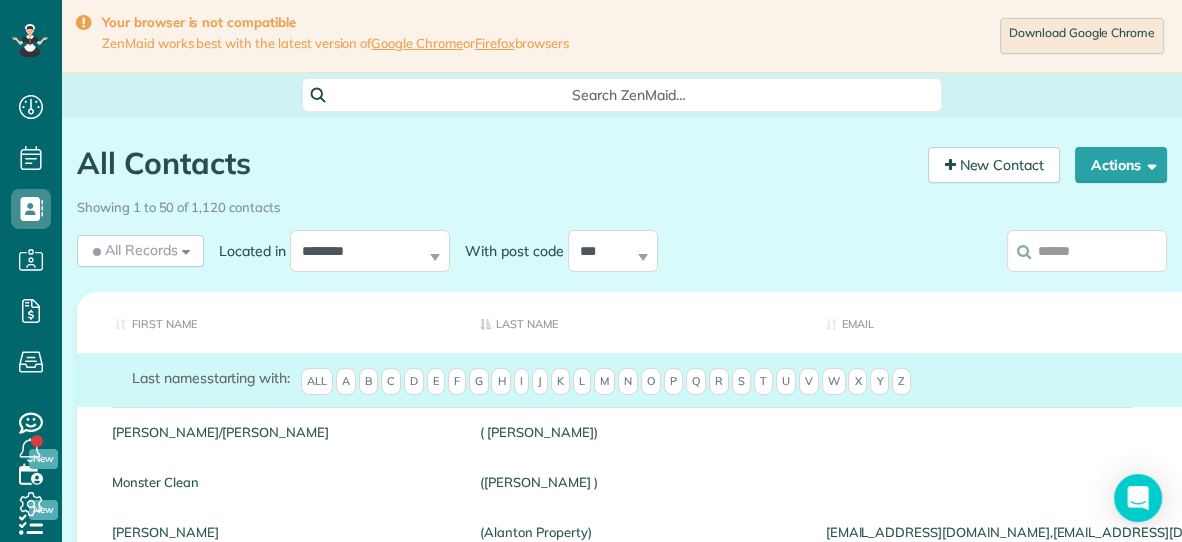 click at bounding box center (1087, 251) 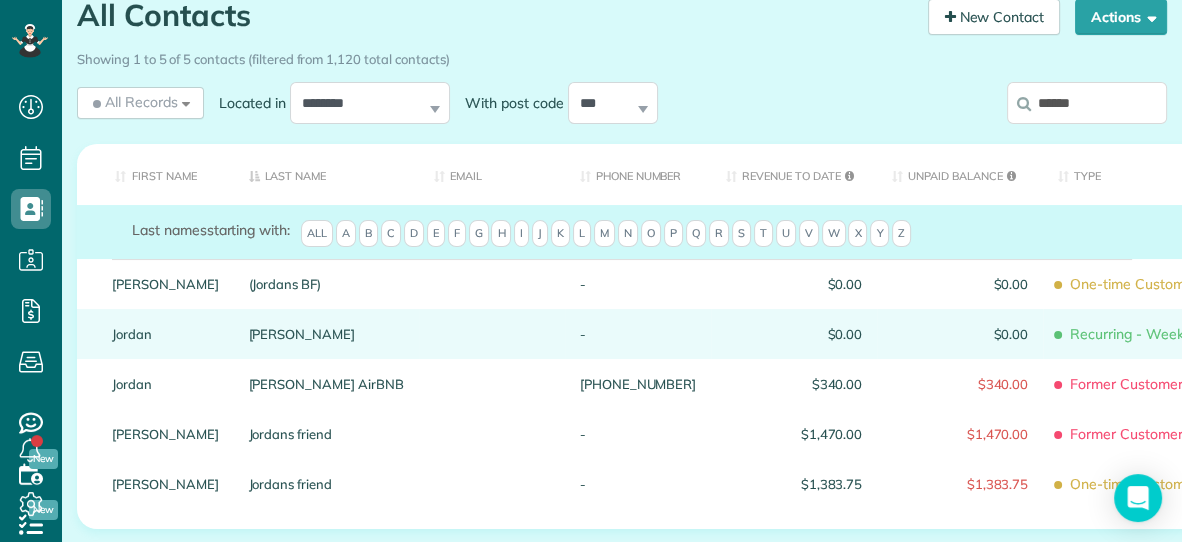 scroll, scrollTop: 157, scrollLeft: 0, axis: vertical 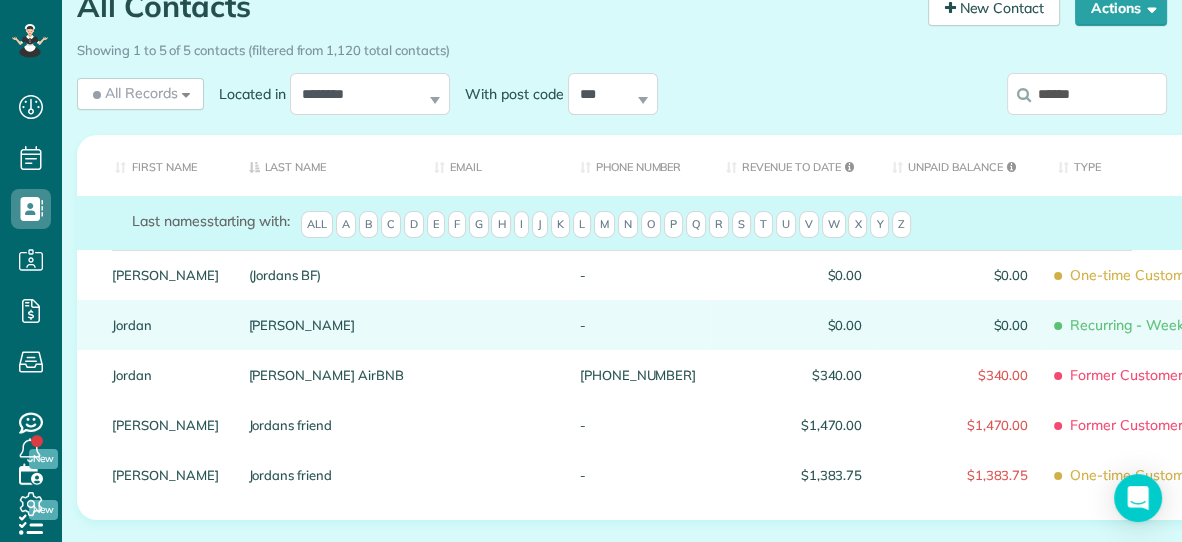 type on "******" 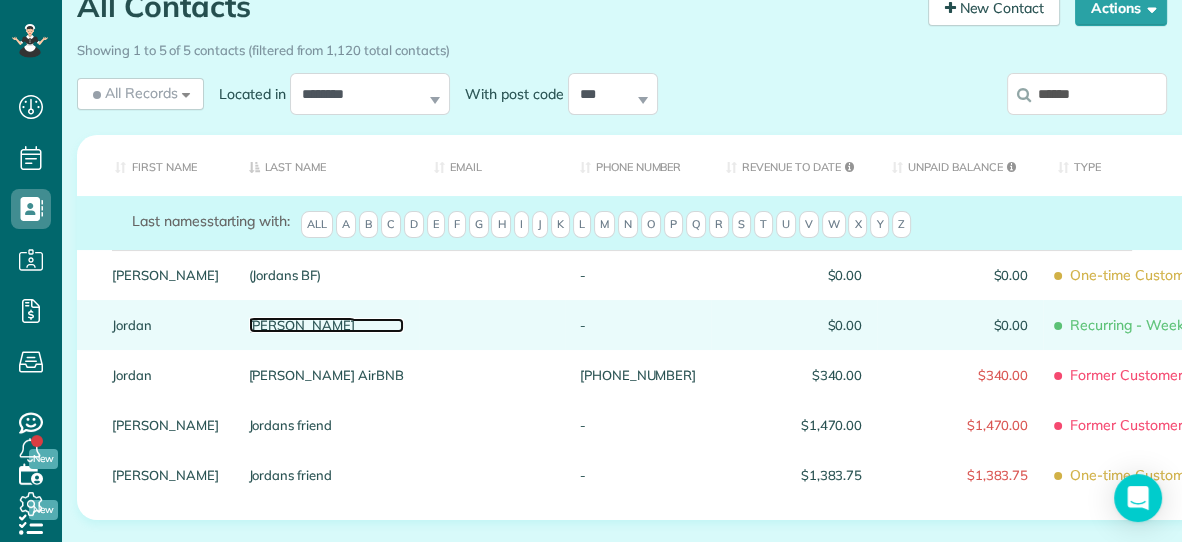 click on "Hatmaker" at bounding box center [326, 325] 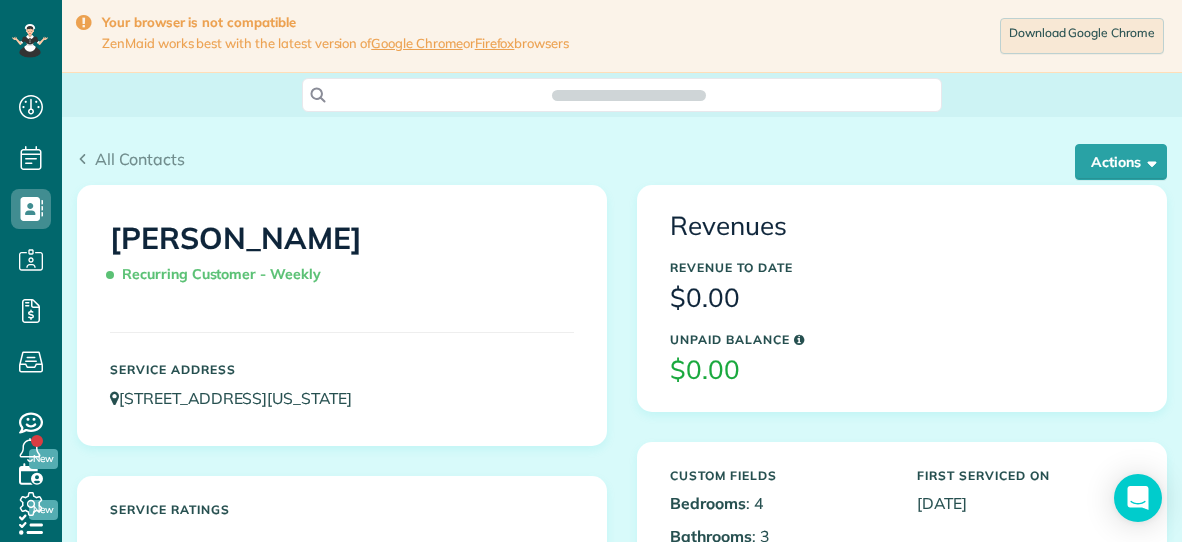 scroll, scrollTop: 0, scrollLeft: 0, axis: both 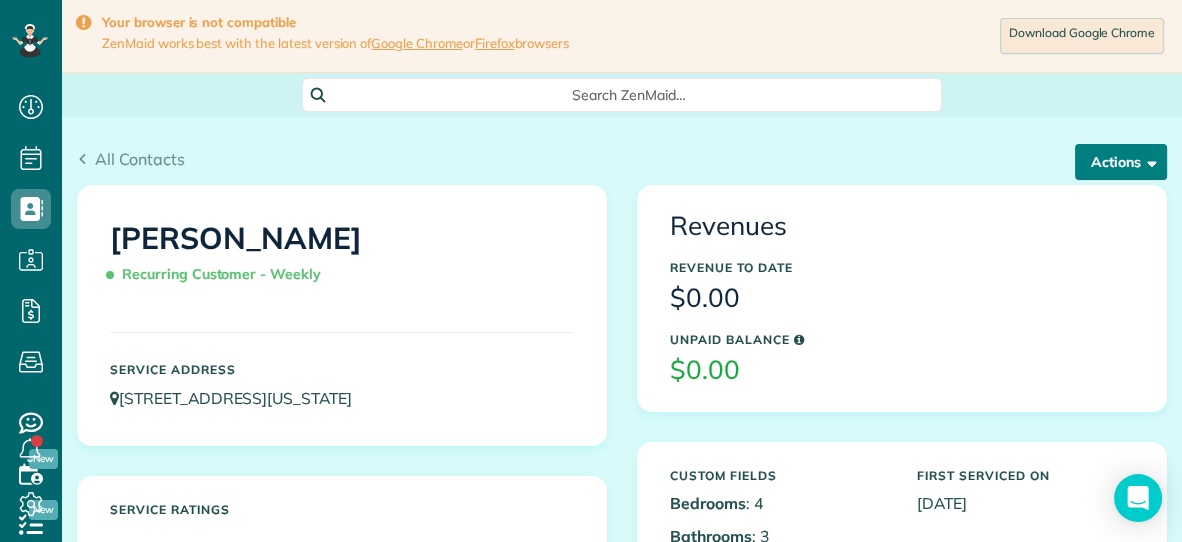 click on "Actions" at bounding box center [1121, 162] 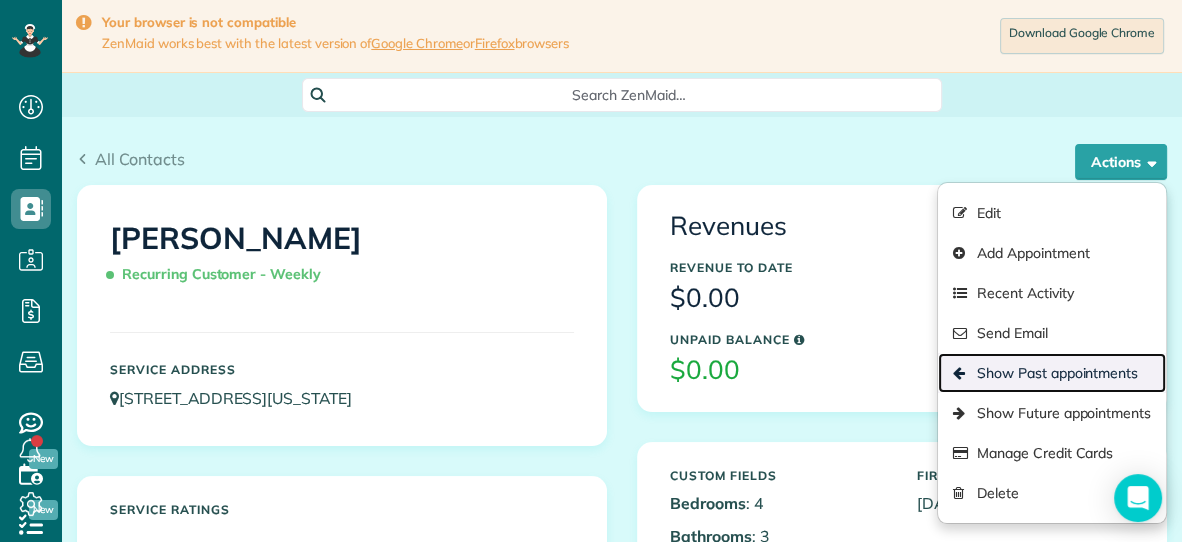 click on "Show Past appointments" at bounding box center (1052, 373) 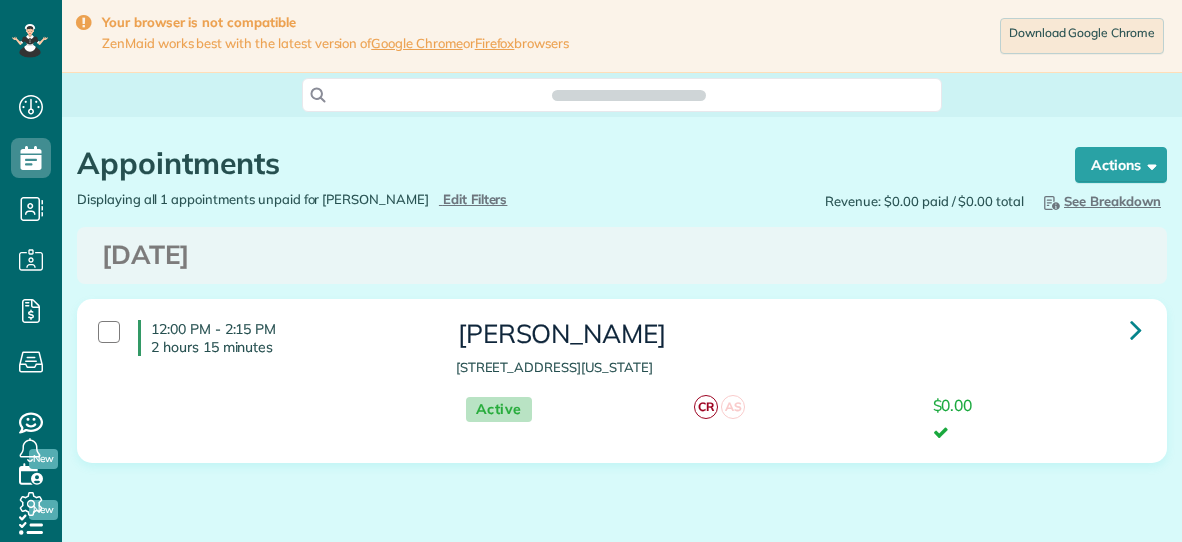 scroll, scrollTop: 0, scrollLeft: 0, axis: both 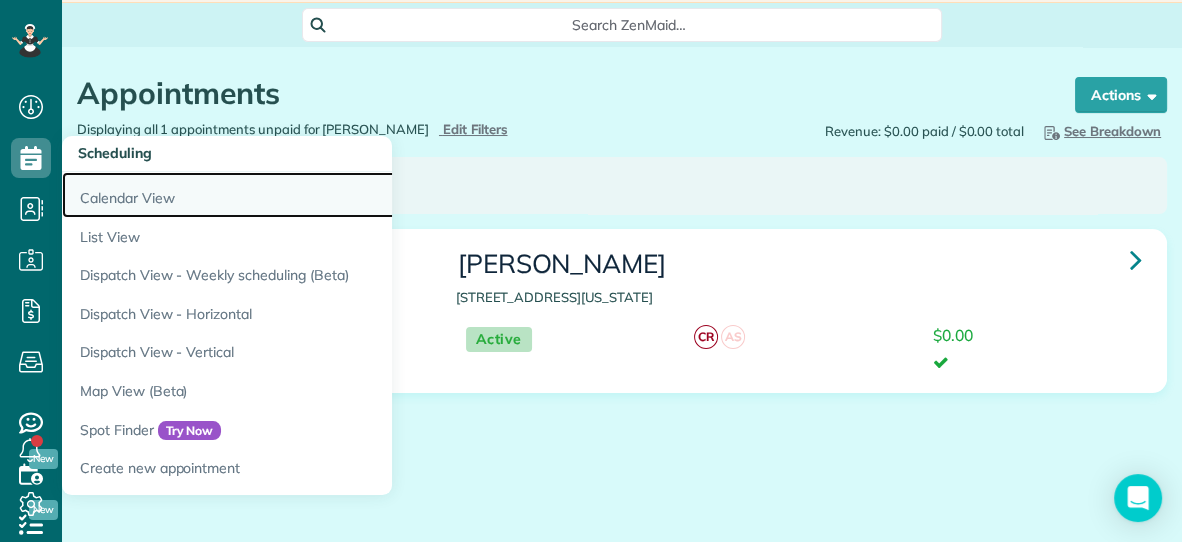 click on "Calendar View" at bounding box center [312, 195] 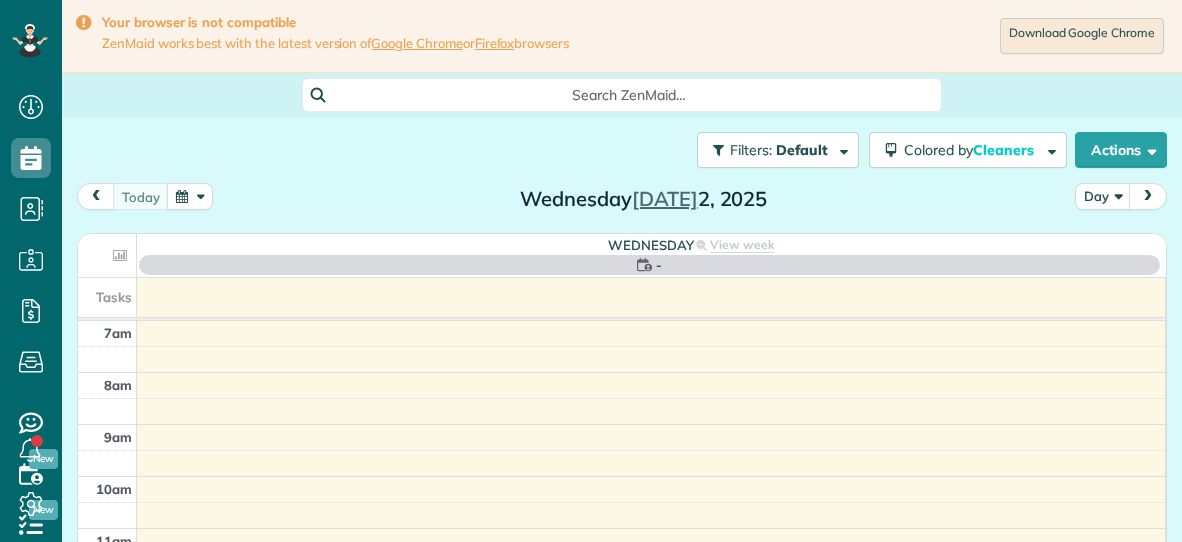 scroll, scrollTop: 0, scrollLeft: 0, axis: both 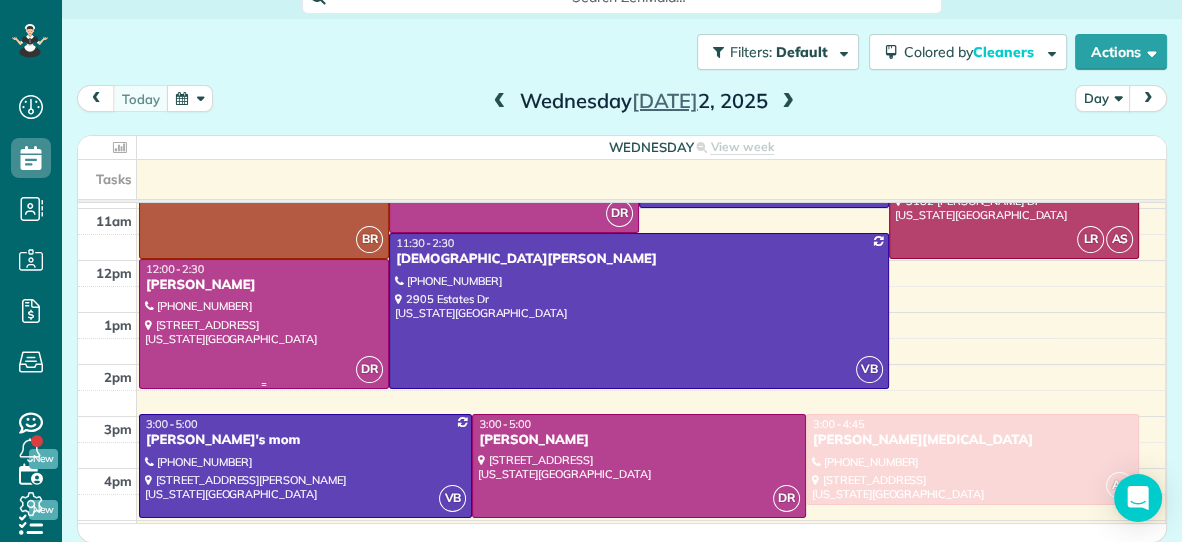 click at bounding box center [264, 323] 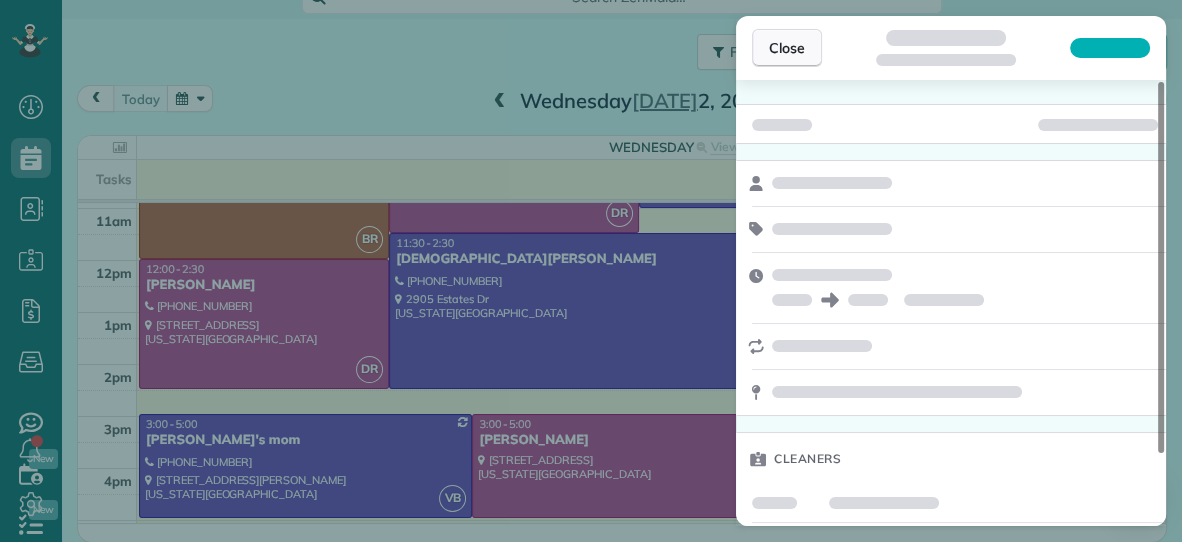 click on "Close" at bounding box center (787, 48) 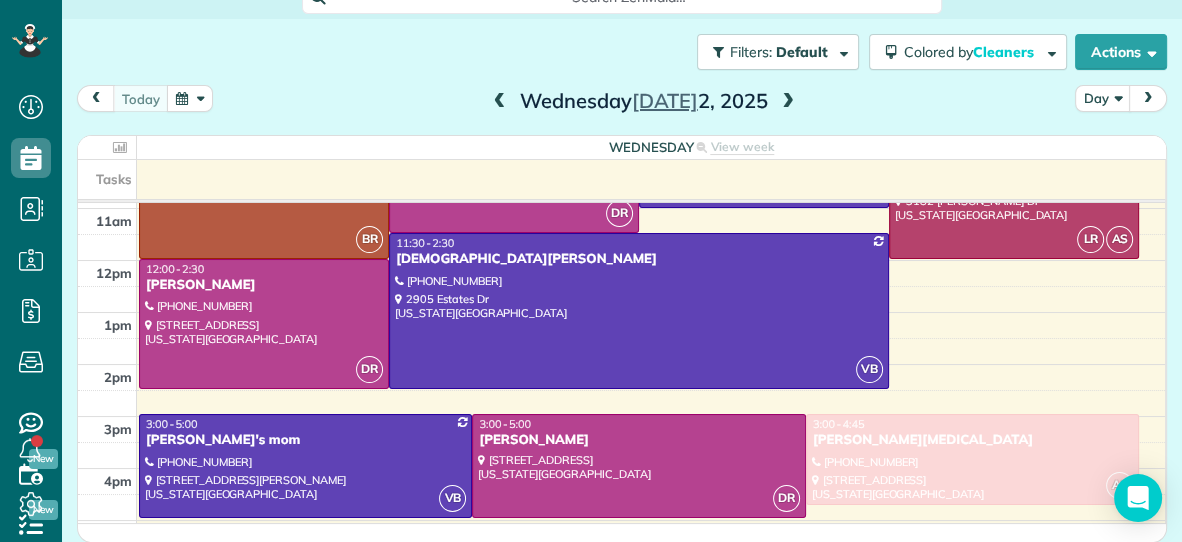 click at bounding box center [788, 102] 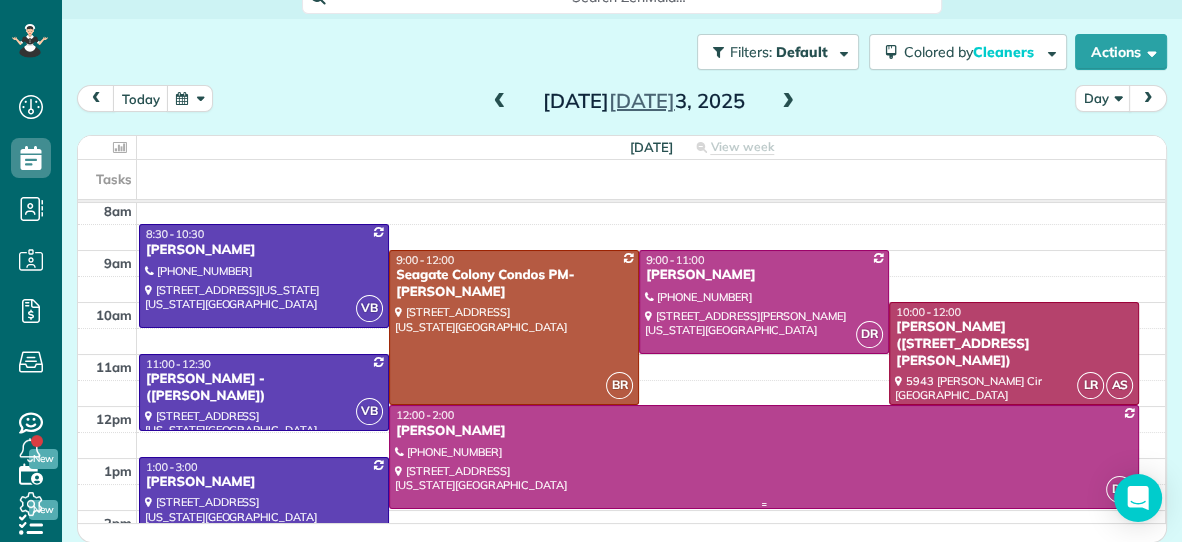 scroll, scrollTop: 54, scrollLeft: 0, axis: vertical 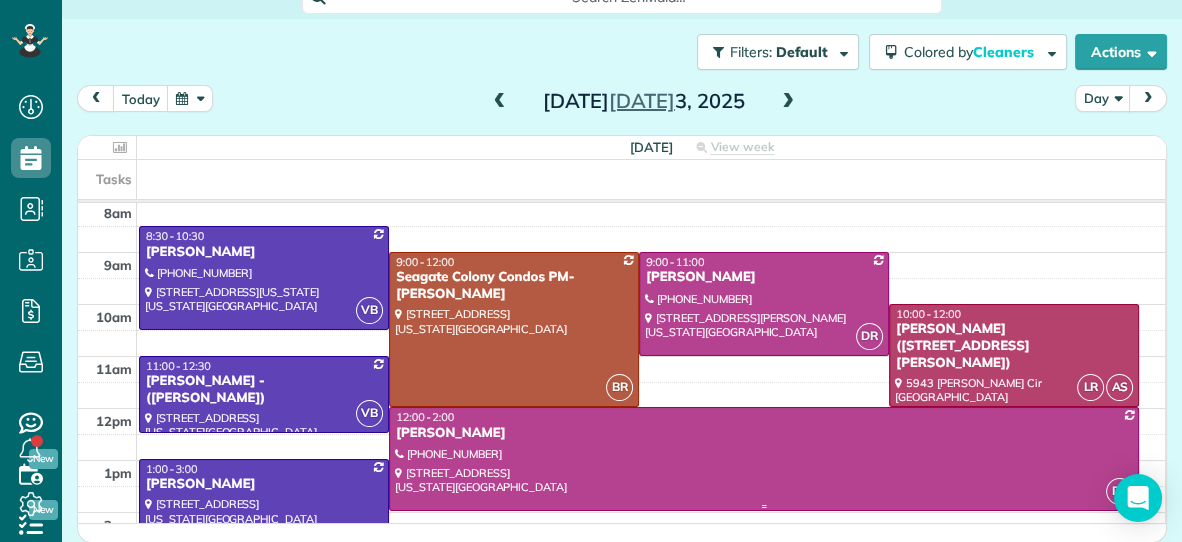 click on "12:00 - 2:00" at bounding box center (764, 417) 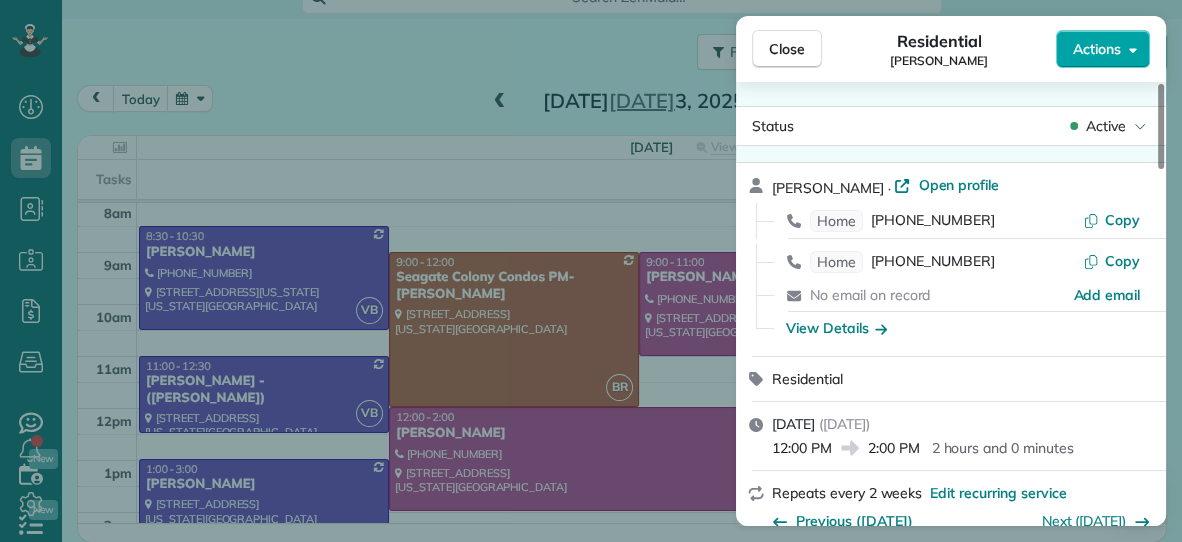 click on "Actions" at bounding box center (1097, 49) 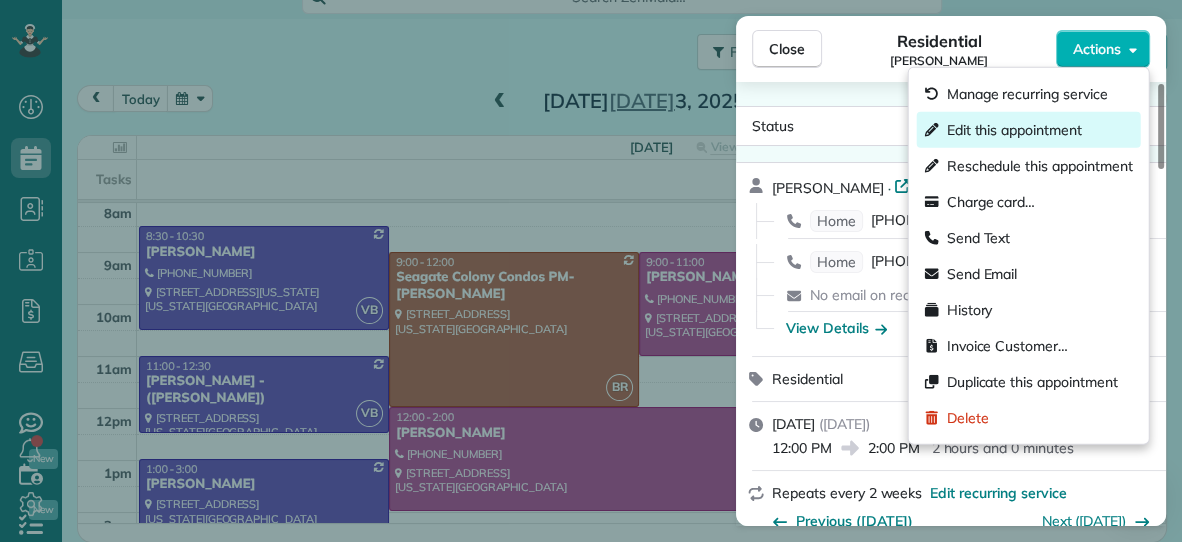 click on "Edit this appointment" at bounding box center [1014, 130] 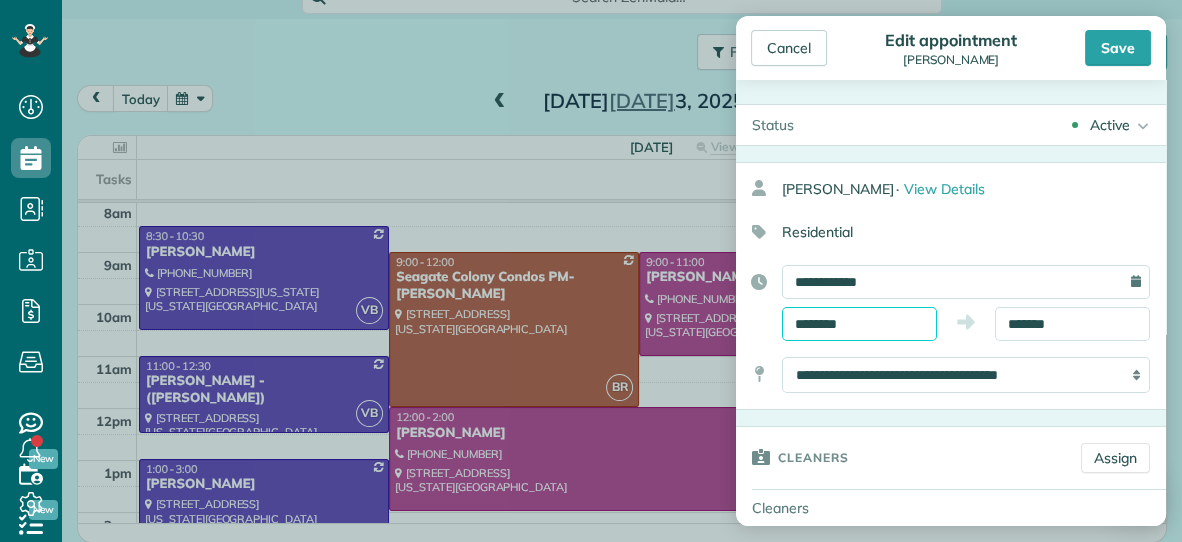 click on "********" at bounding box center (859, 324) 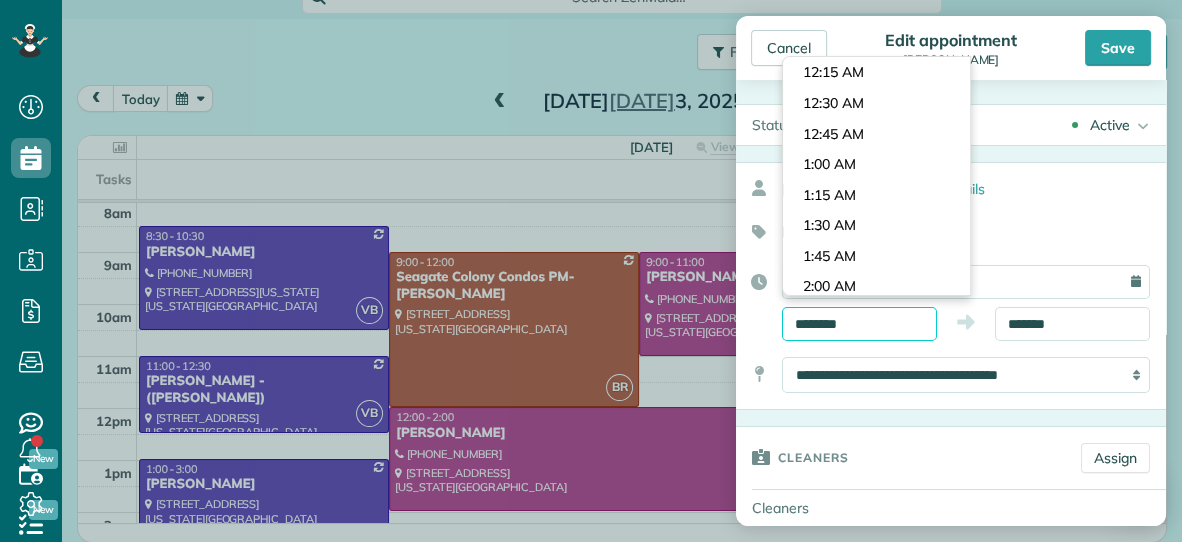 scroll, scrollTop: 1403, scrollLeft: 0, axis: vertical 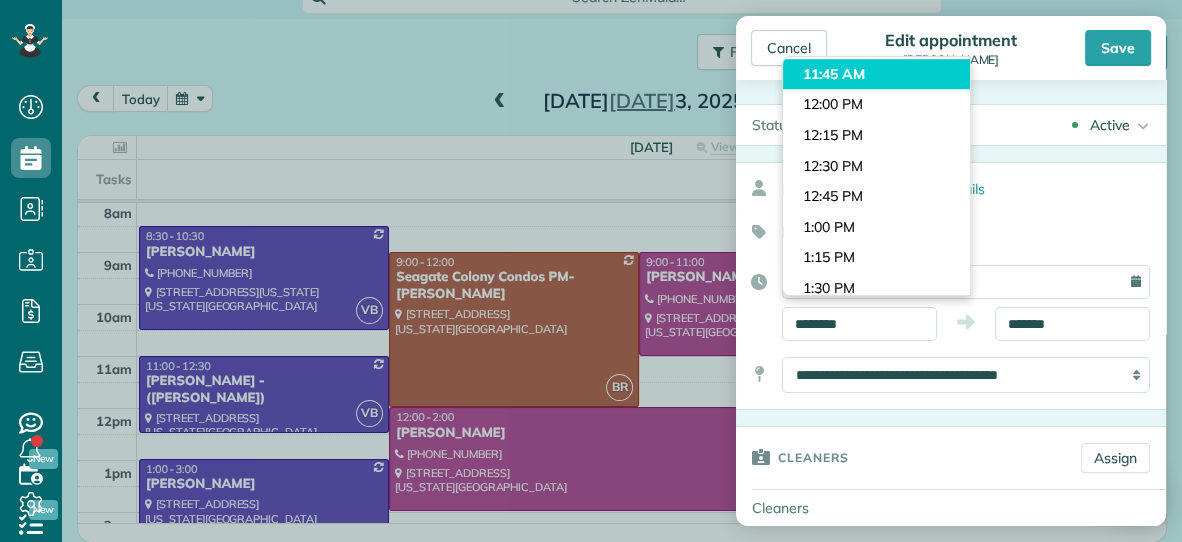 click on "Dashboard
Scheduling
Calendar View
List View
Dispatch View - Weekly scheduling (Beta)" at bounding box center [591, 271] 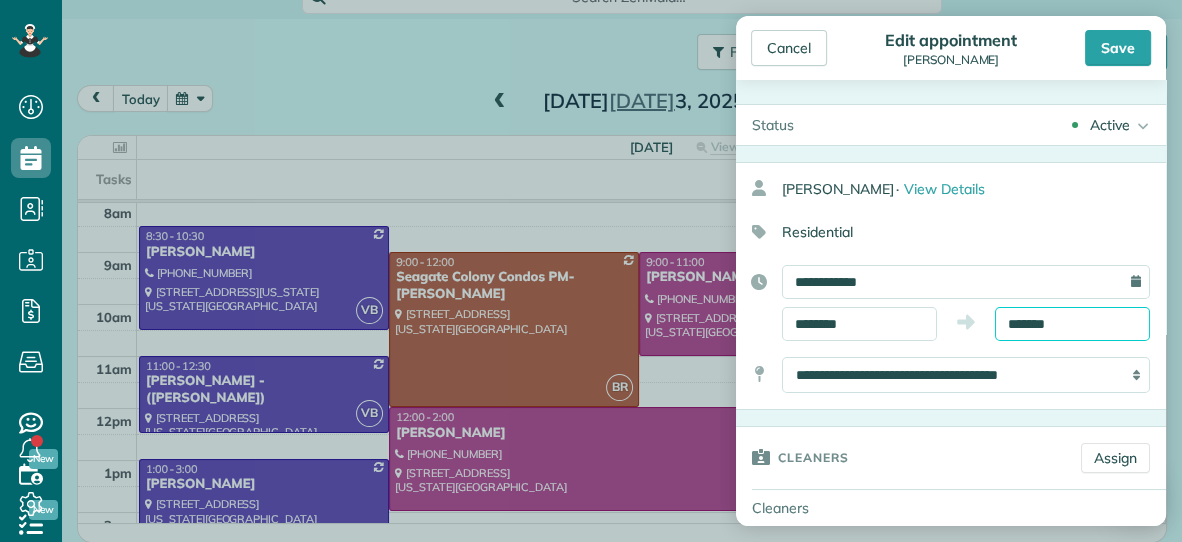 click on "*******" at bounding box center [1072, 324] 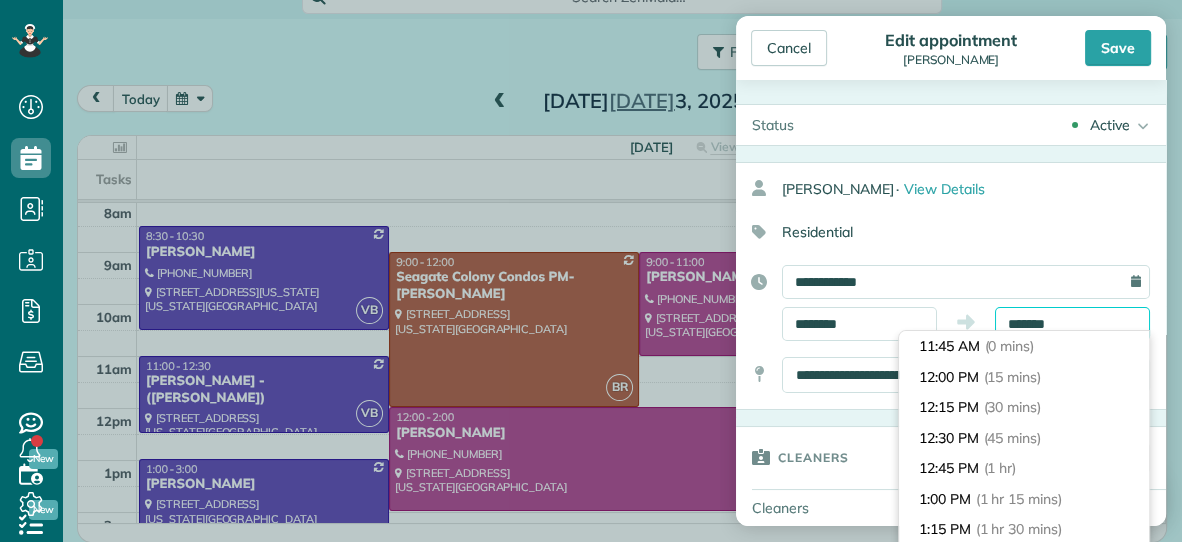 scroll, scrollTop: 243, scrollLeft: 0, axis: vertical 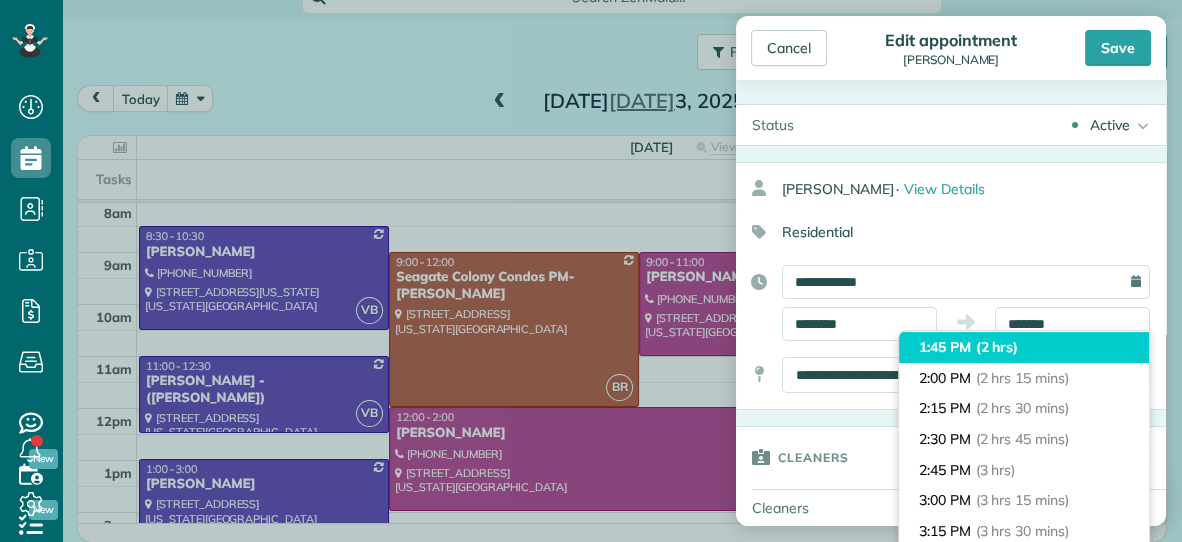 click on "1:45 PM  (2 hrs)" at bounding box center (1024, 347) 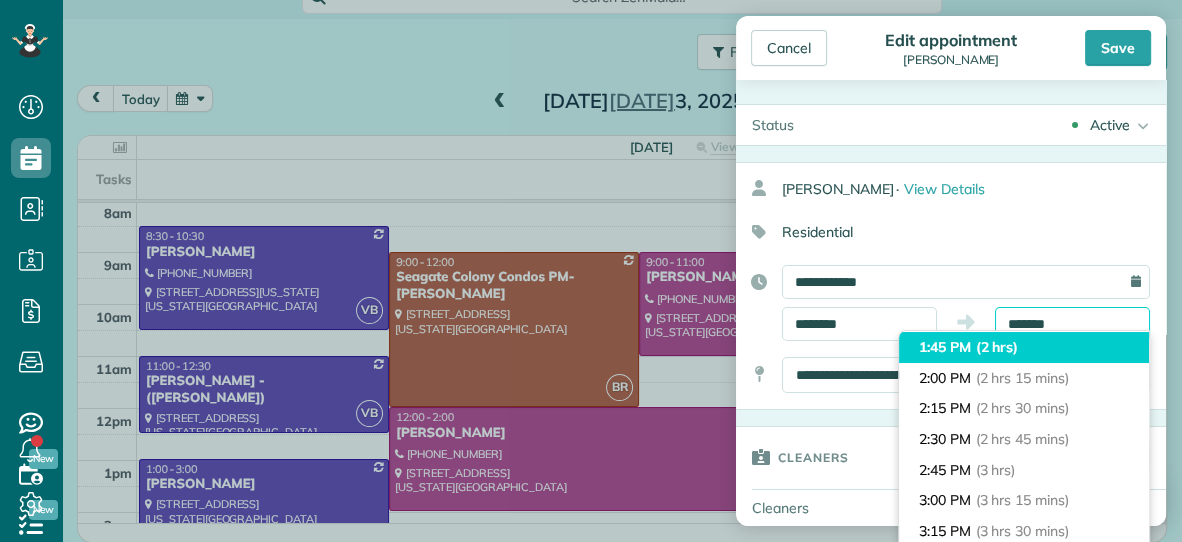 type on "*******" 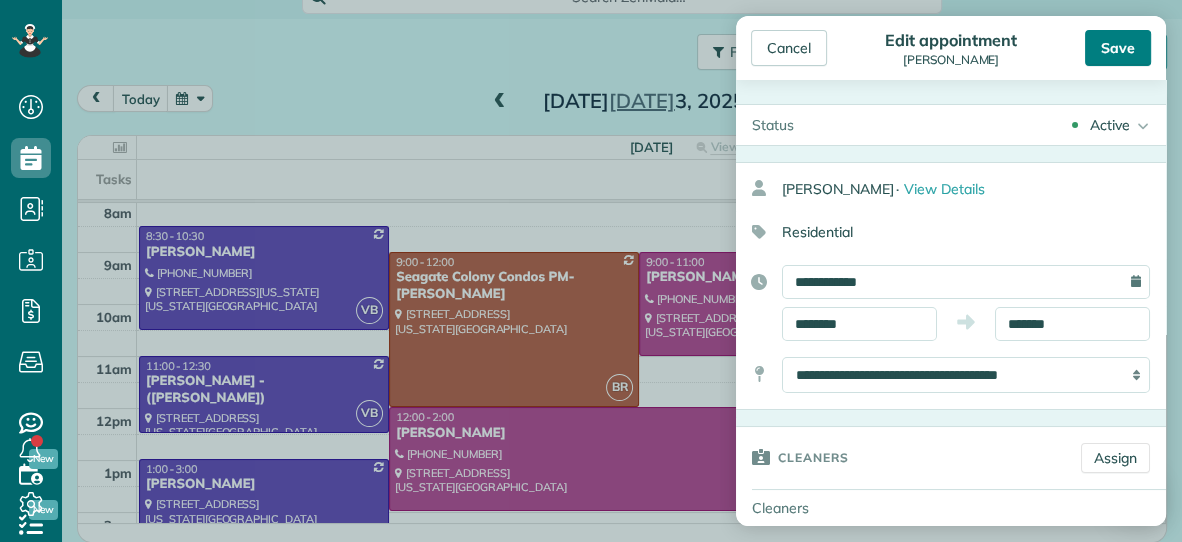 click on "Save" at bounding box center (1118, 48) 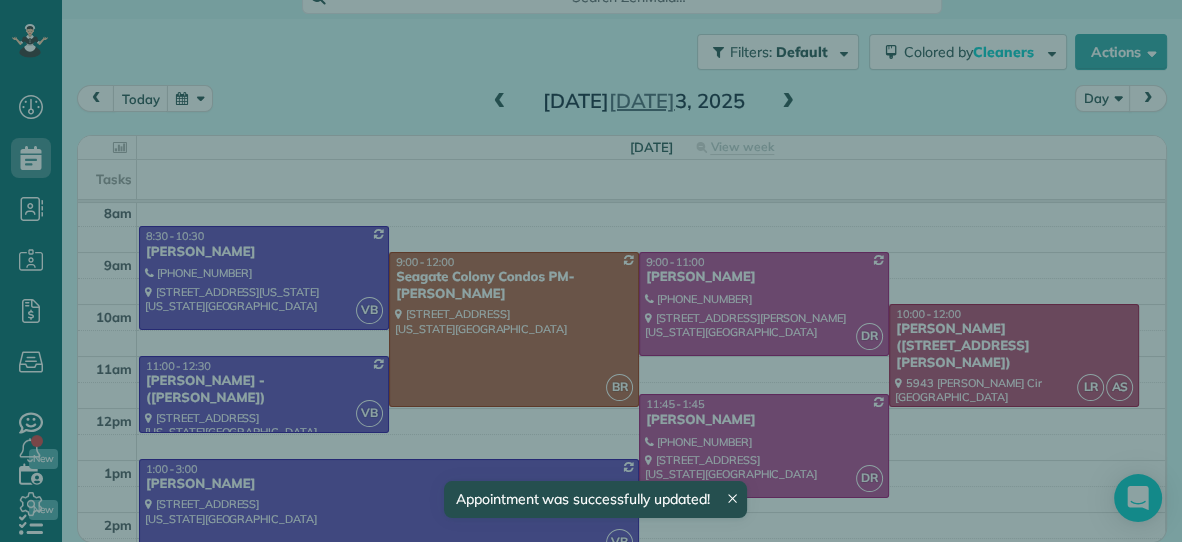 scroll, scrollTop: 53, scrollLeft: 0, axis: vertical 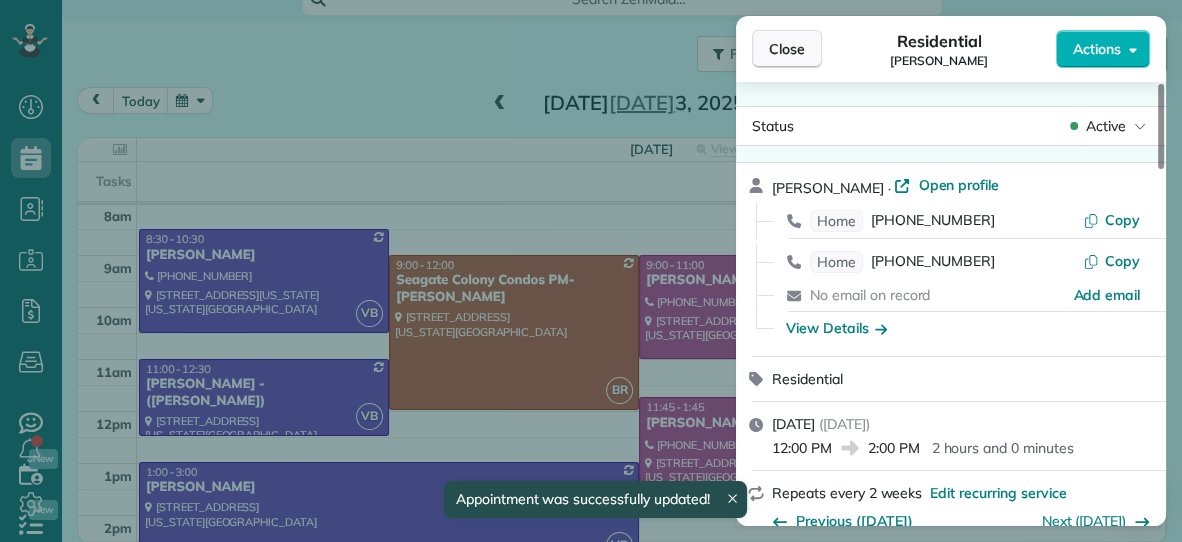 click on "Close" at bounding box center [787, 49] 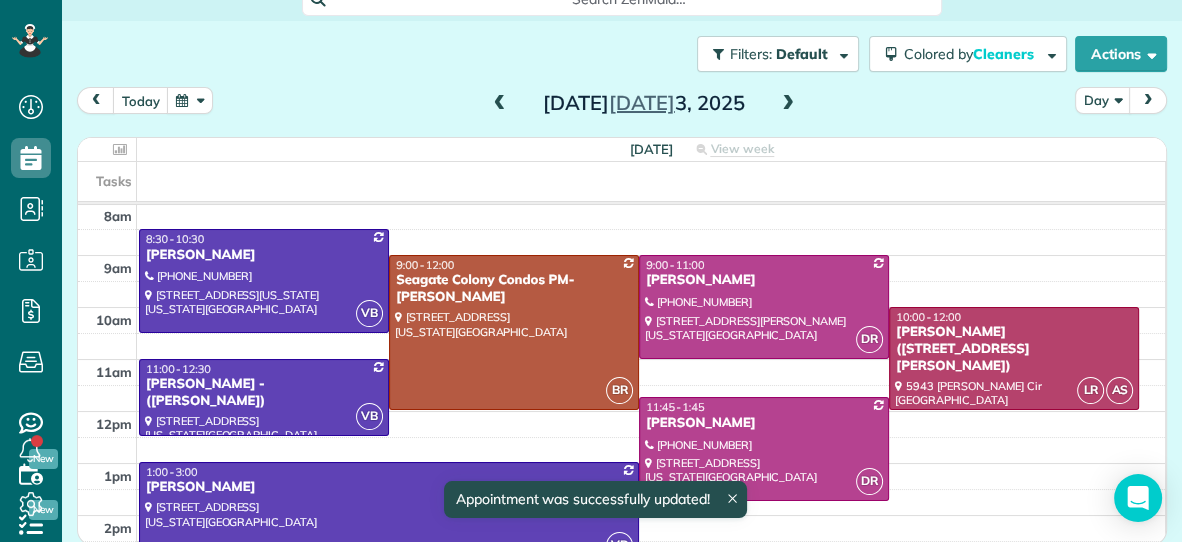 scroll, scrollTop: 98, scrollLeft: 0, axis: vertical 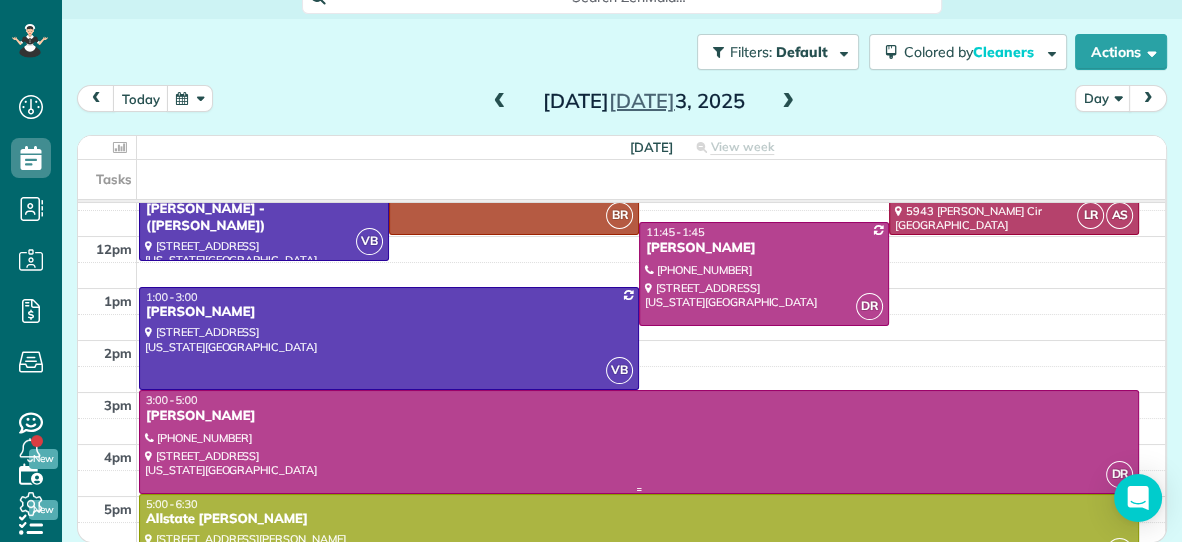 click at bounding box center (639, 441) 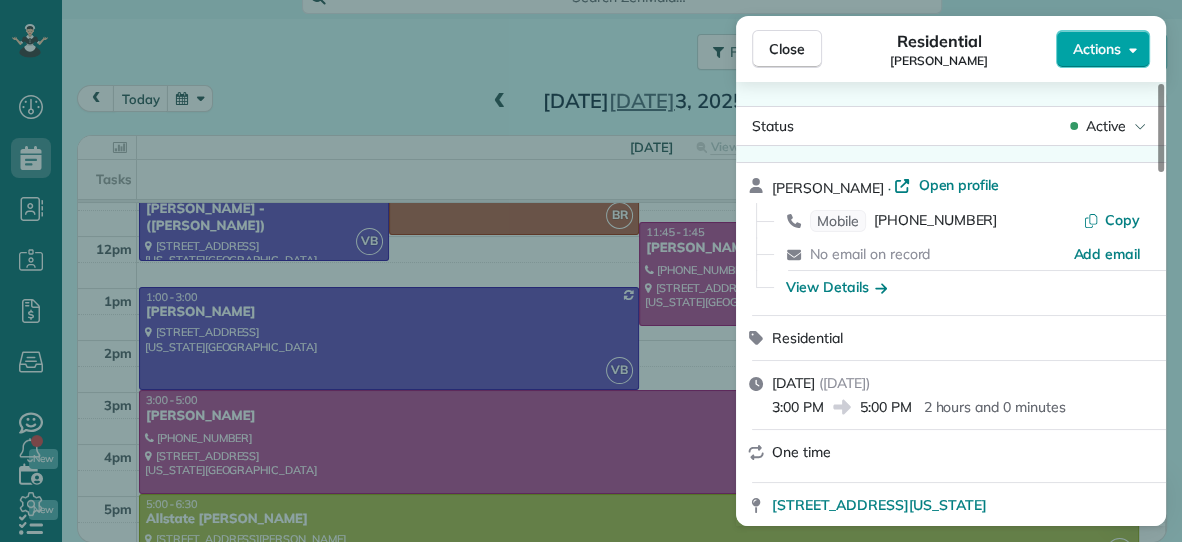 click on "Actions" at bounding box center (1103, 49) 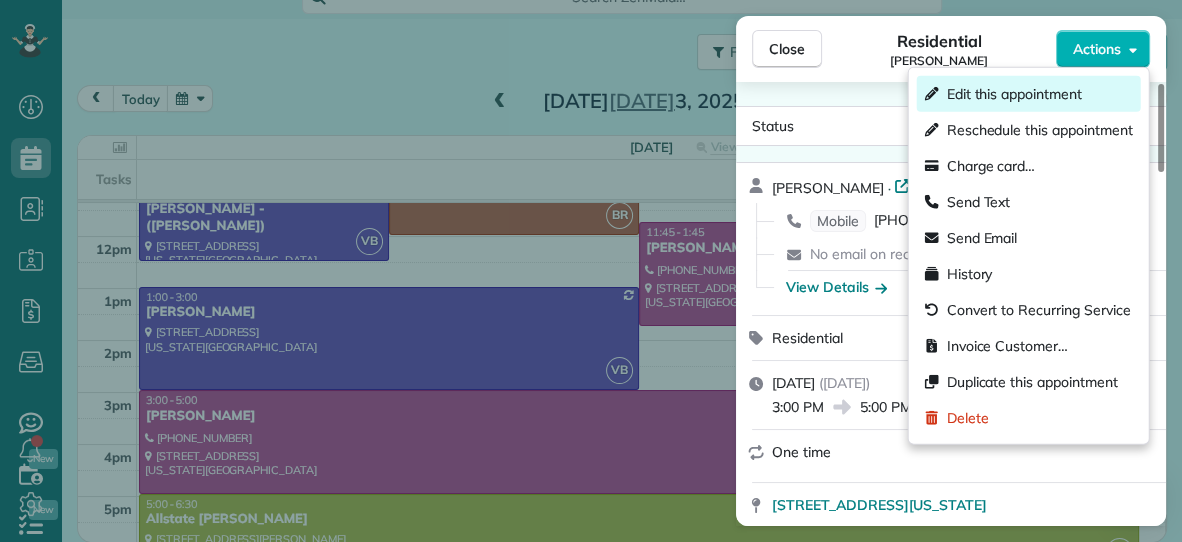 click on "Edit this appointment" at bounding box center (1014, 94) 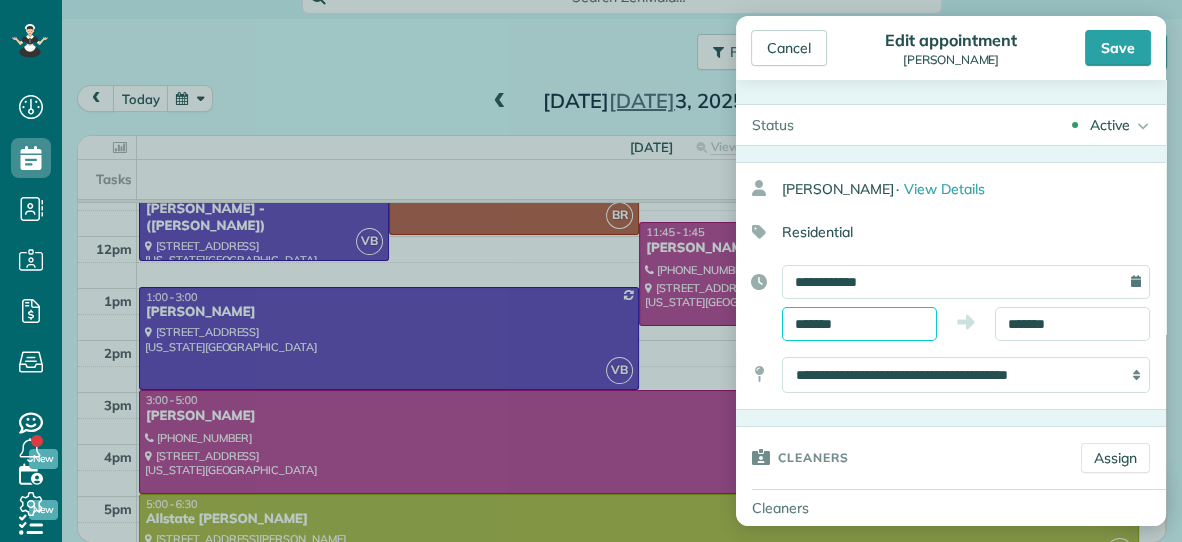 click on "*******" at bounding box center (859, 324) 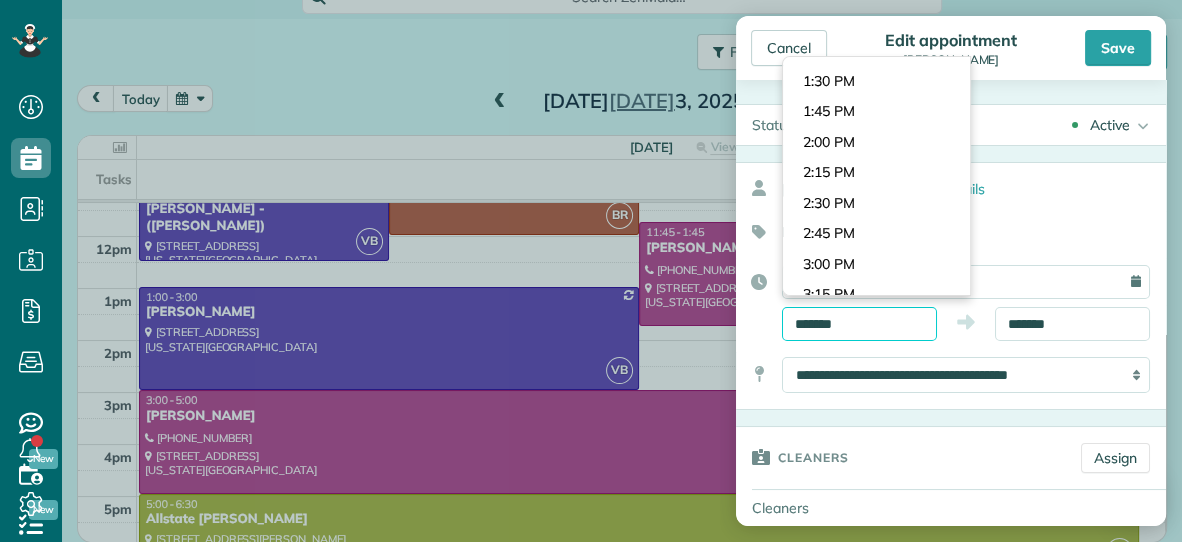 scroll, scrollTop: 1614, scrollLeft: 0, axis: vertical 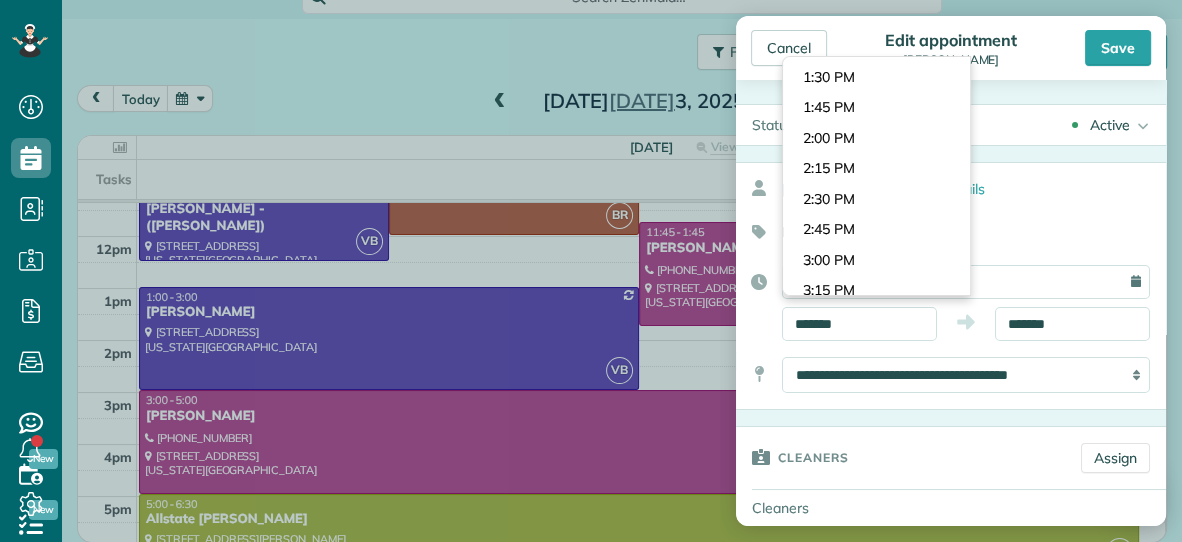 click on "Dashboard
Scheduling
Calendar View
List View
Dispatch View - Weekly scheduling (Beta)" at bounding box center (591, 271) 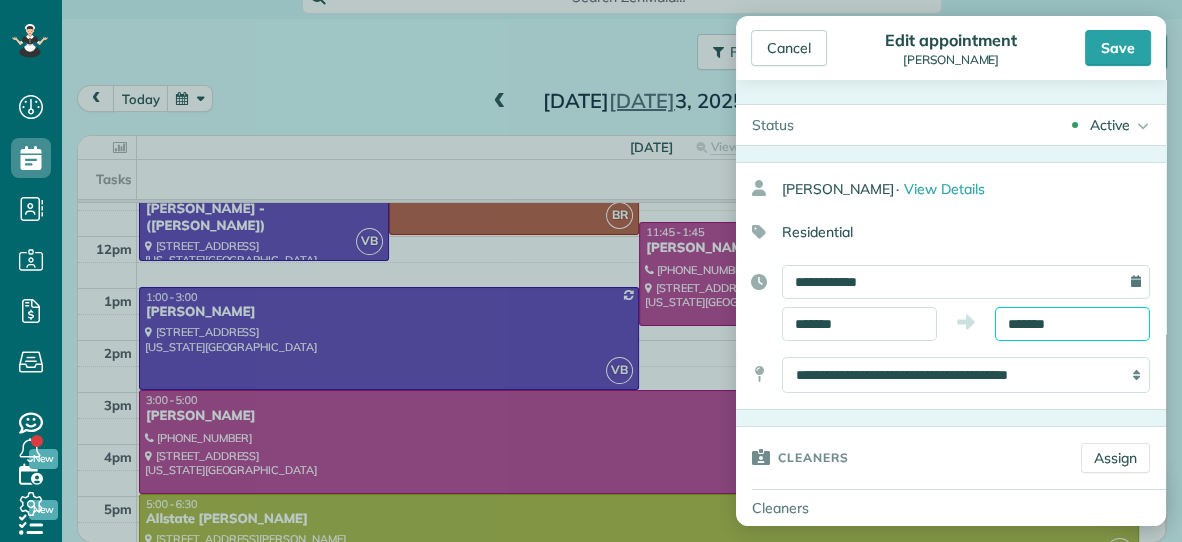 click on "*******" at bounding box center [1072, 324] 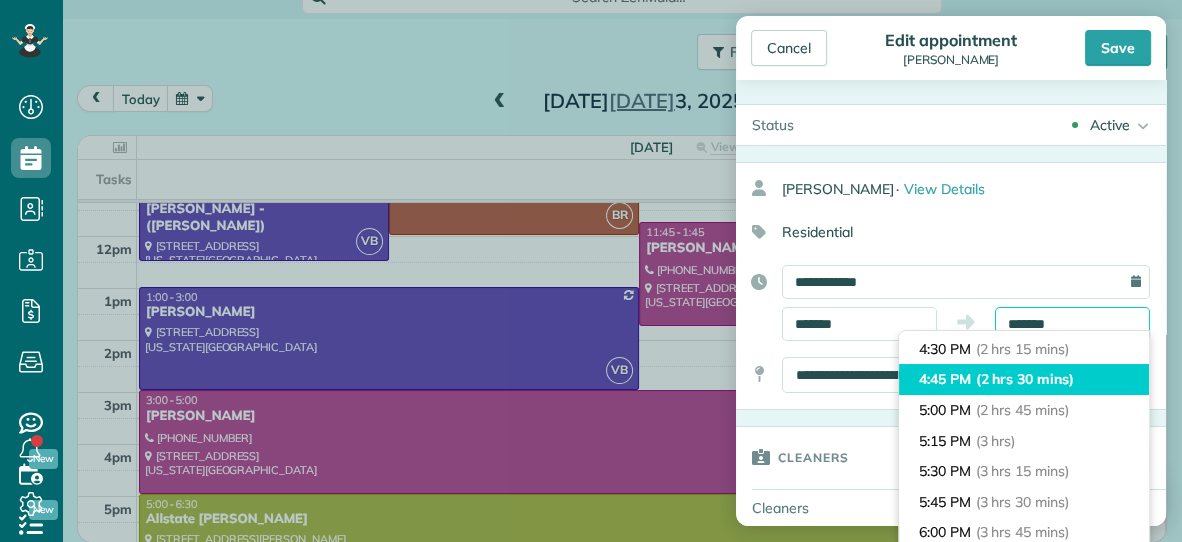 scroll, scrollTop: 267, scrollLeft: 0, axis: vertical 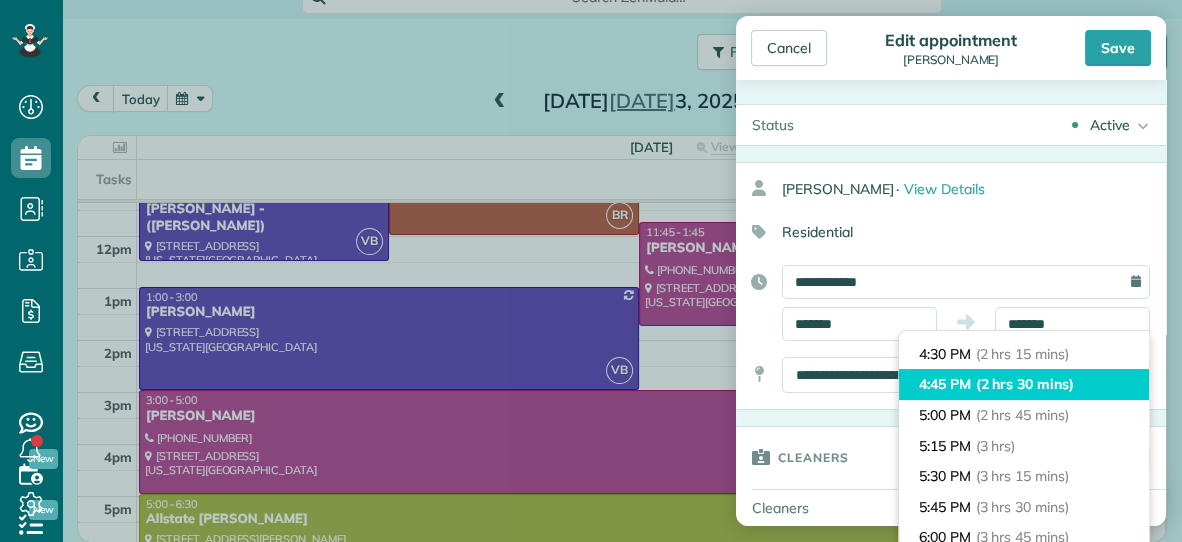 click on "(2 hrs 15 mins)" at bounding box center (1022, 354) 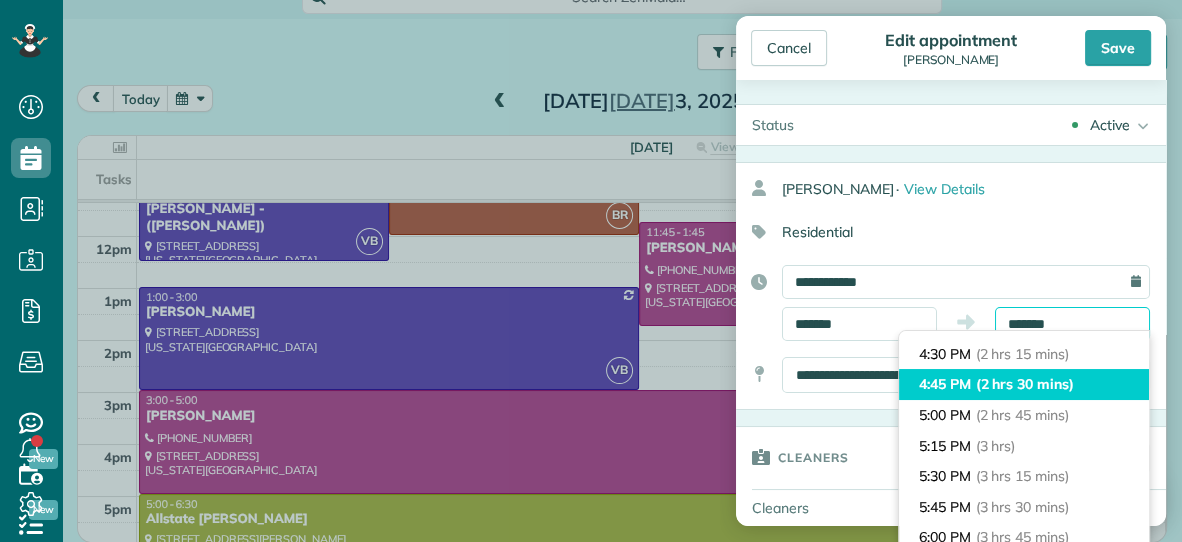 type on "*******" 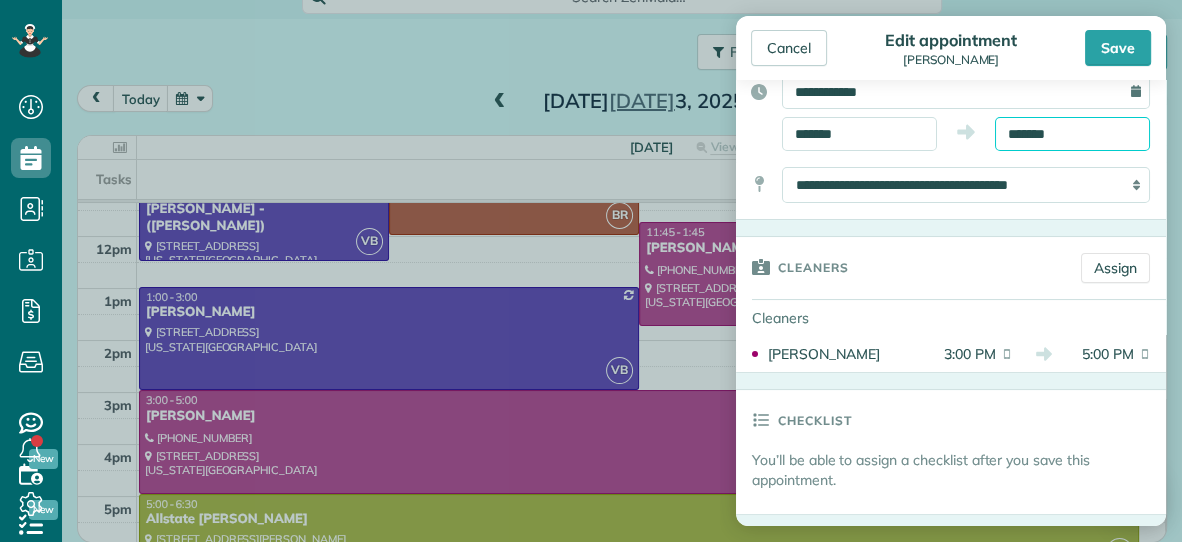 scroll, scrollTop: 191, scrollLeft: 0, axis: vertical 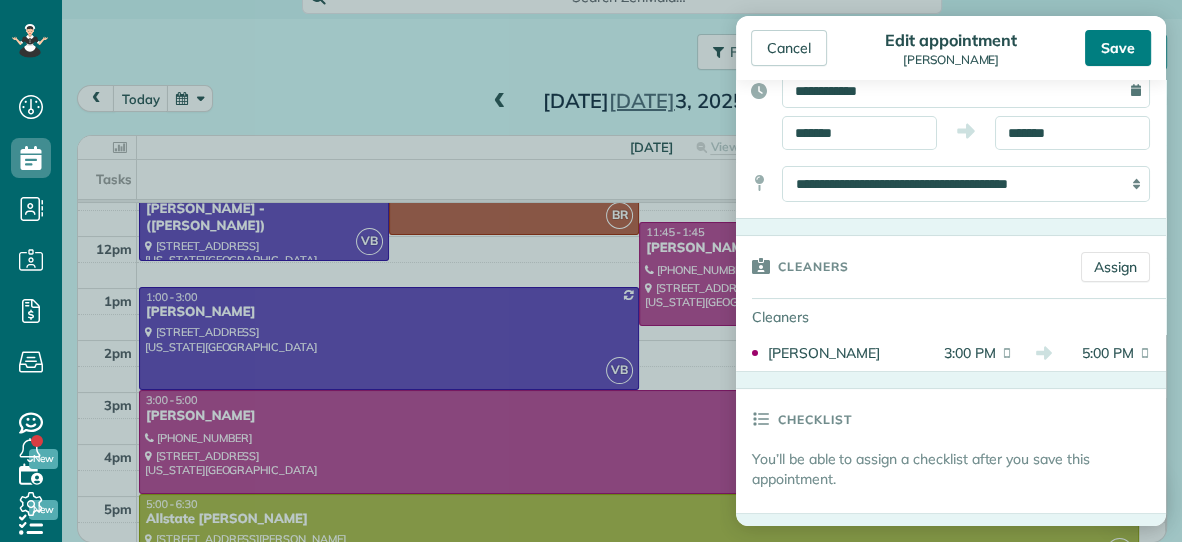 click on "Save" at bounding box center [1118, 48] 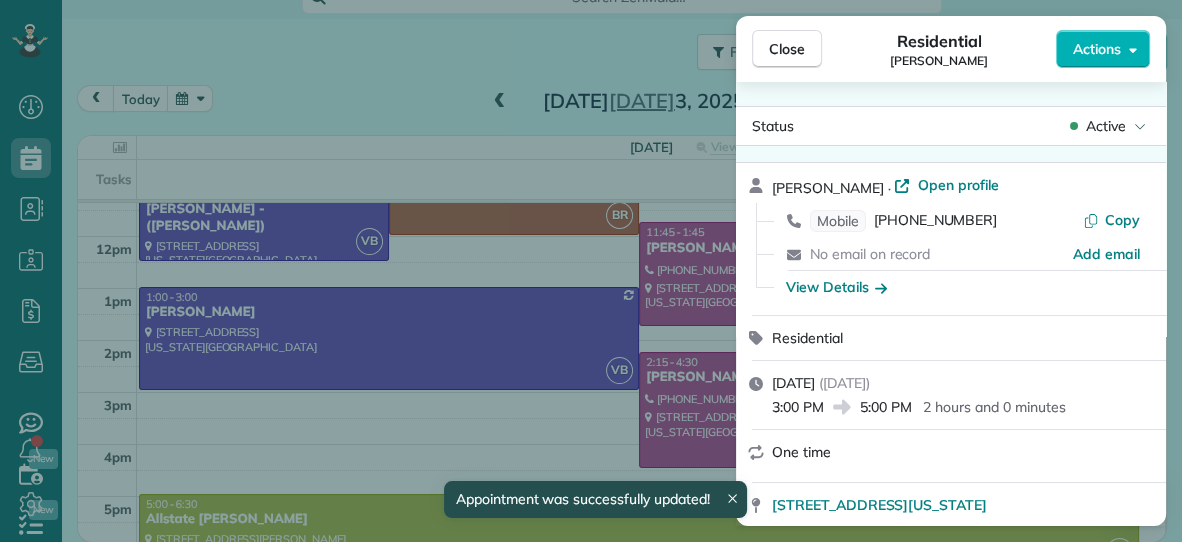 scroll, scrollTop: 96, scrollLeft: 0, axis: vertical 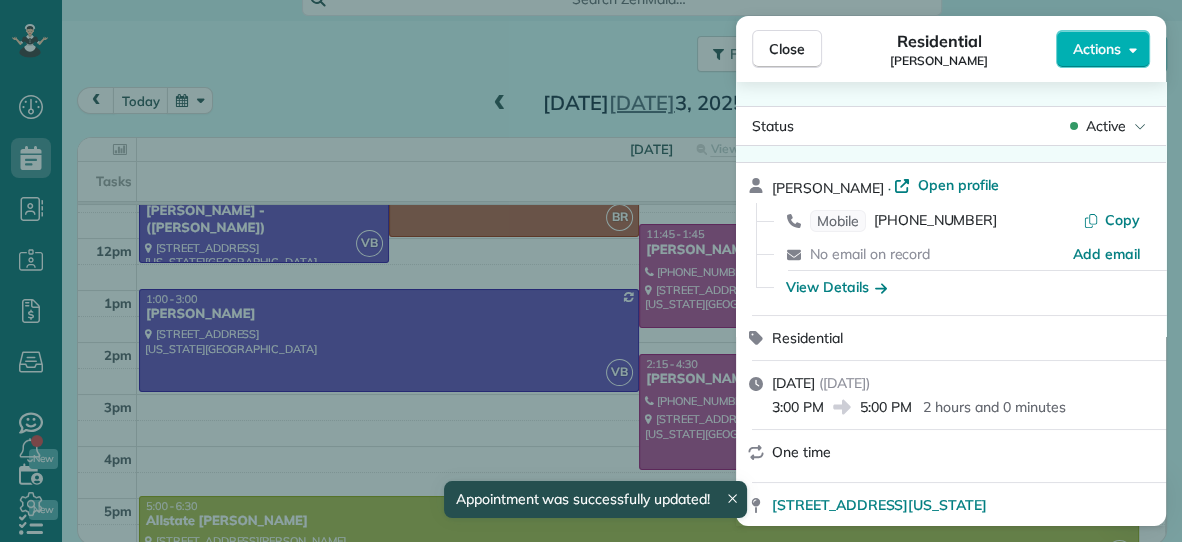 click on "Close" at bounding box center (787, 49) 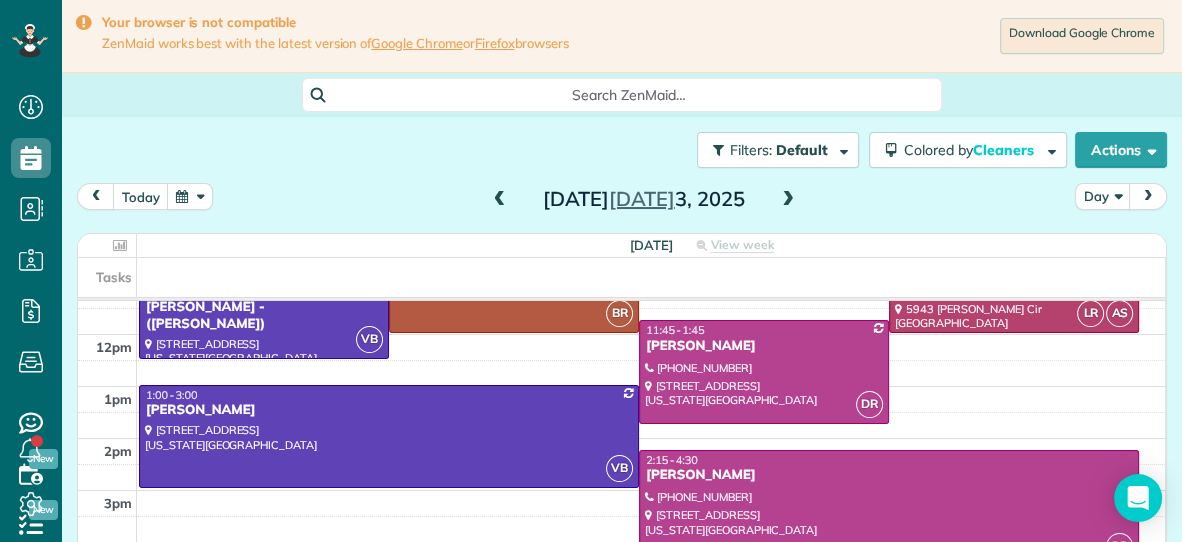 scroll, scrollTop: 0, scrollLeft: 0, axis: both 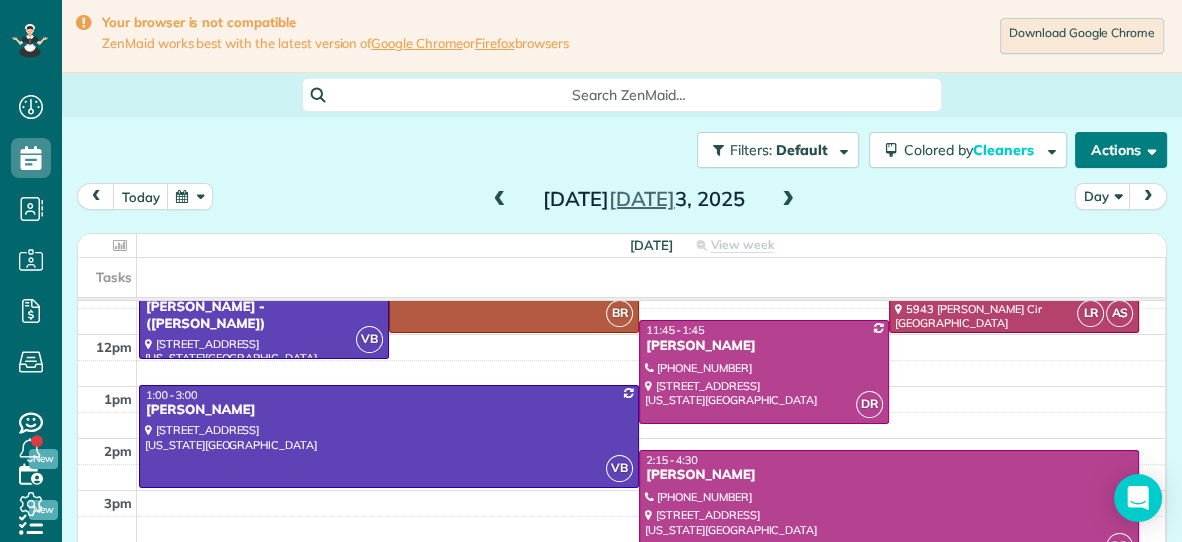 click on "Actions" at bounding box center (1121, 150) 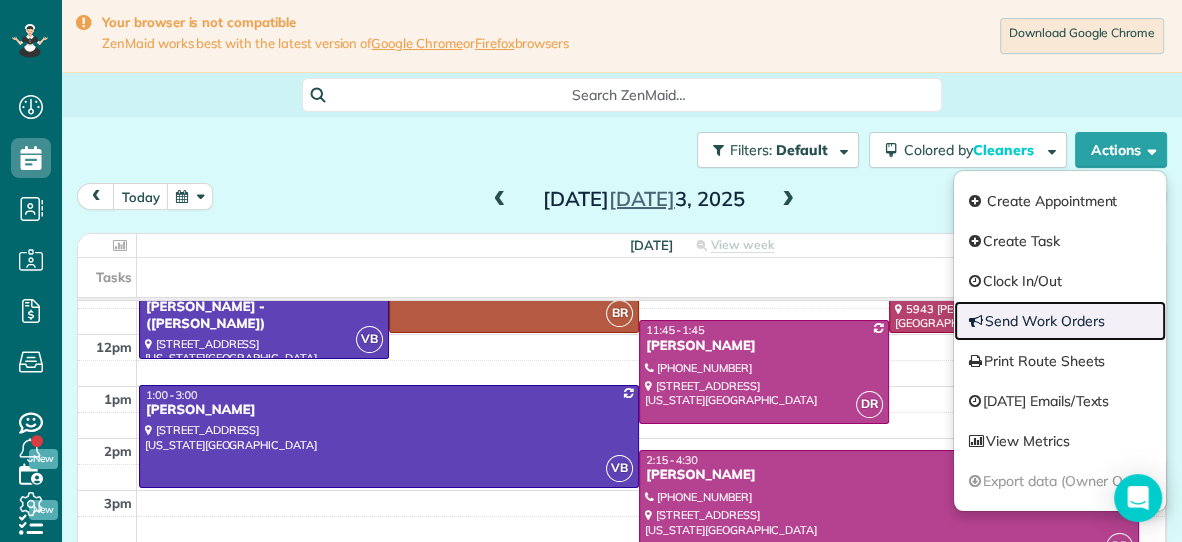 click on "Send Work Orders" at bounding box center (1060, 321) 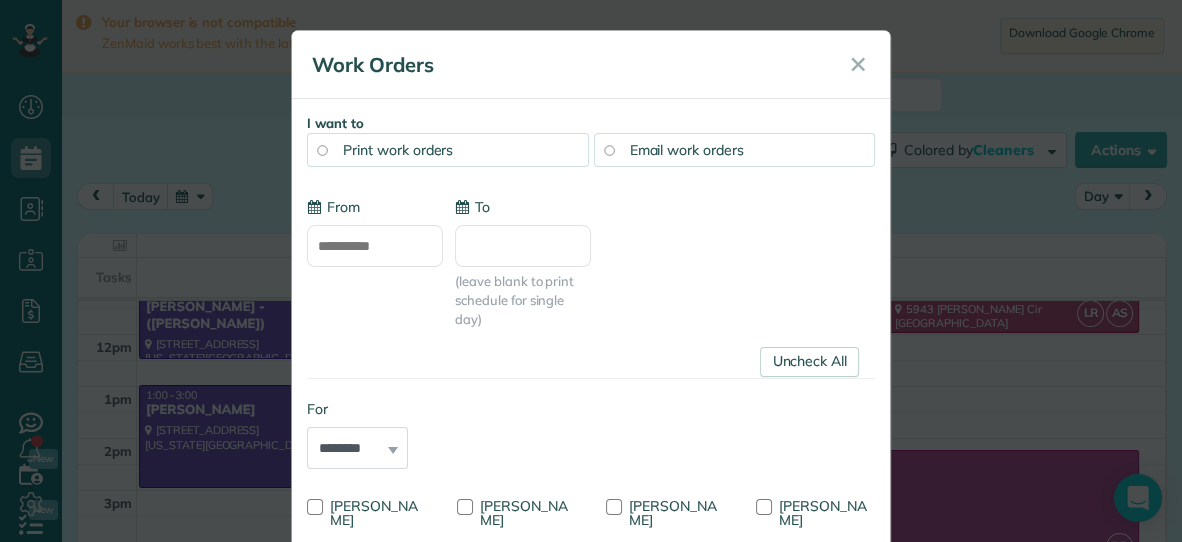 type on "**********" 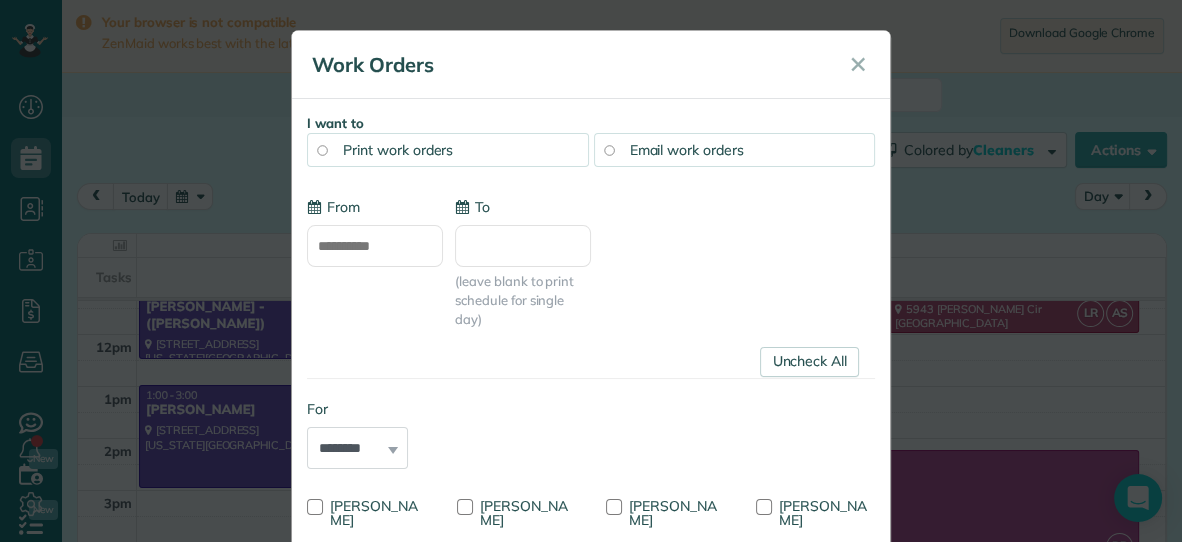 type on "**********" 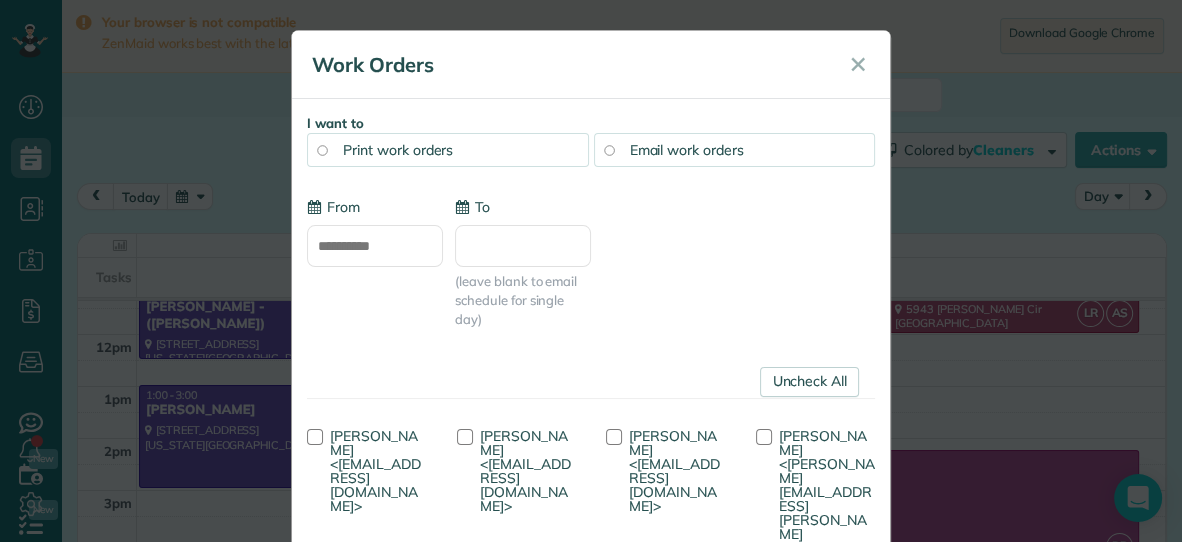 click on "To" at bounding box center (523, 246) 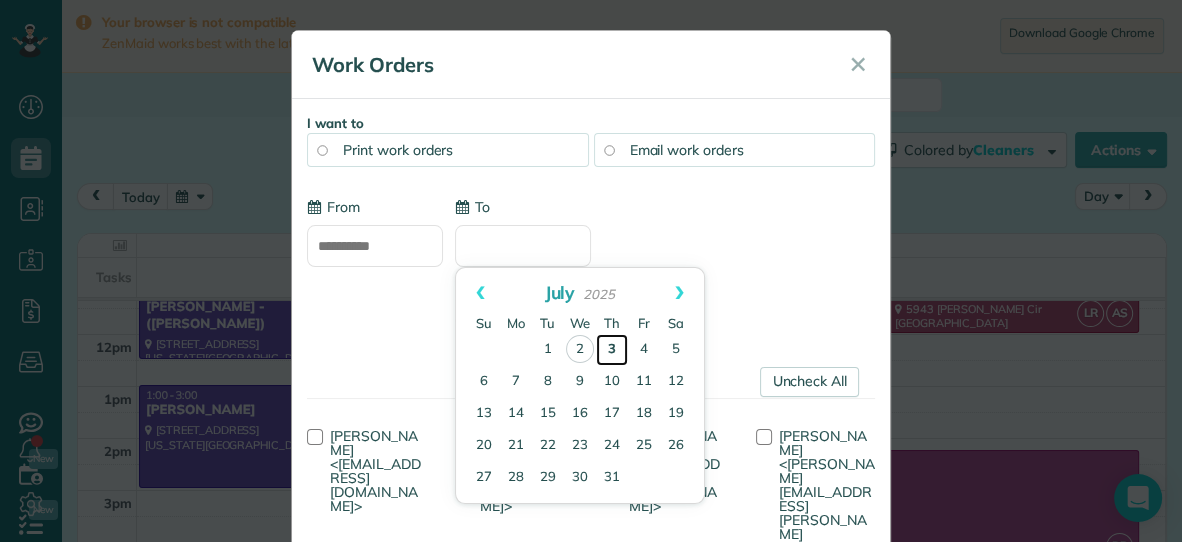 click on "3" at bounding box center (612, 350) 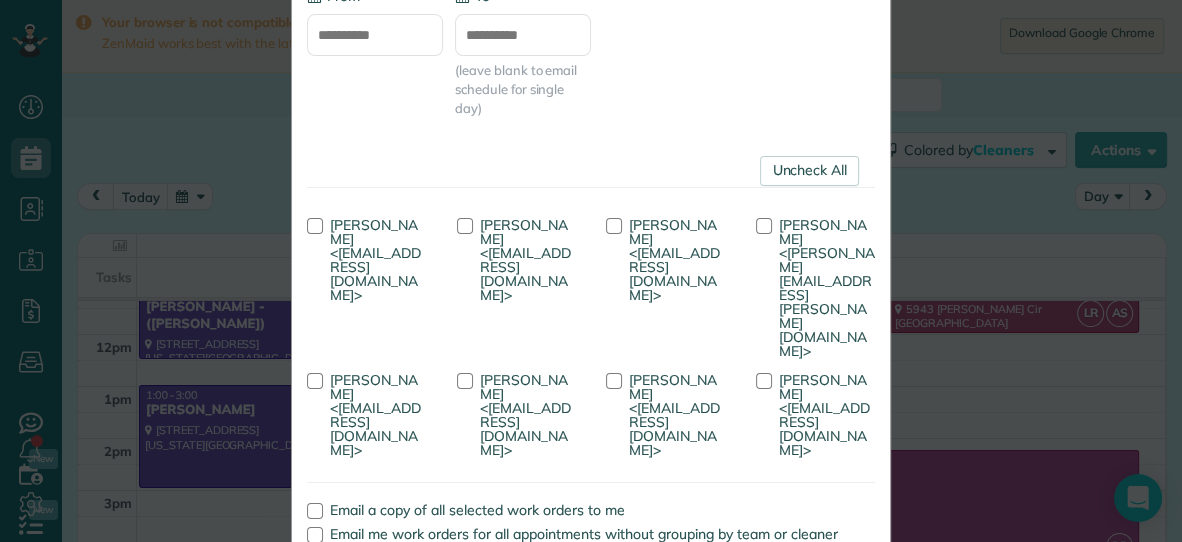 scroll, scrollTop: 269, scrollLeft: 0, axis: vertical 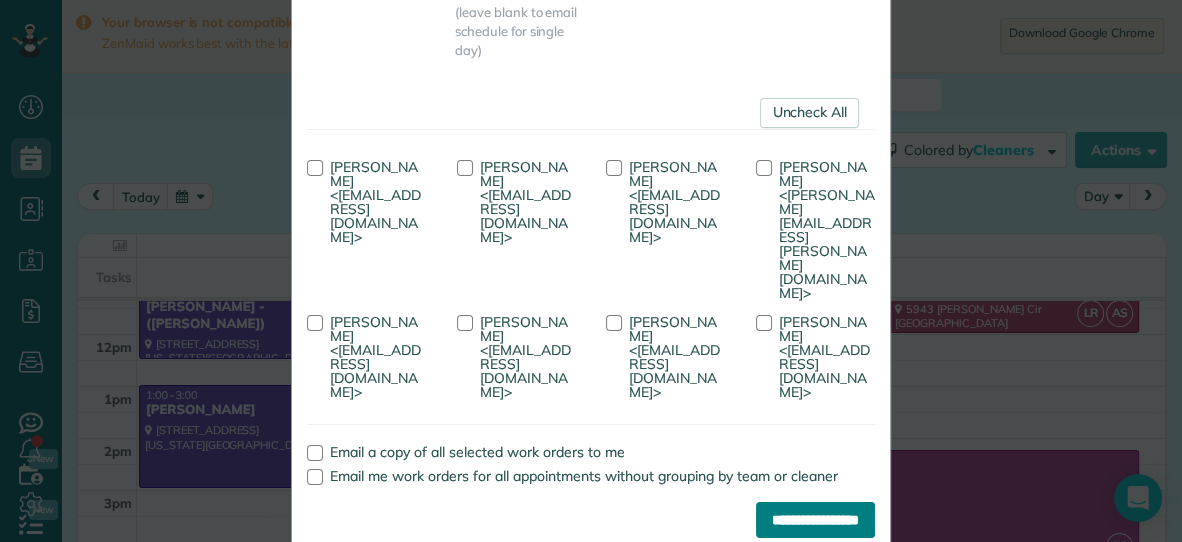 click on "**********" at bounding box center (815, 520) 